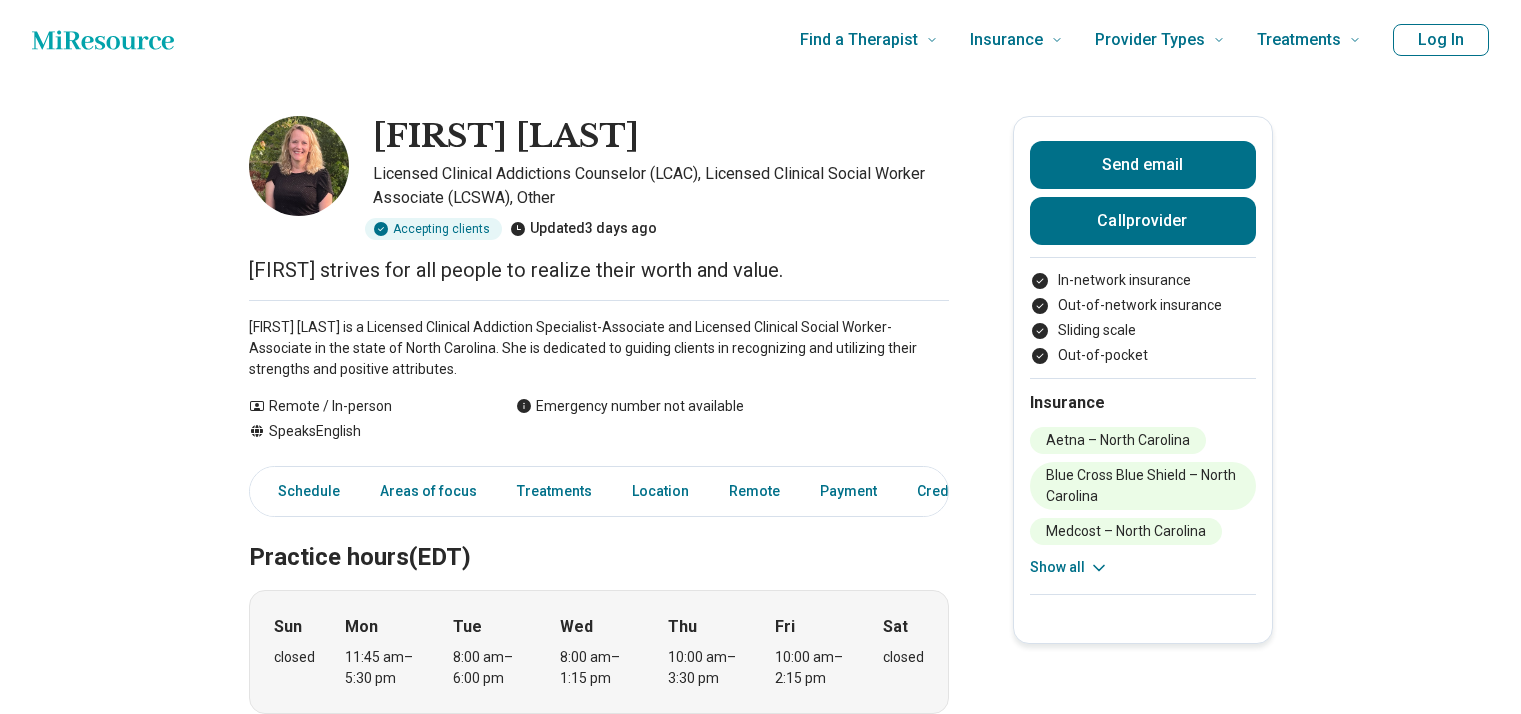 scroll, scrollTop: 0, scrollLeft: 0, axis: both 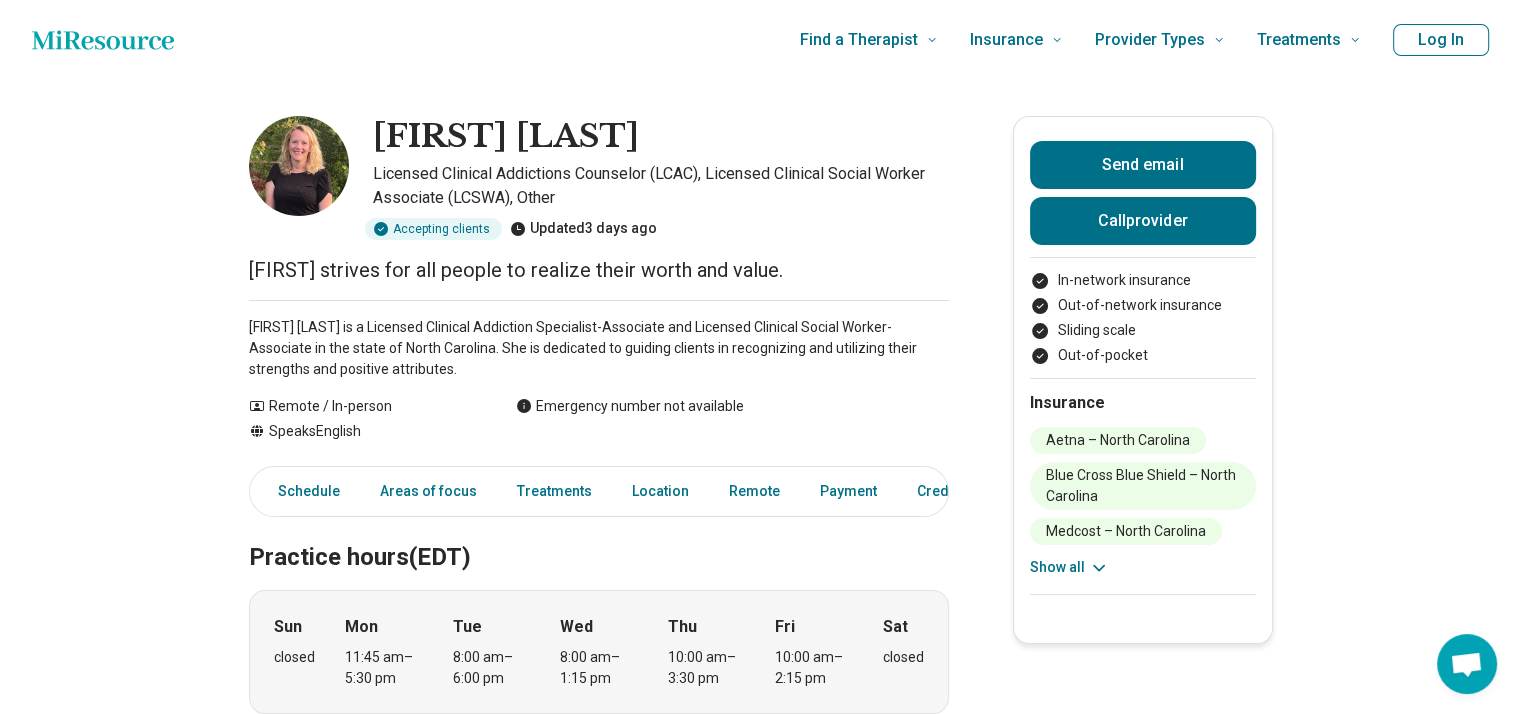 click on "Show all" at bounding box center [1069, 567] 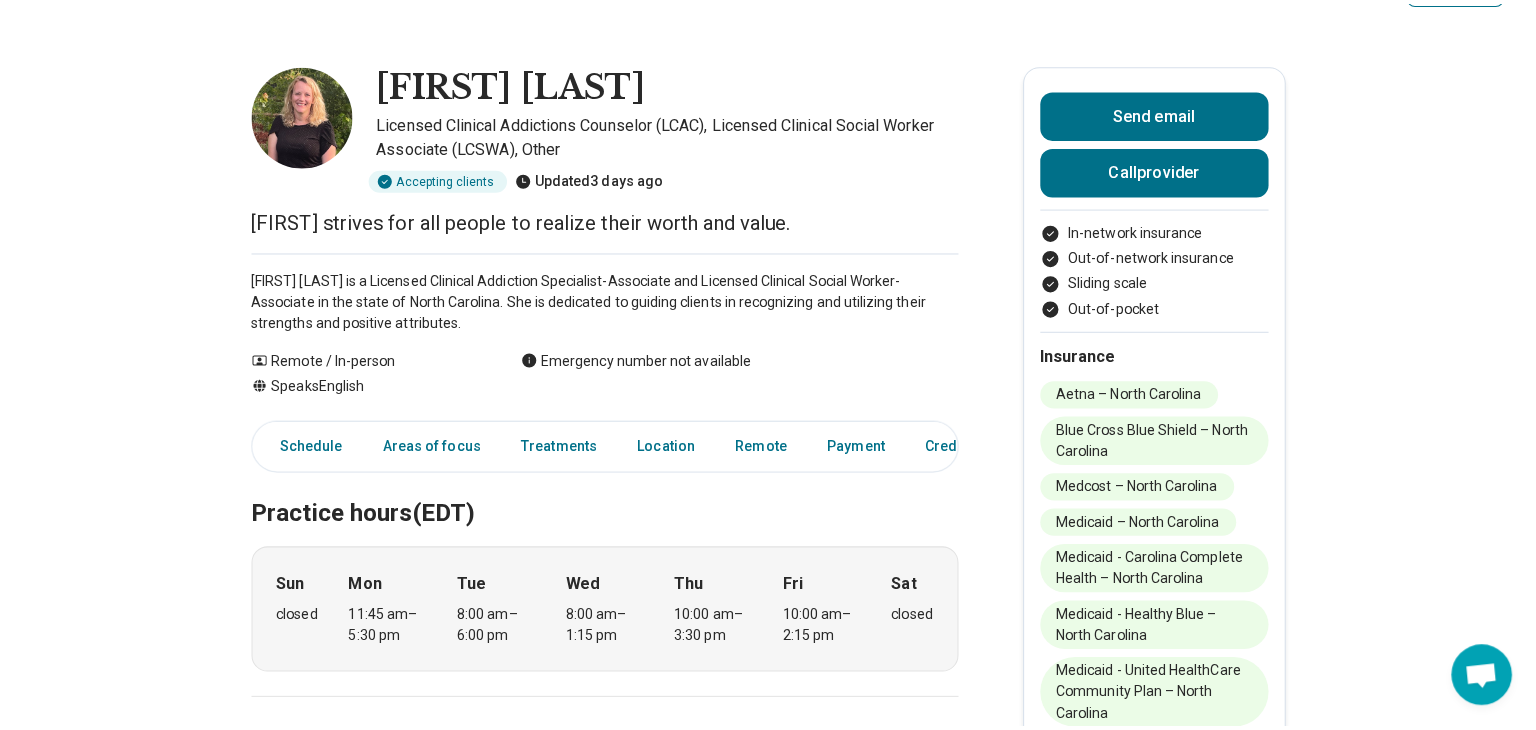 scroll, scrollTop: 0, scrollLeft: 0, axis: both 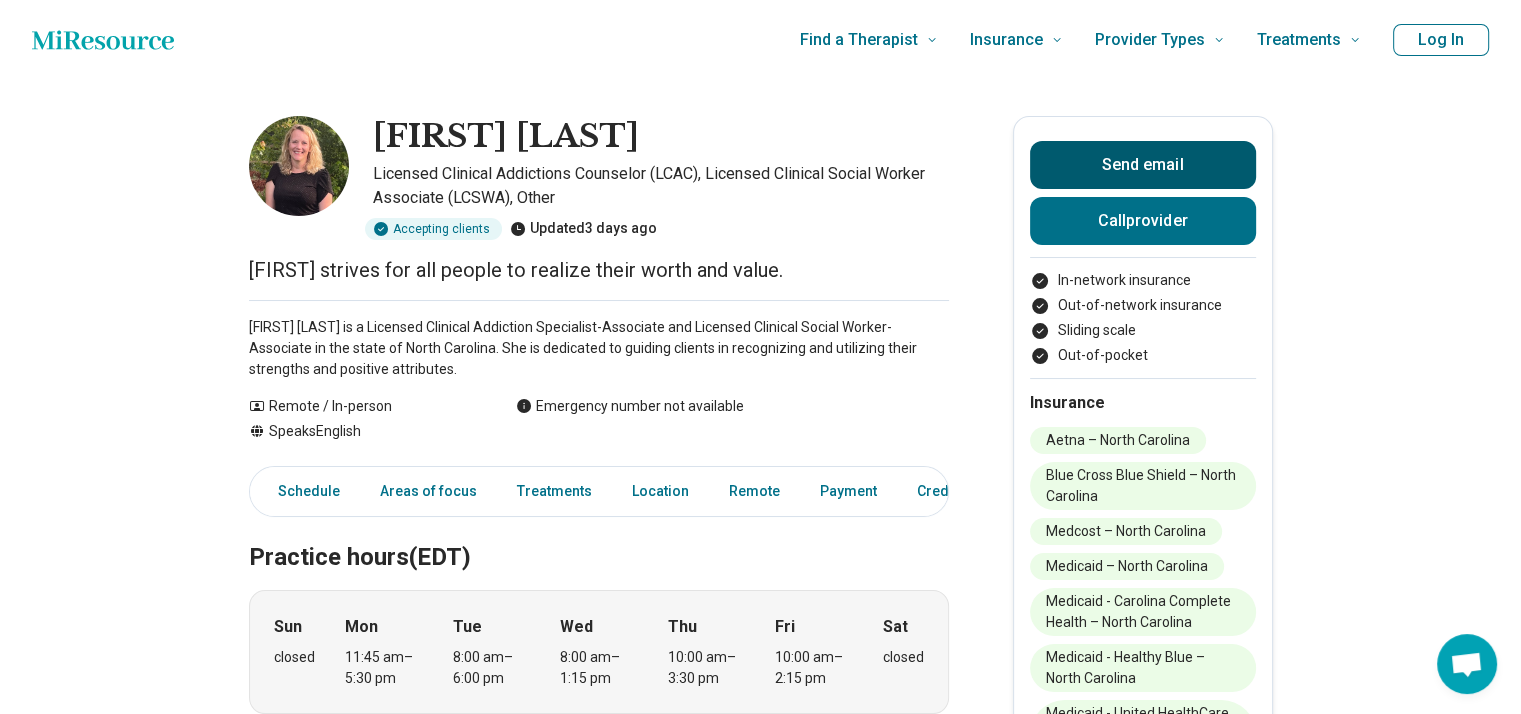 click on "Send email" at bounding box center (1143, 165) 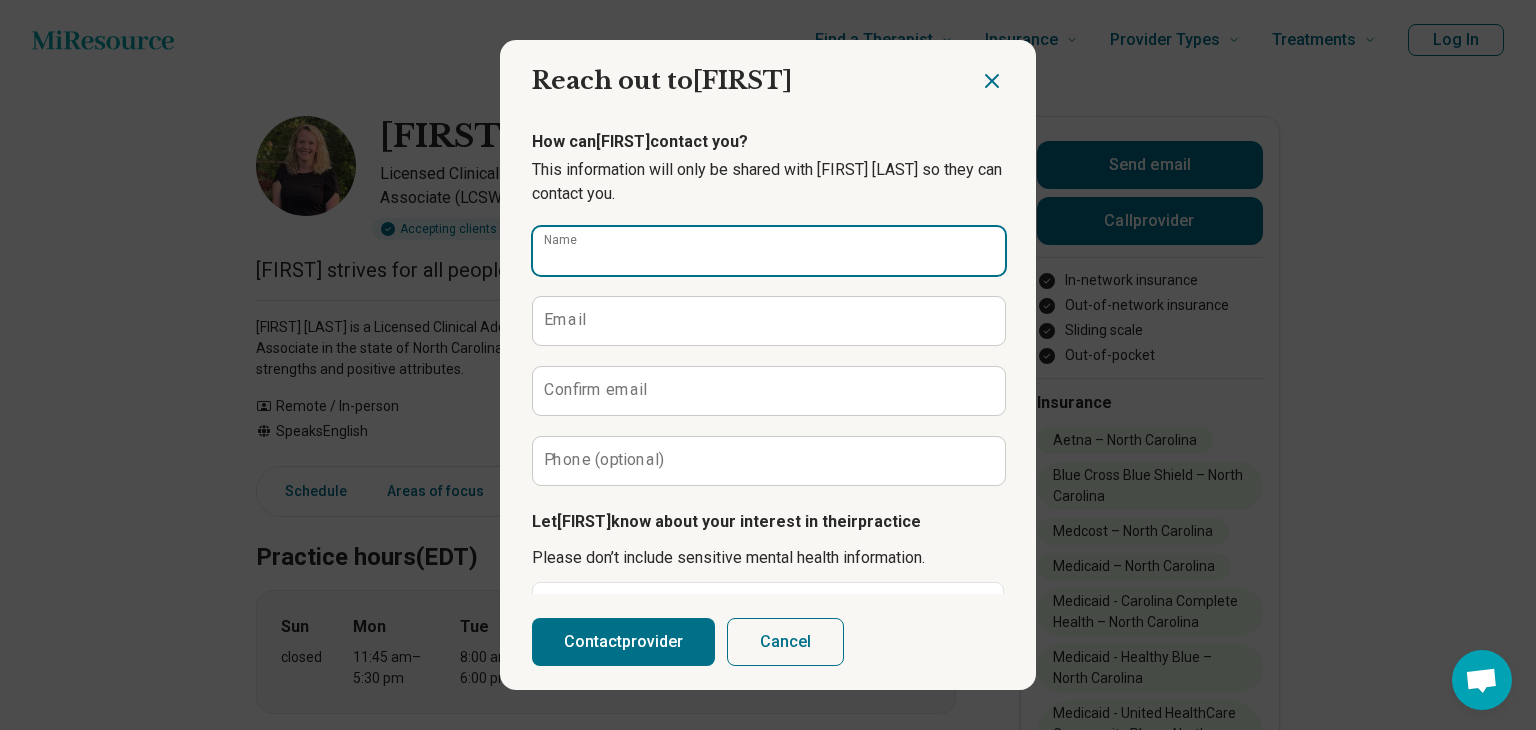 click on "Name" at bounding box center (769, 251) 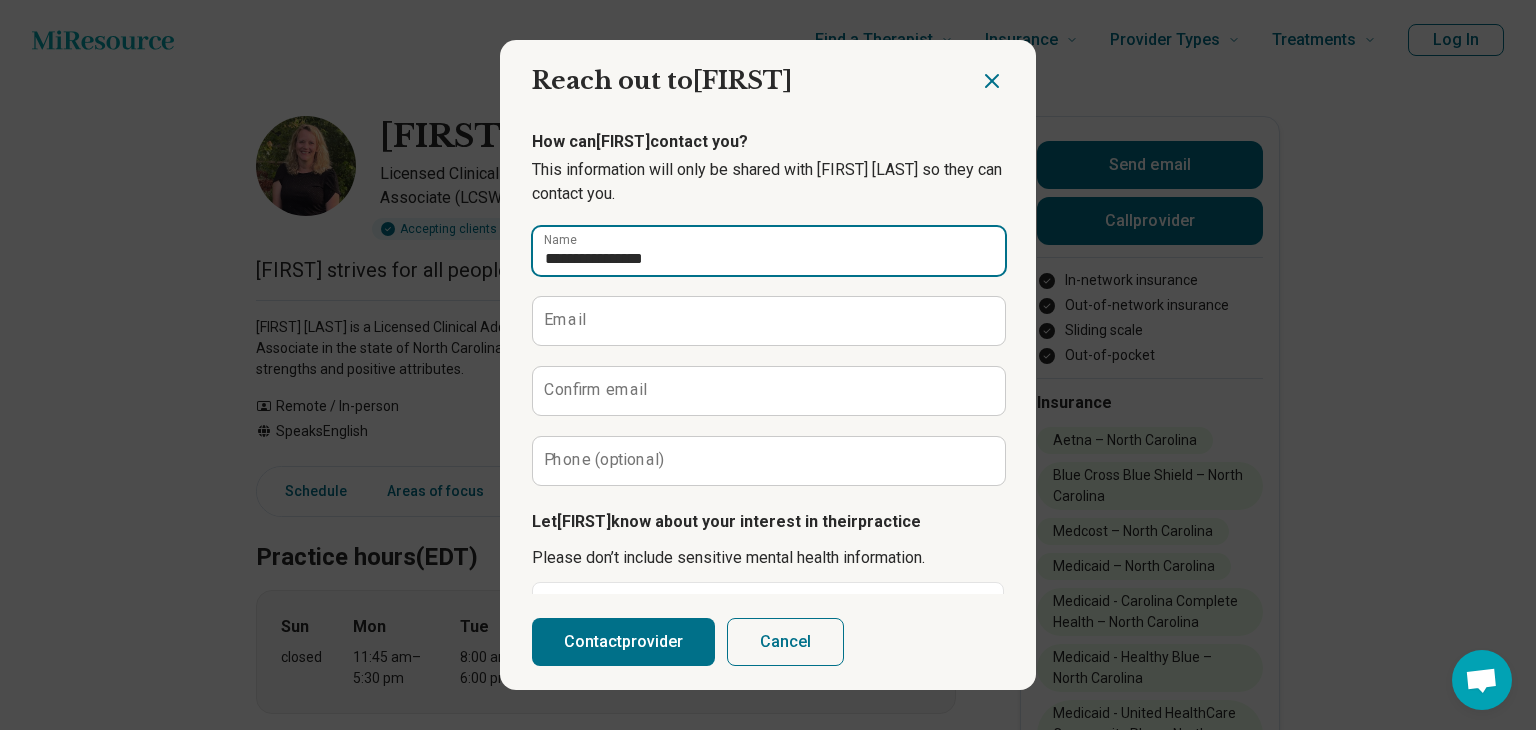 type on "**********" 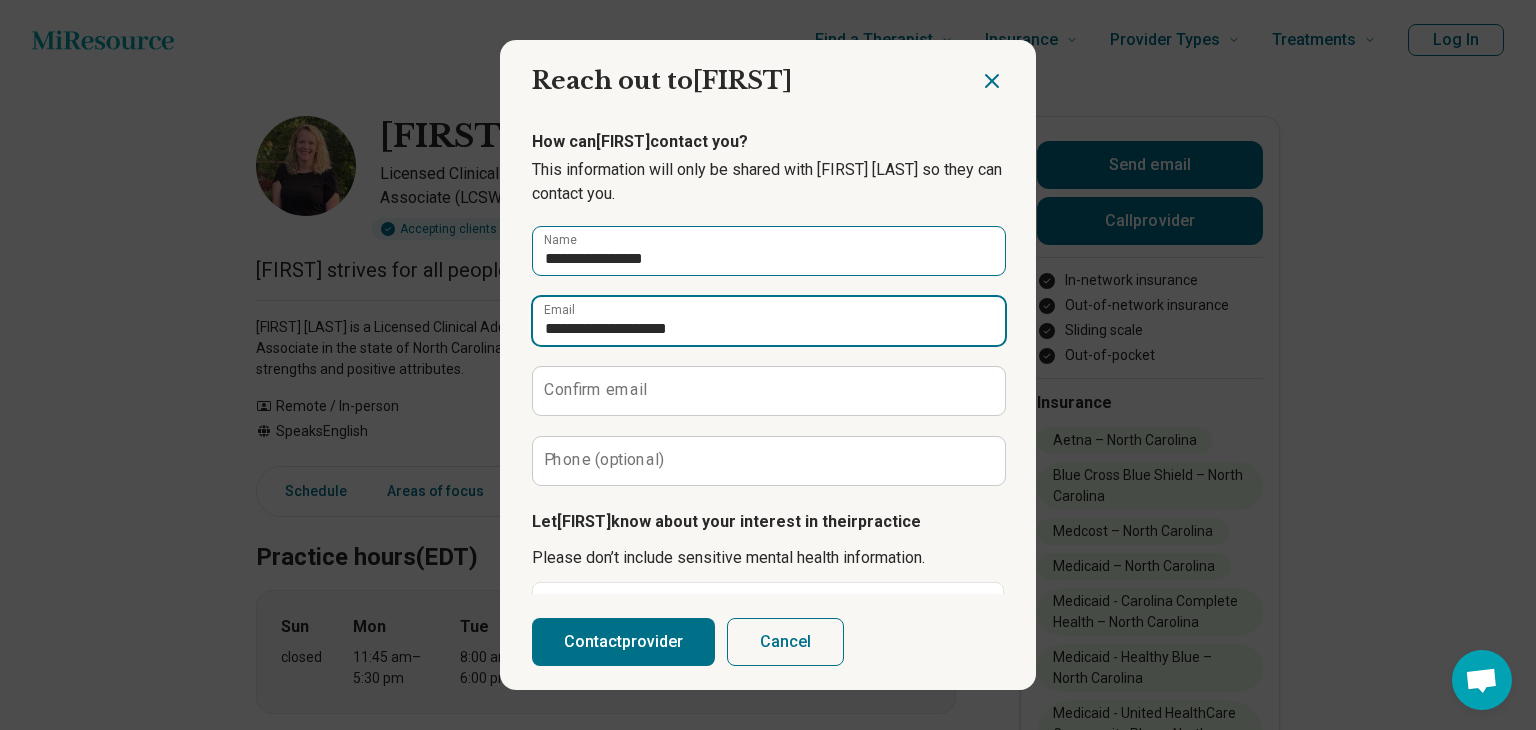 type on "**********" 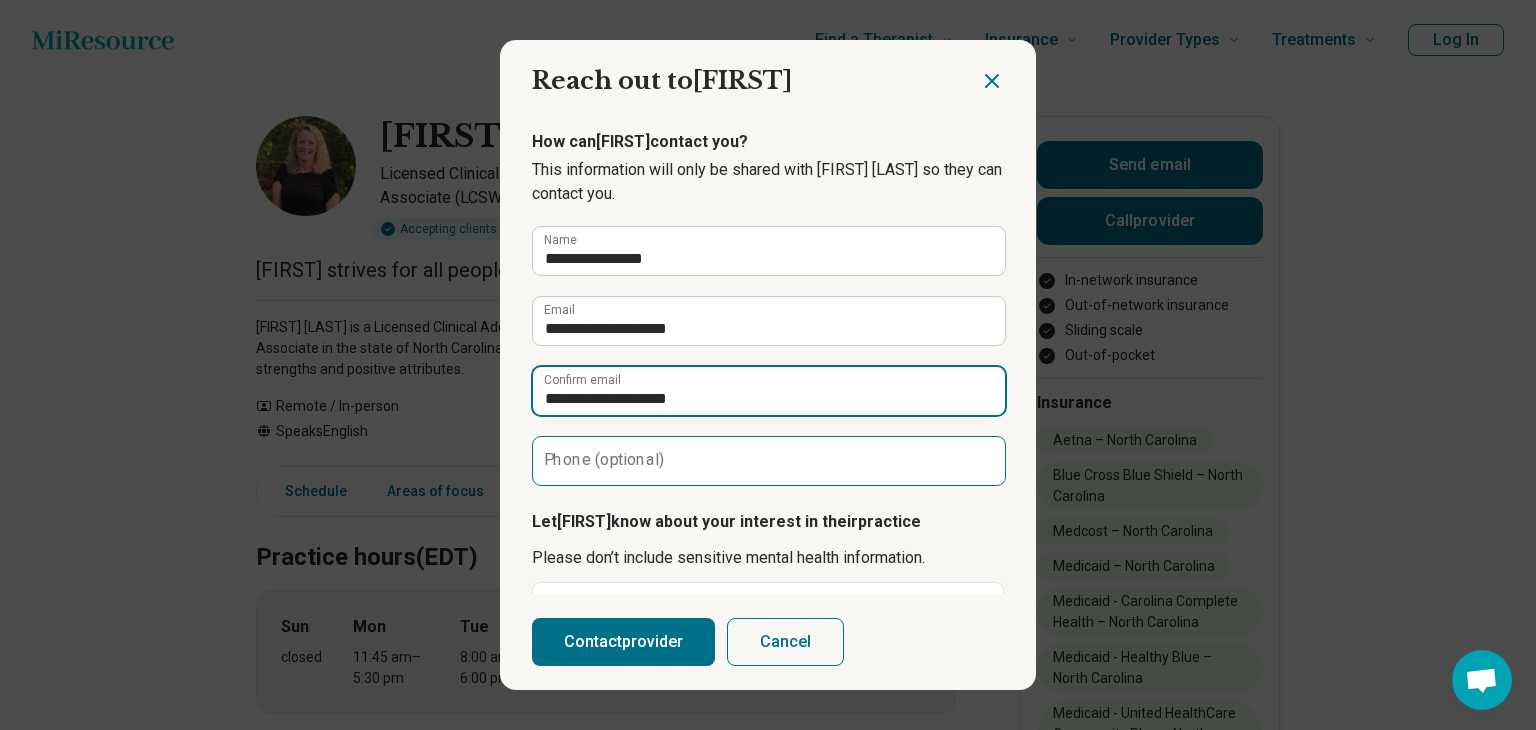 type on "**********" 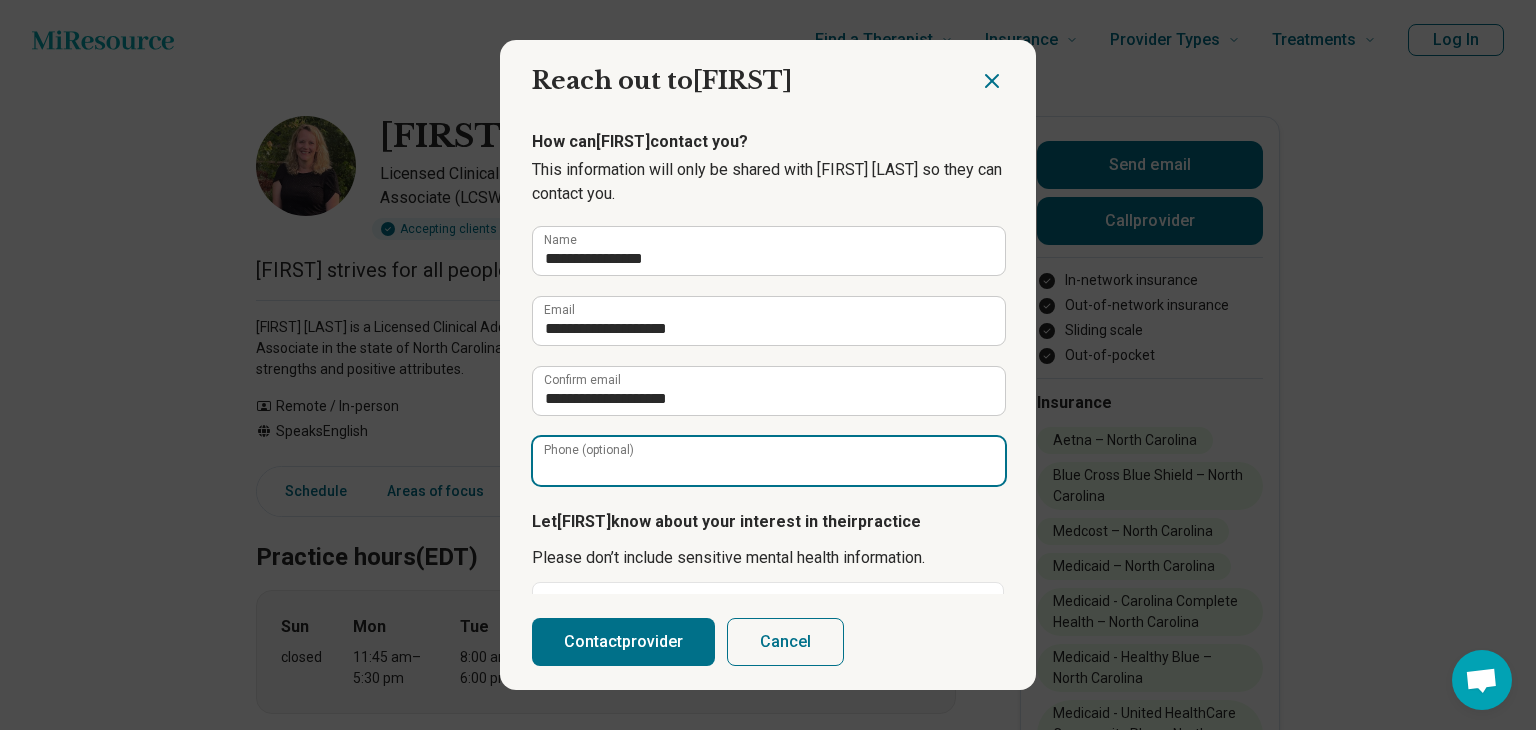 click on "Phone (optional)" at bounding box center [769, 461] 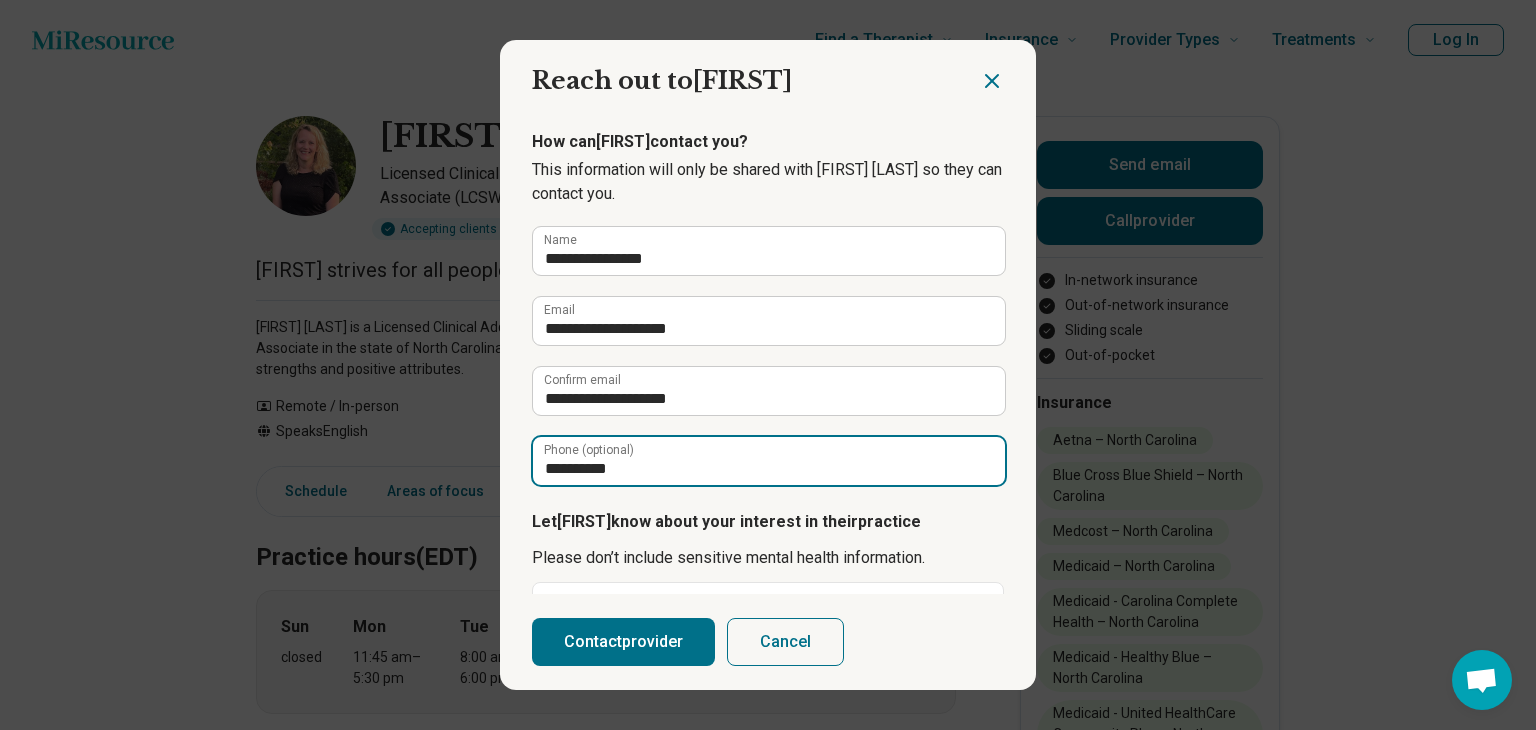 type on "**********" 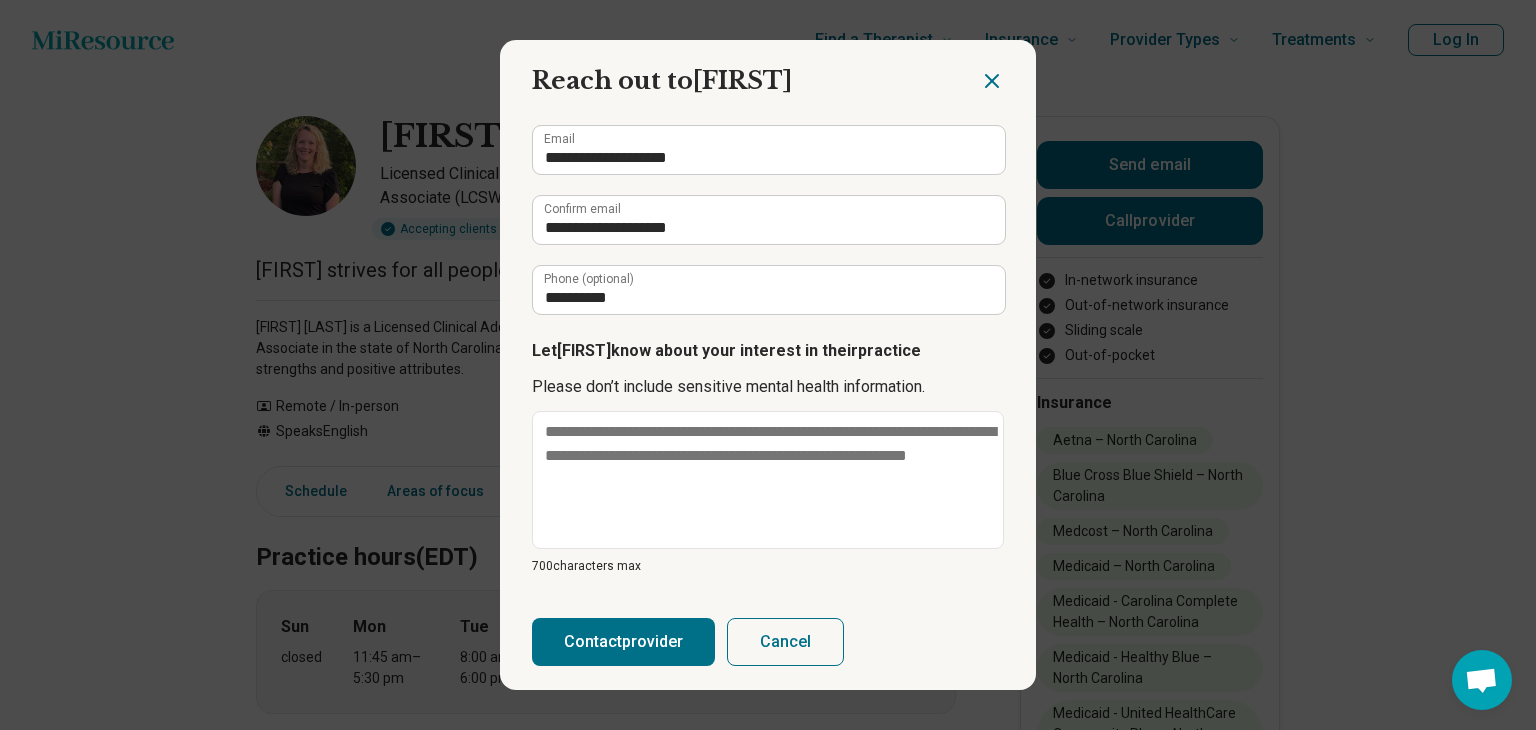 scroll, scrollTop: 176, scrollLeft: 0, axis: vertical 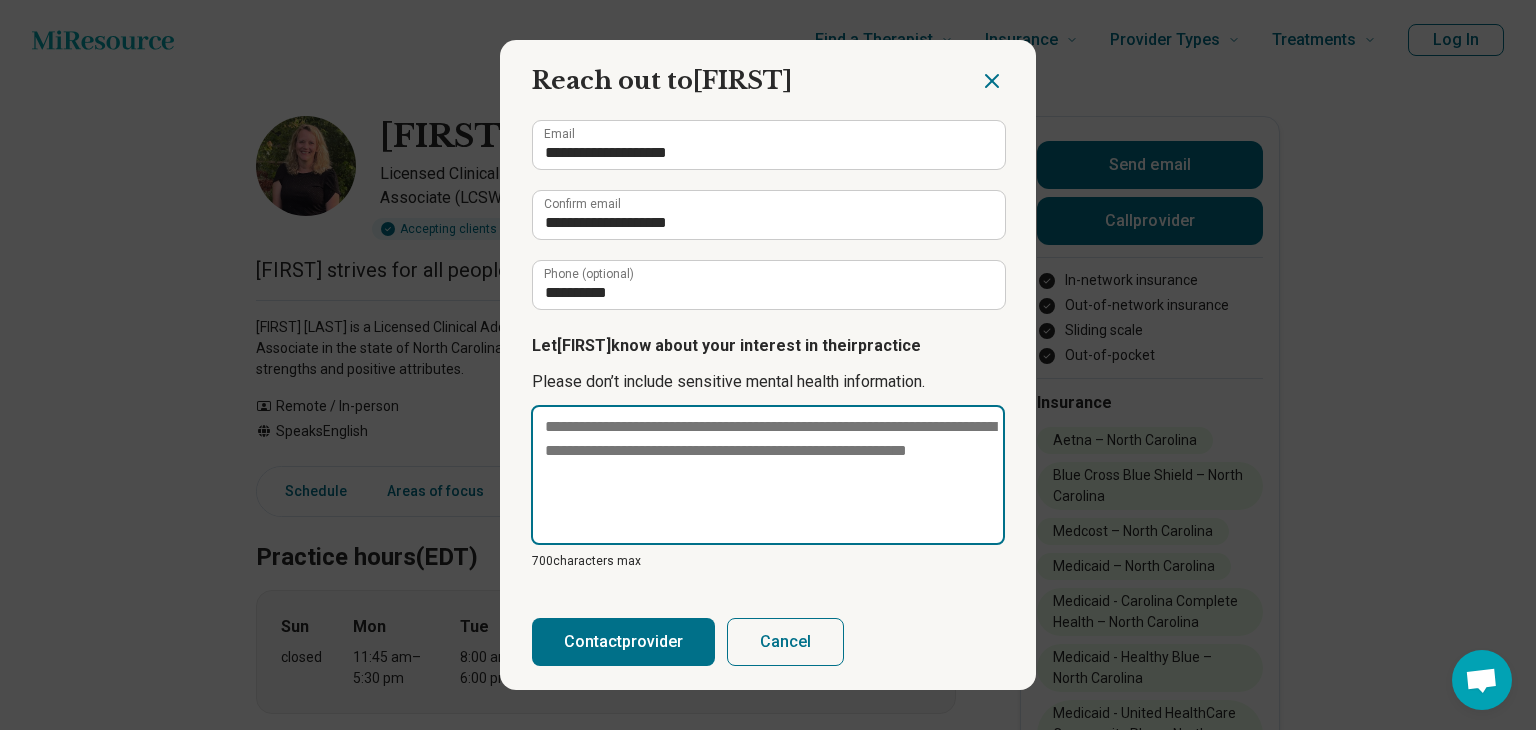 click at bounding box center (768, 475) 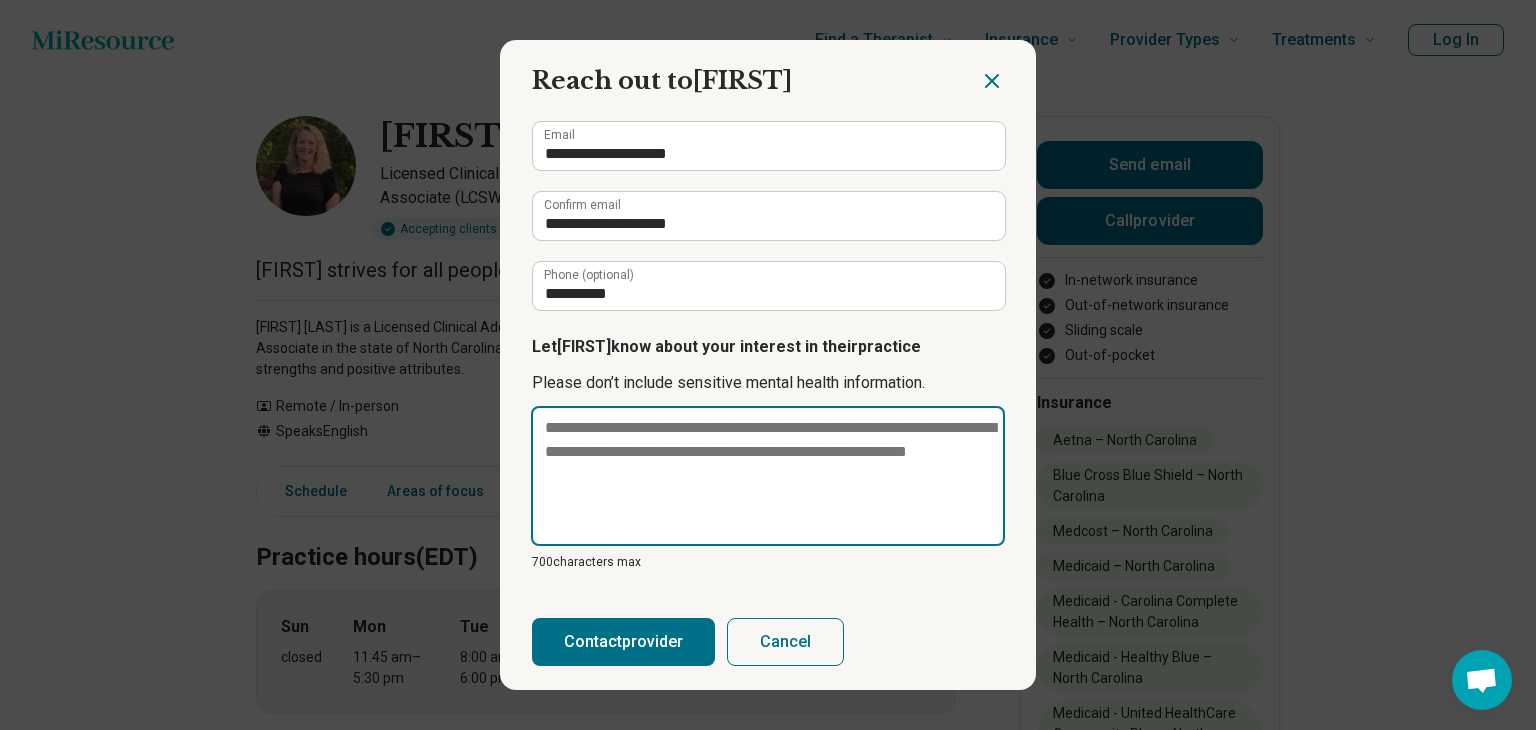 scroll, scrollTop: 175, scrollLeft: 0, axis: vertical 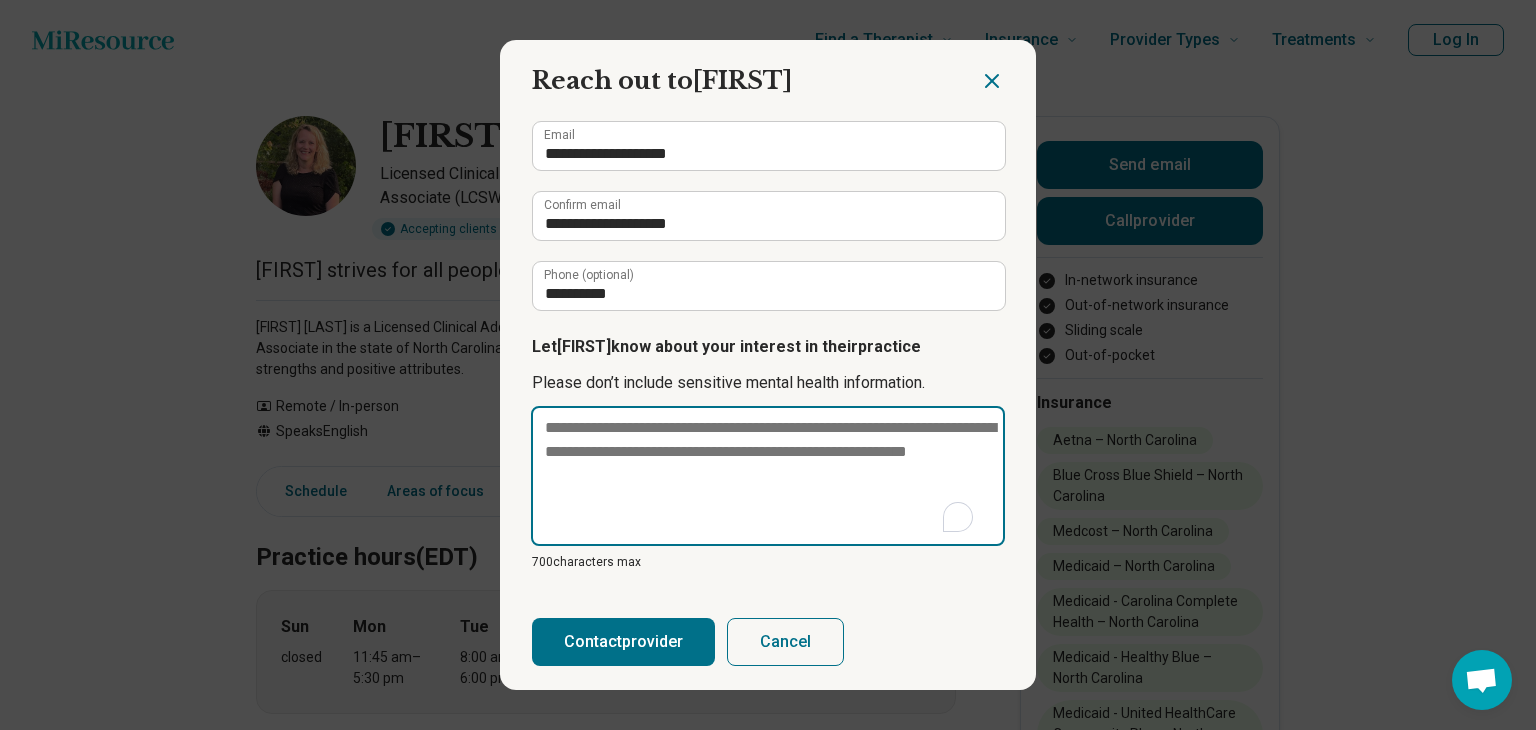 type on "*" 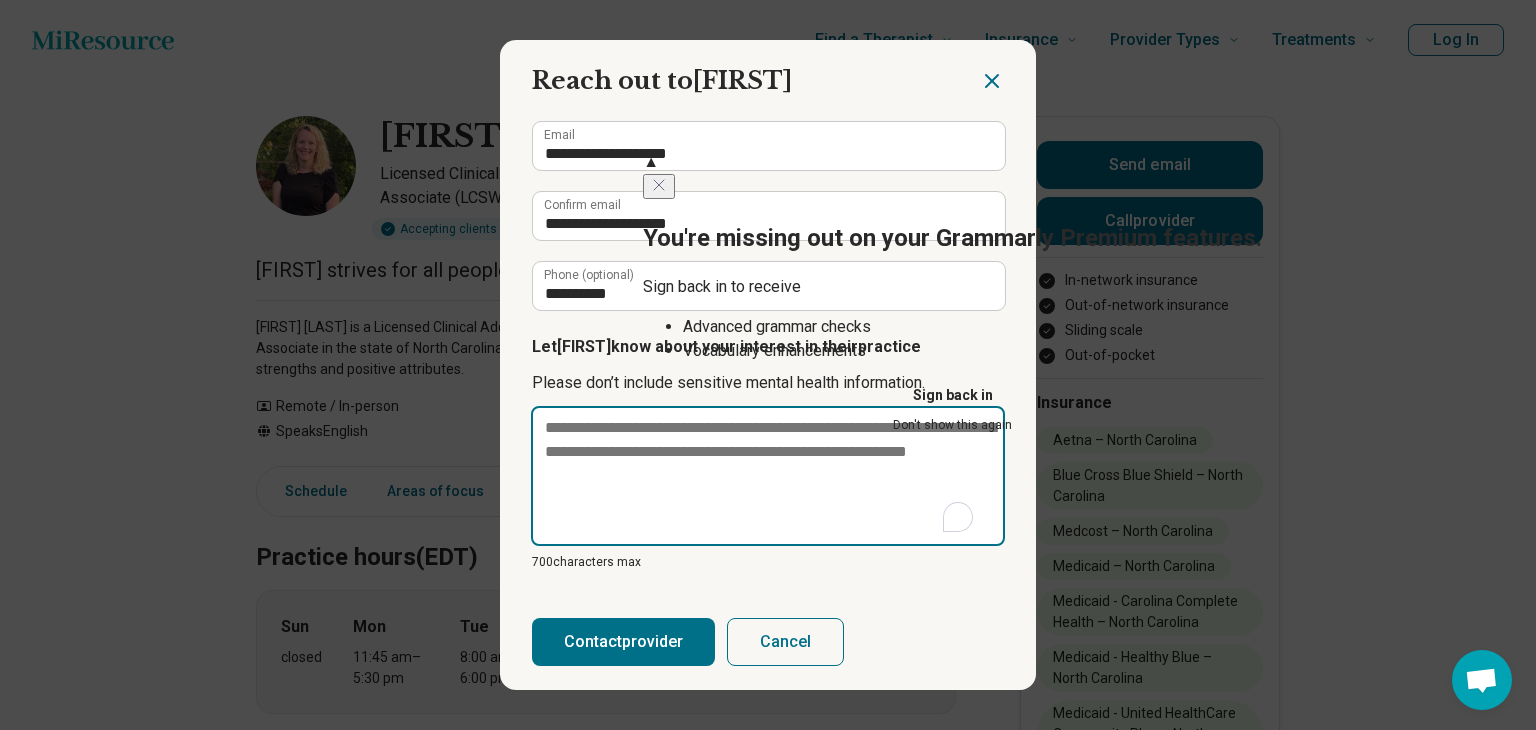 type on "*" 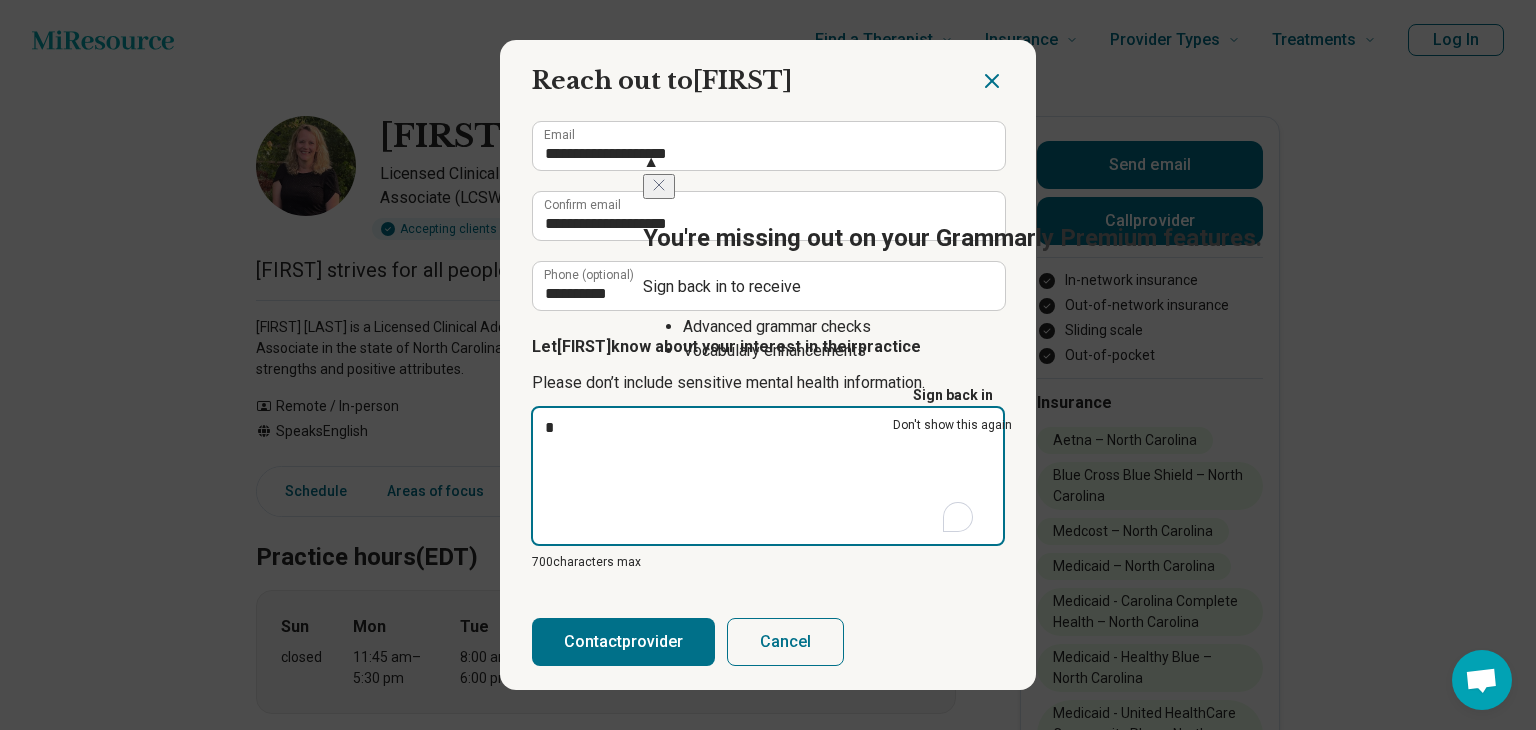 type on "**" 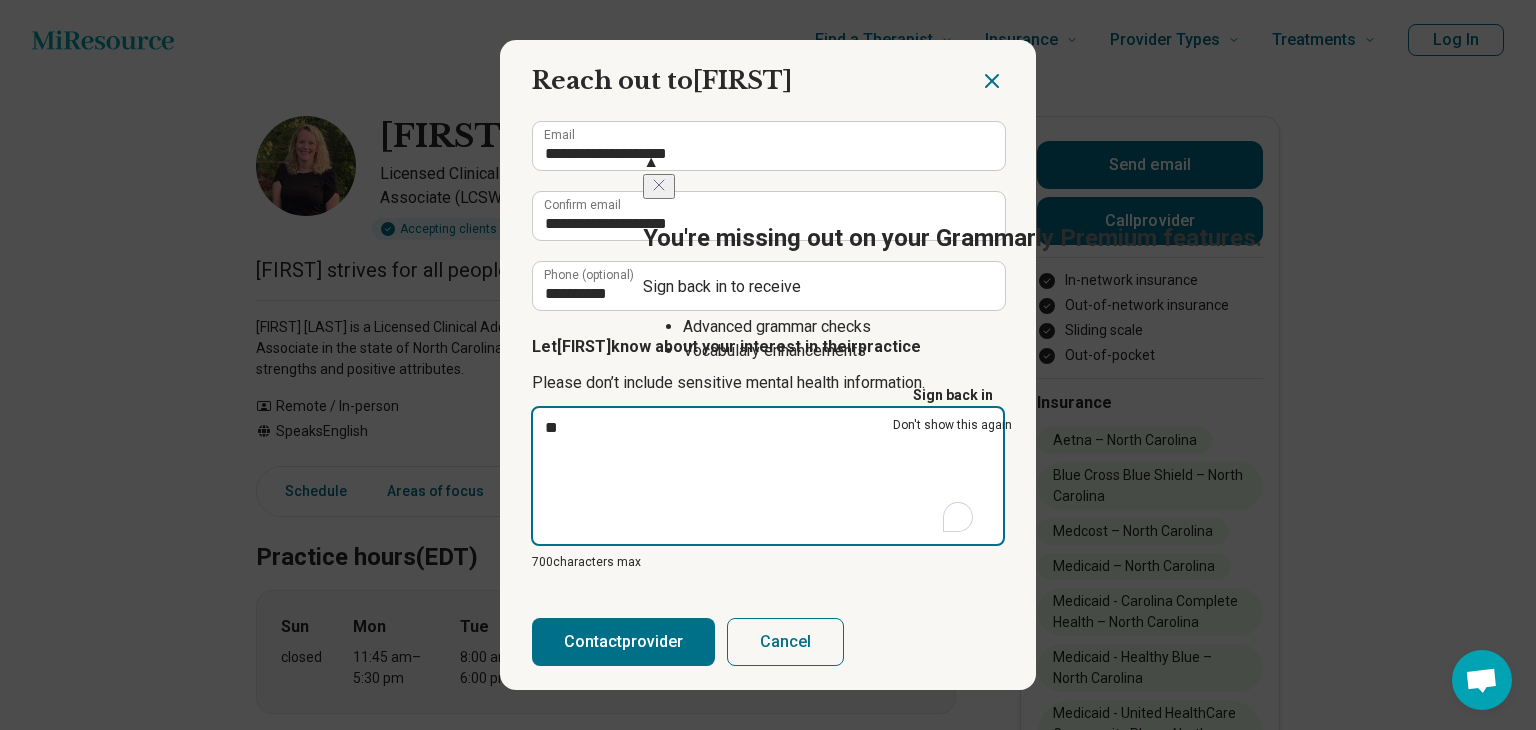 type on "*" 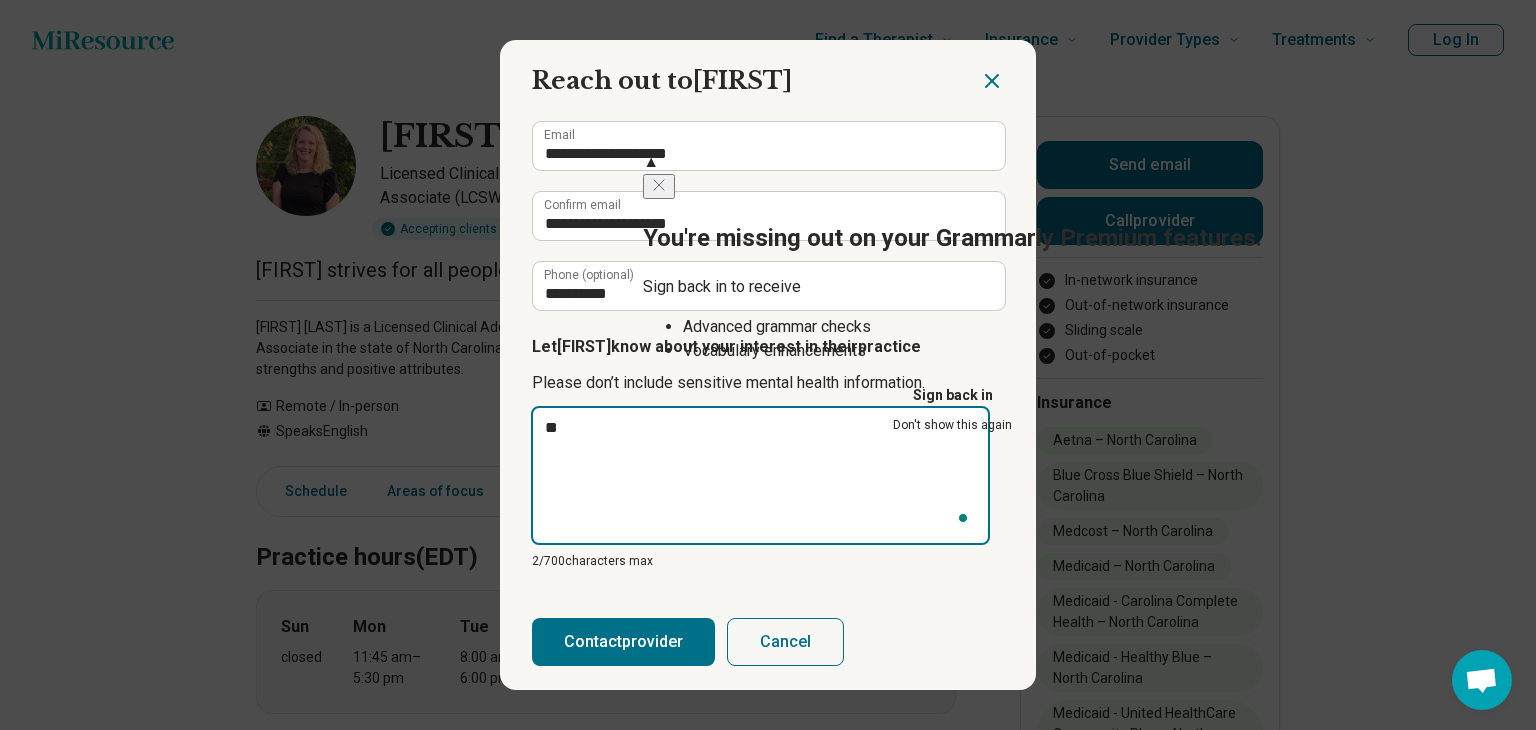 type on "**" 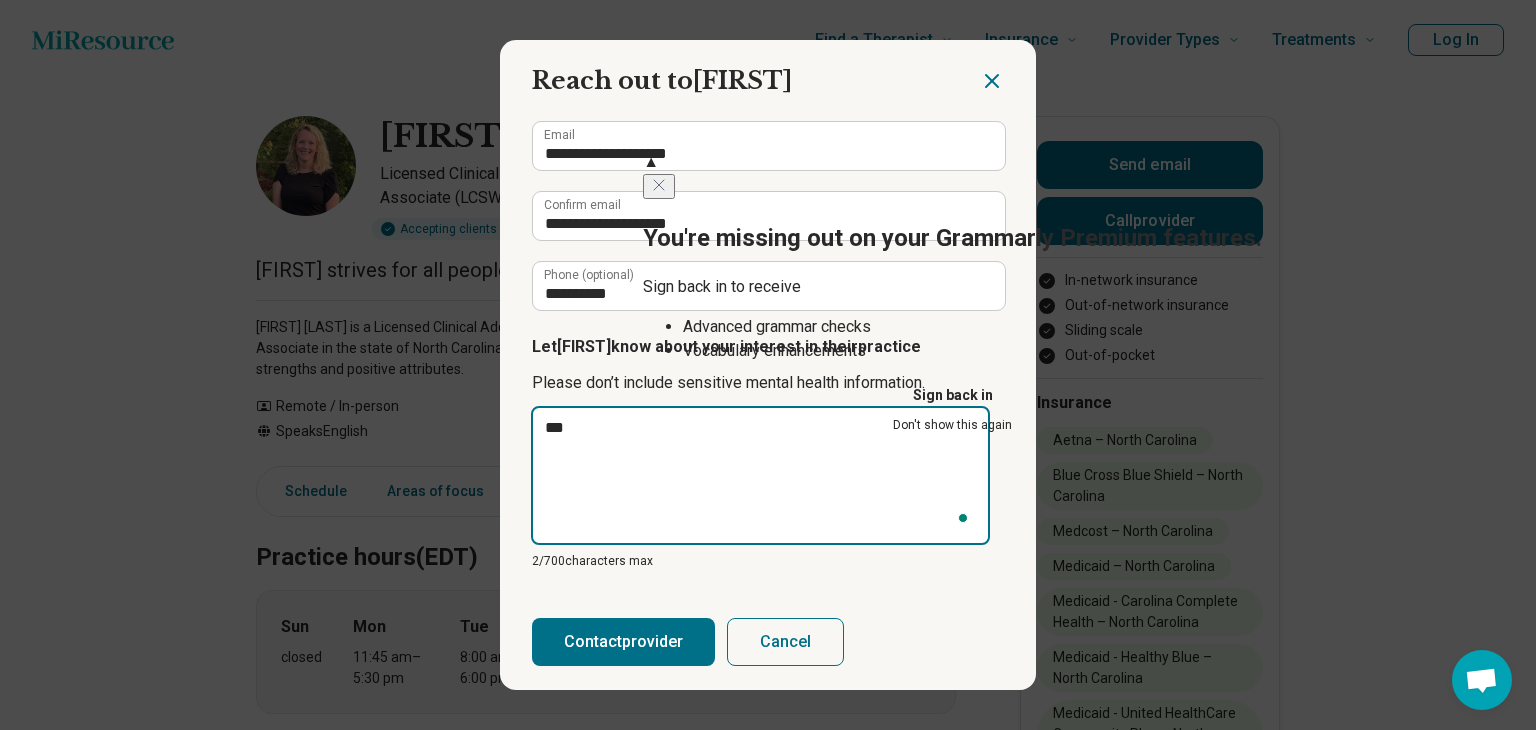 type on "**" 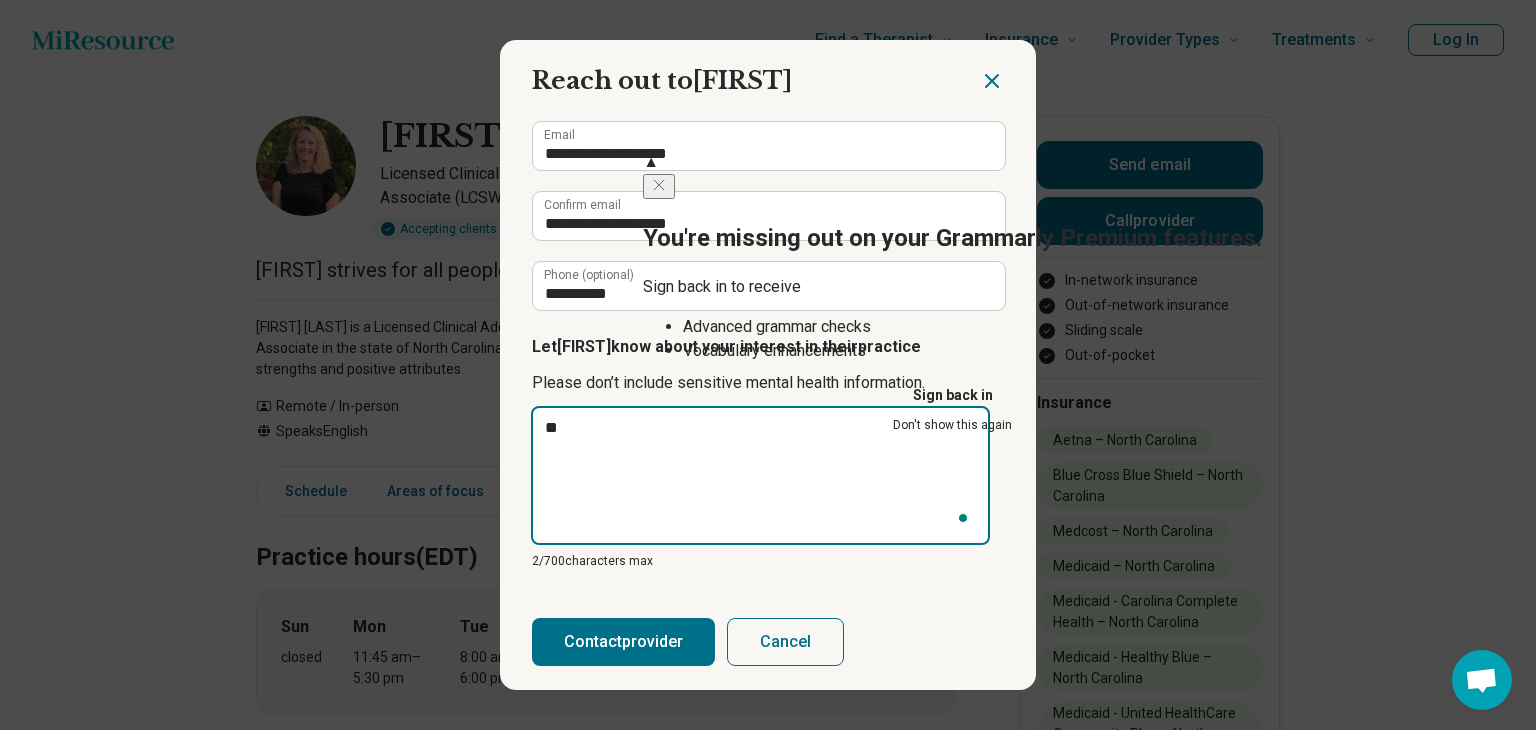 type on "***" 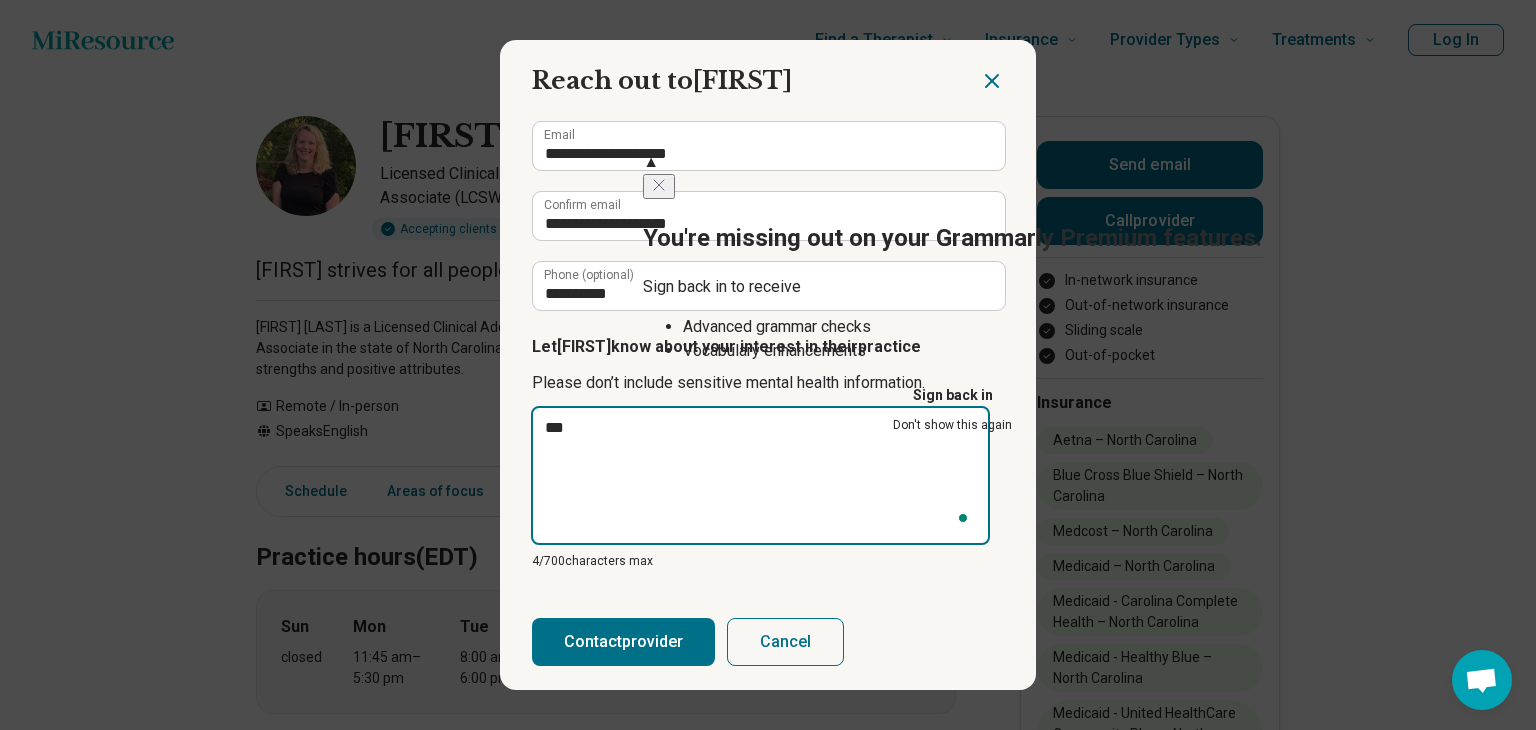 type on "***" 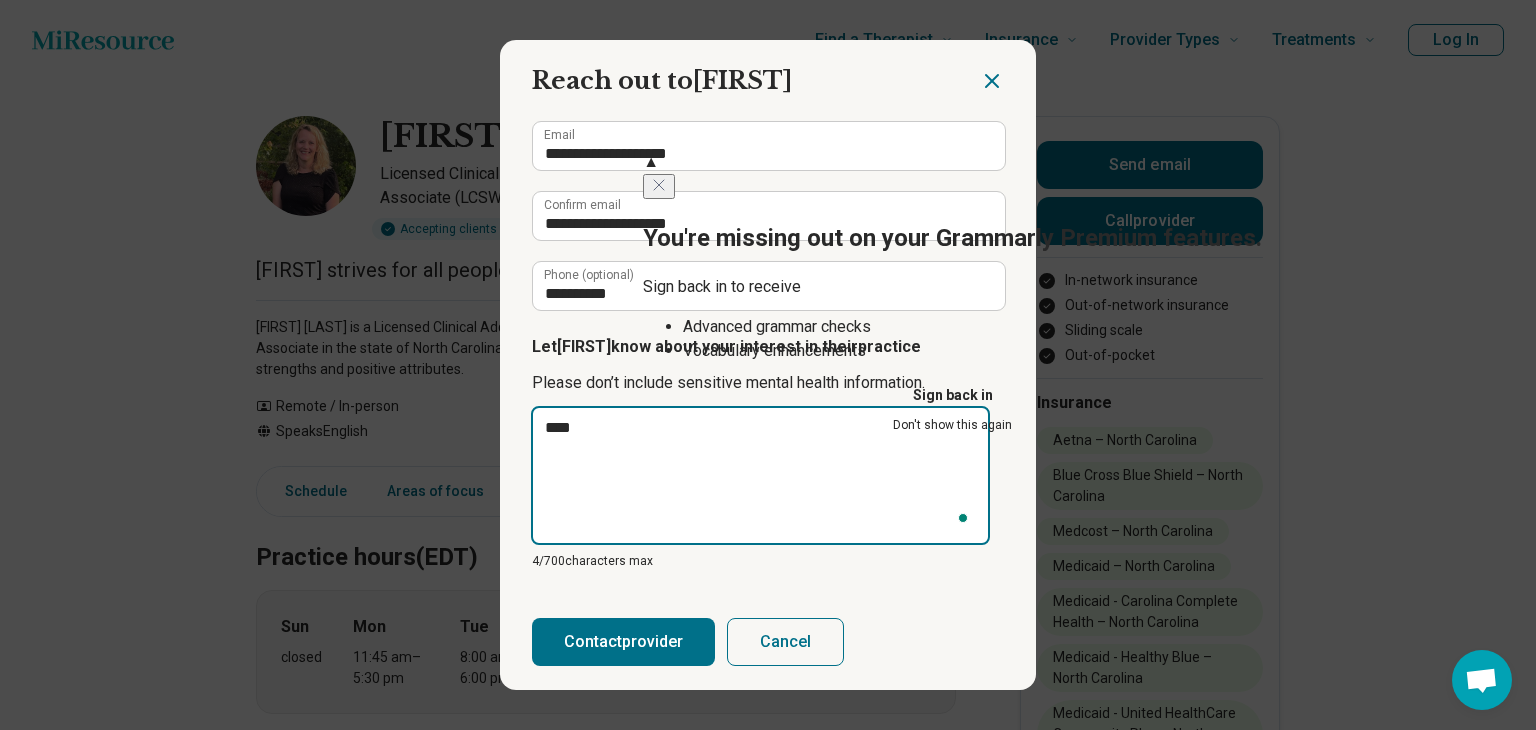 type on "*" 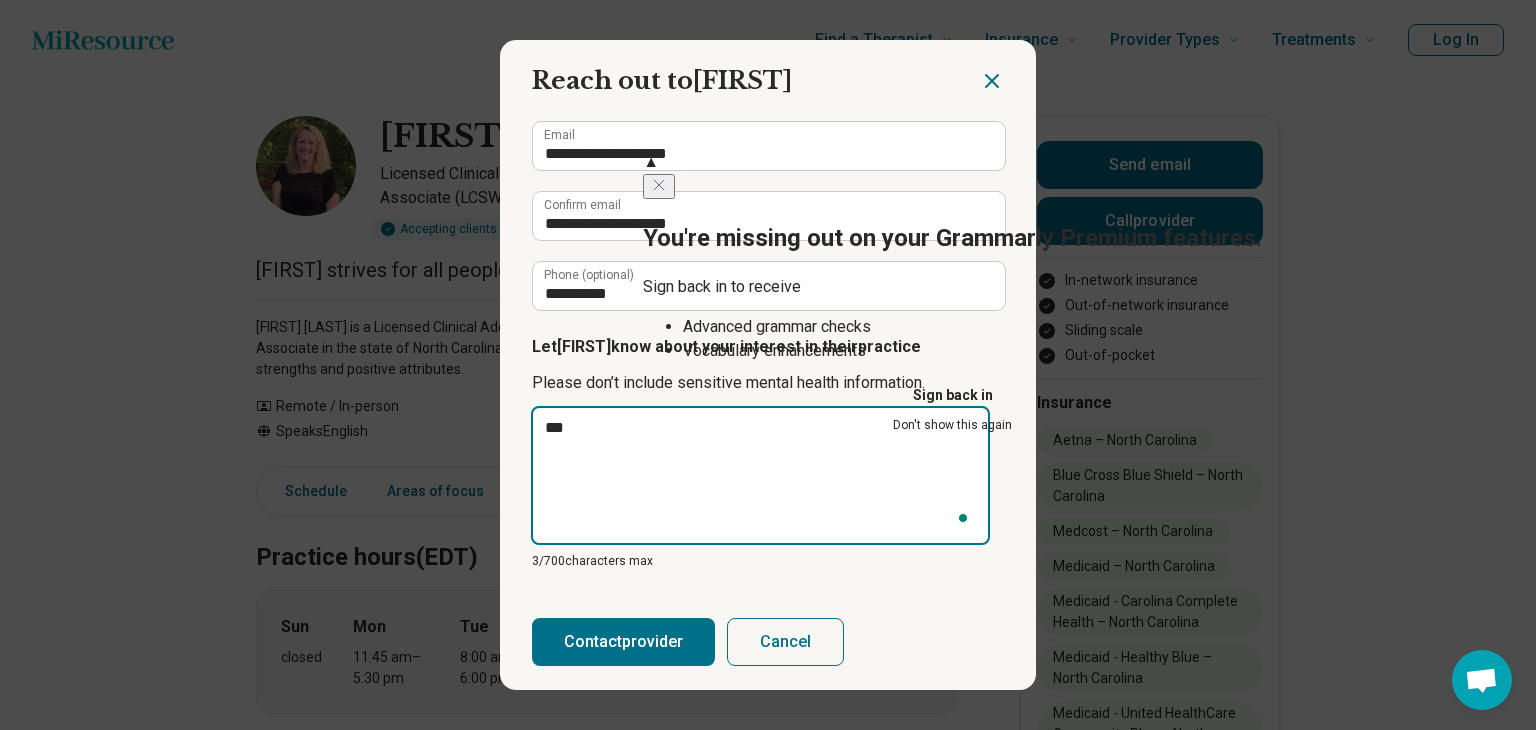 type on "**" 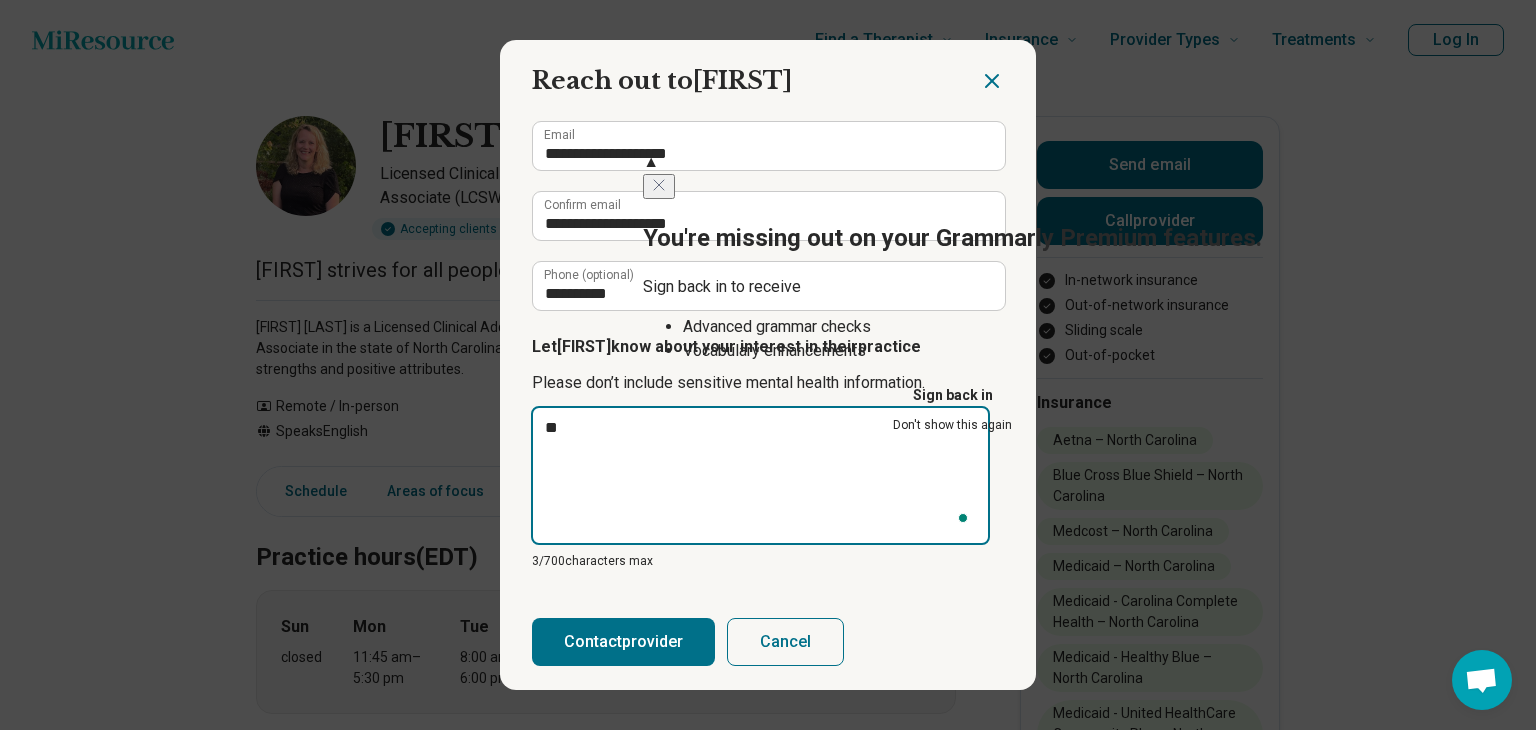 type on "*" 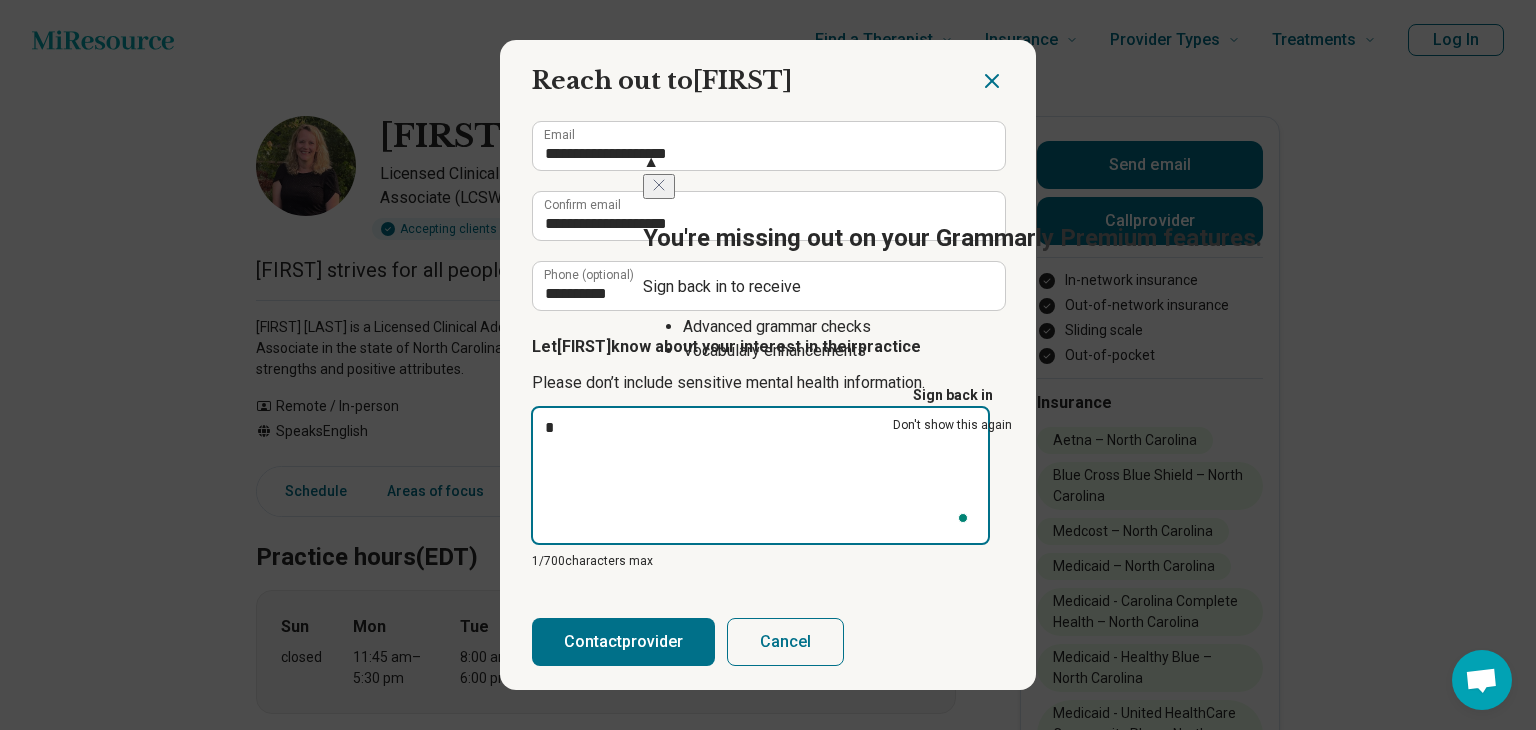 type on "**" 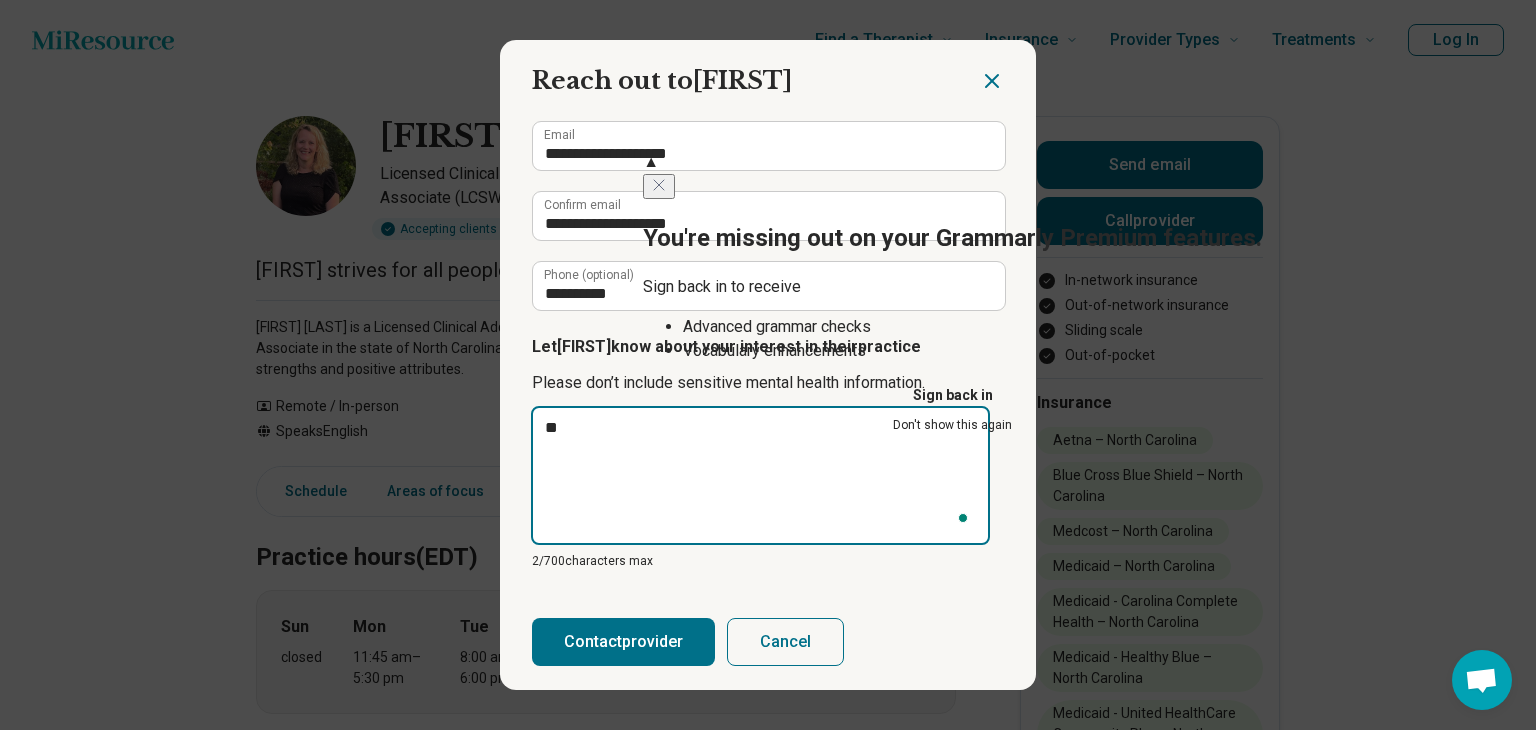 type on "***" 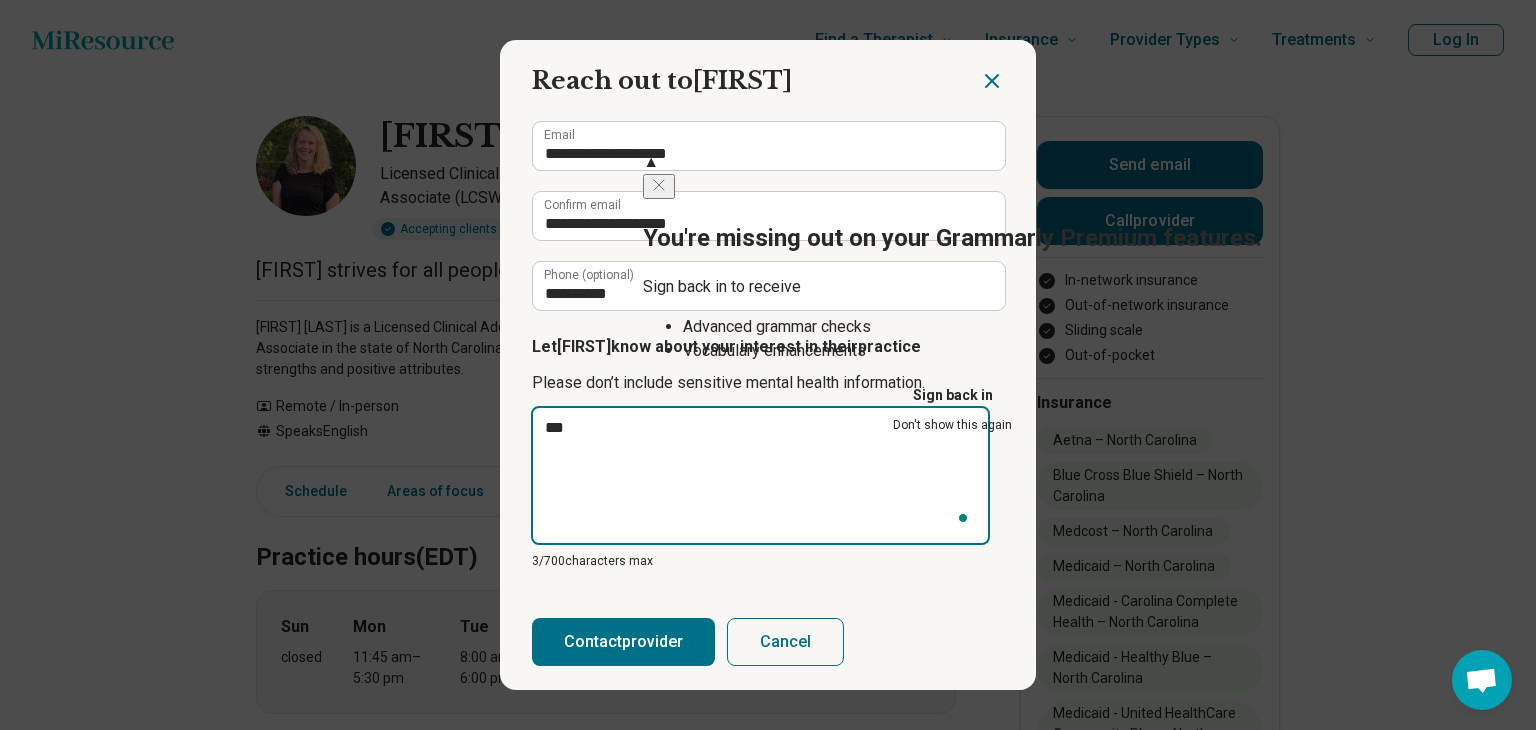 type on "***" 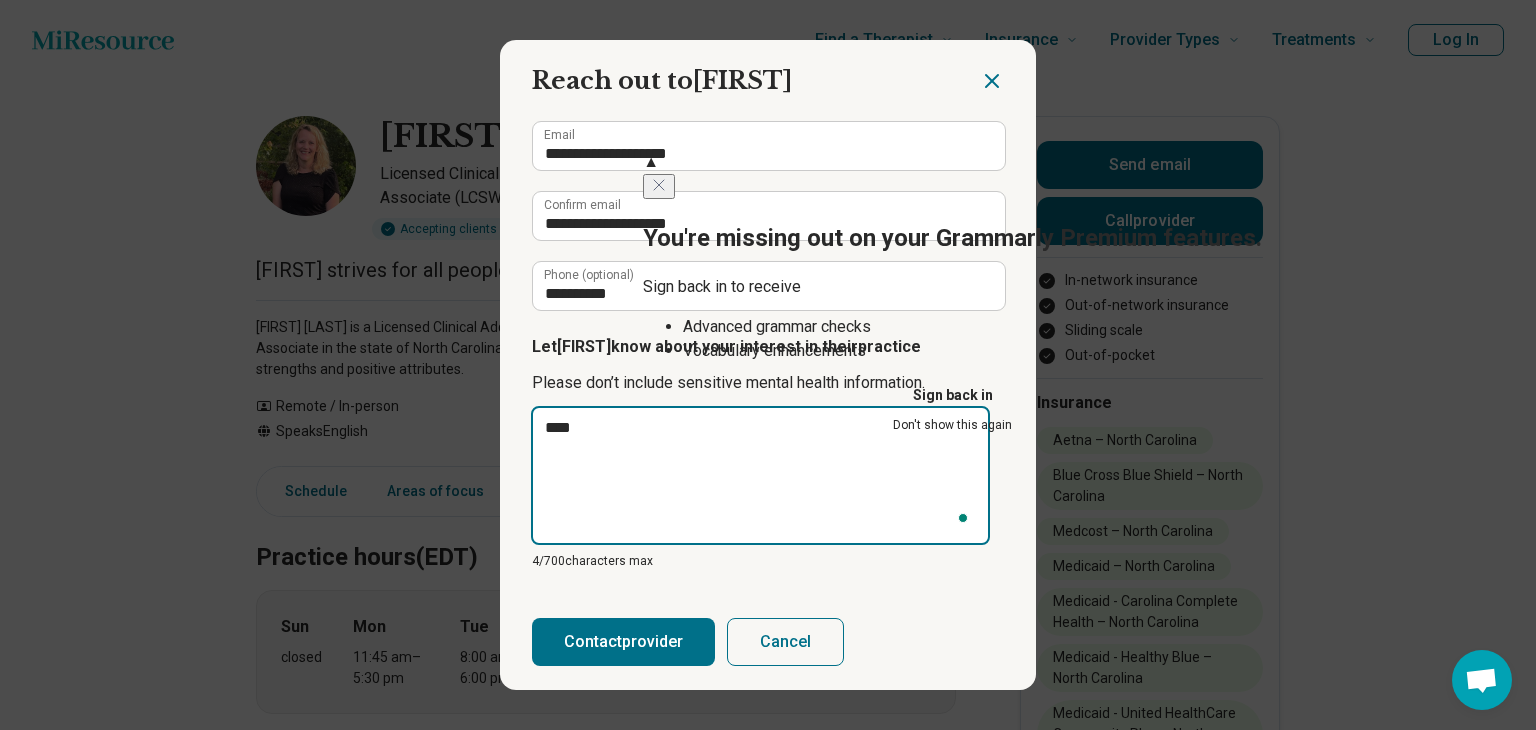 type on "*****" 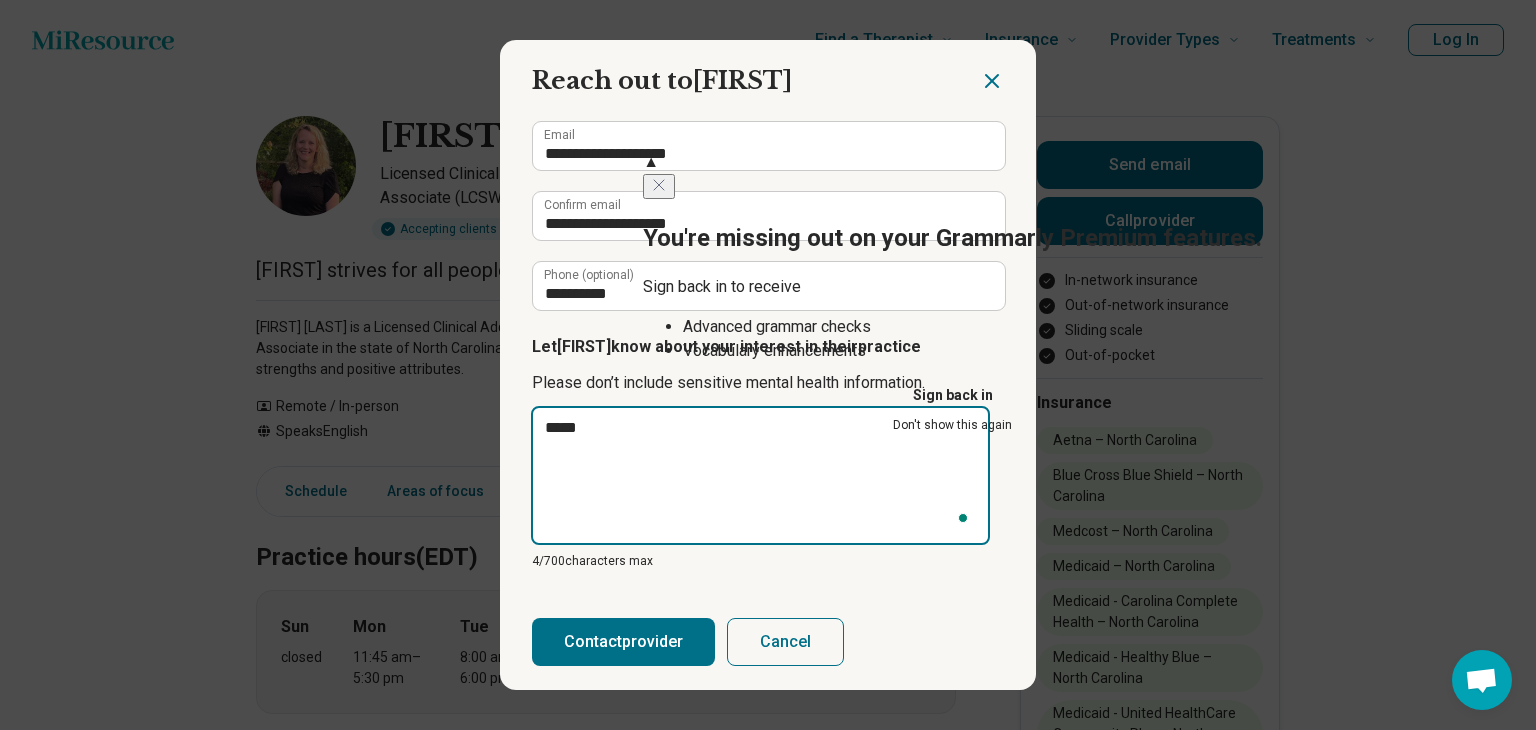 type on "*" 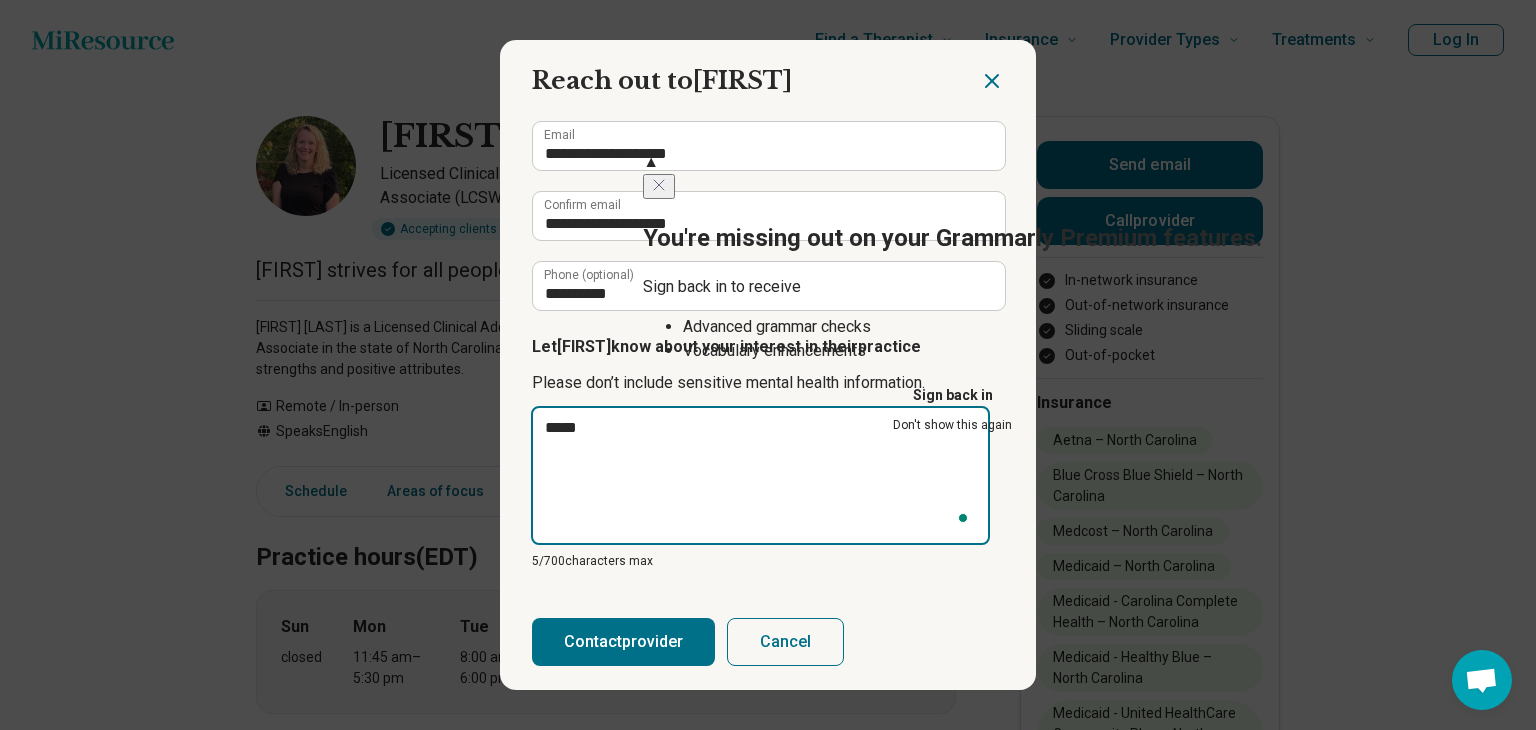 type on "******" 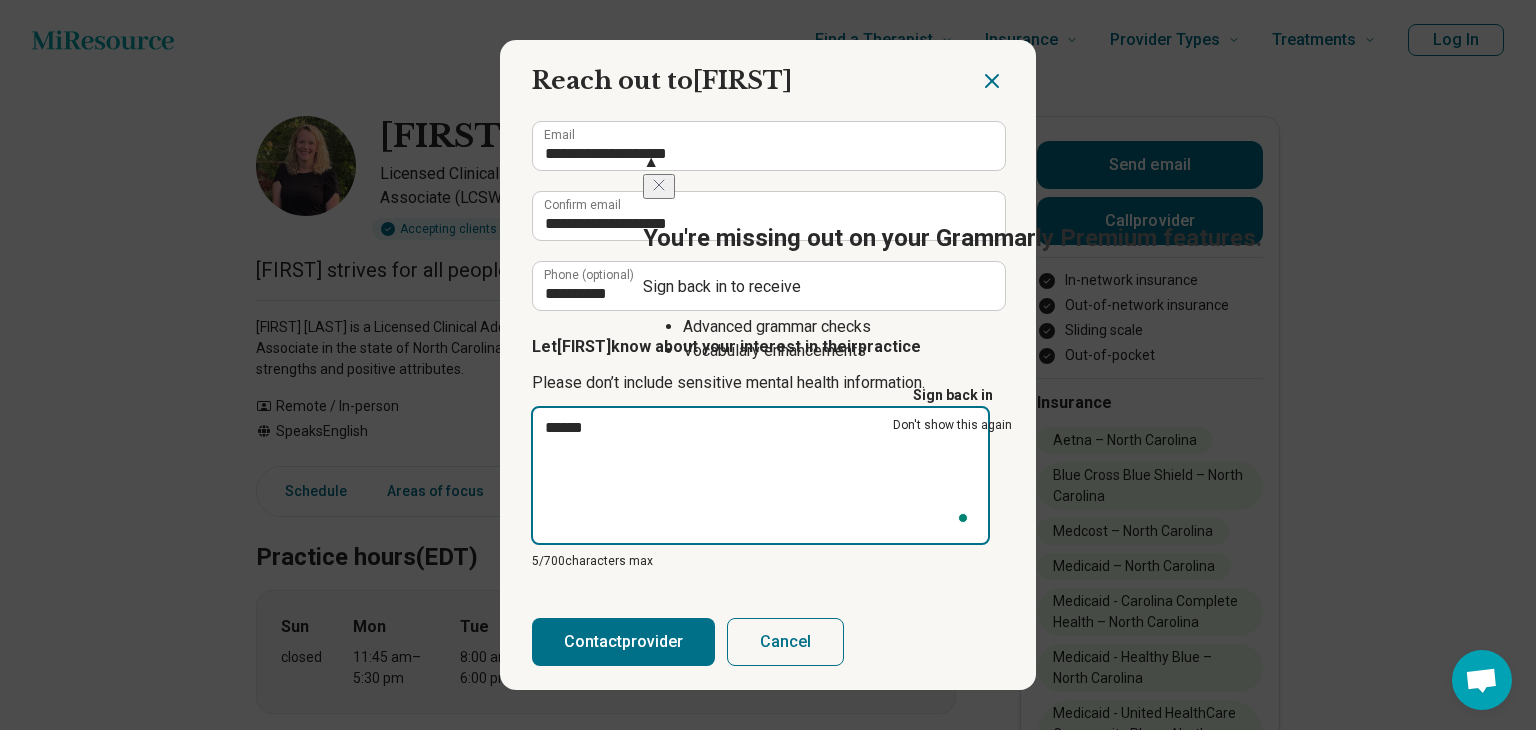 type on "*******" 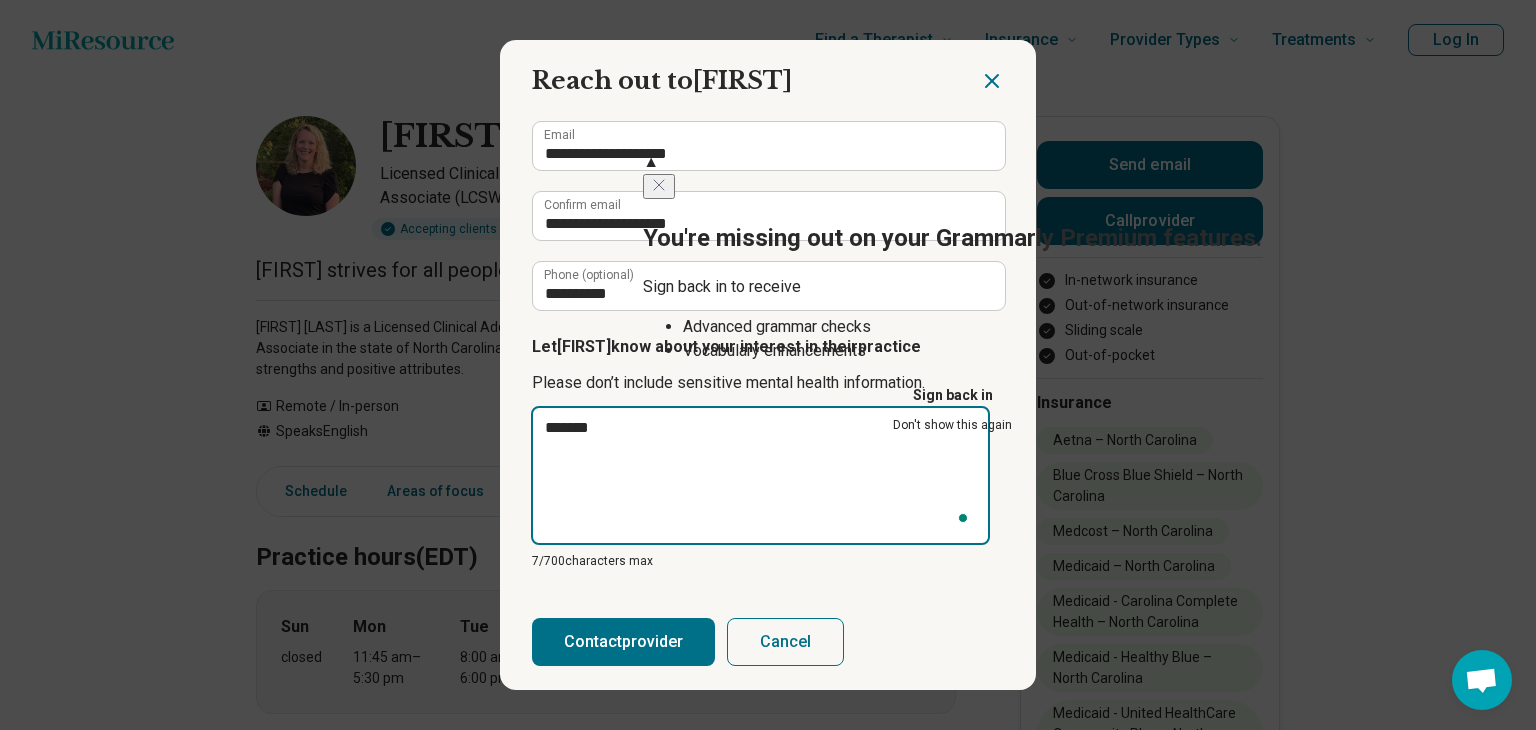 type on "********" 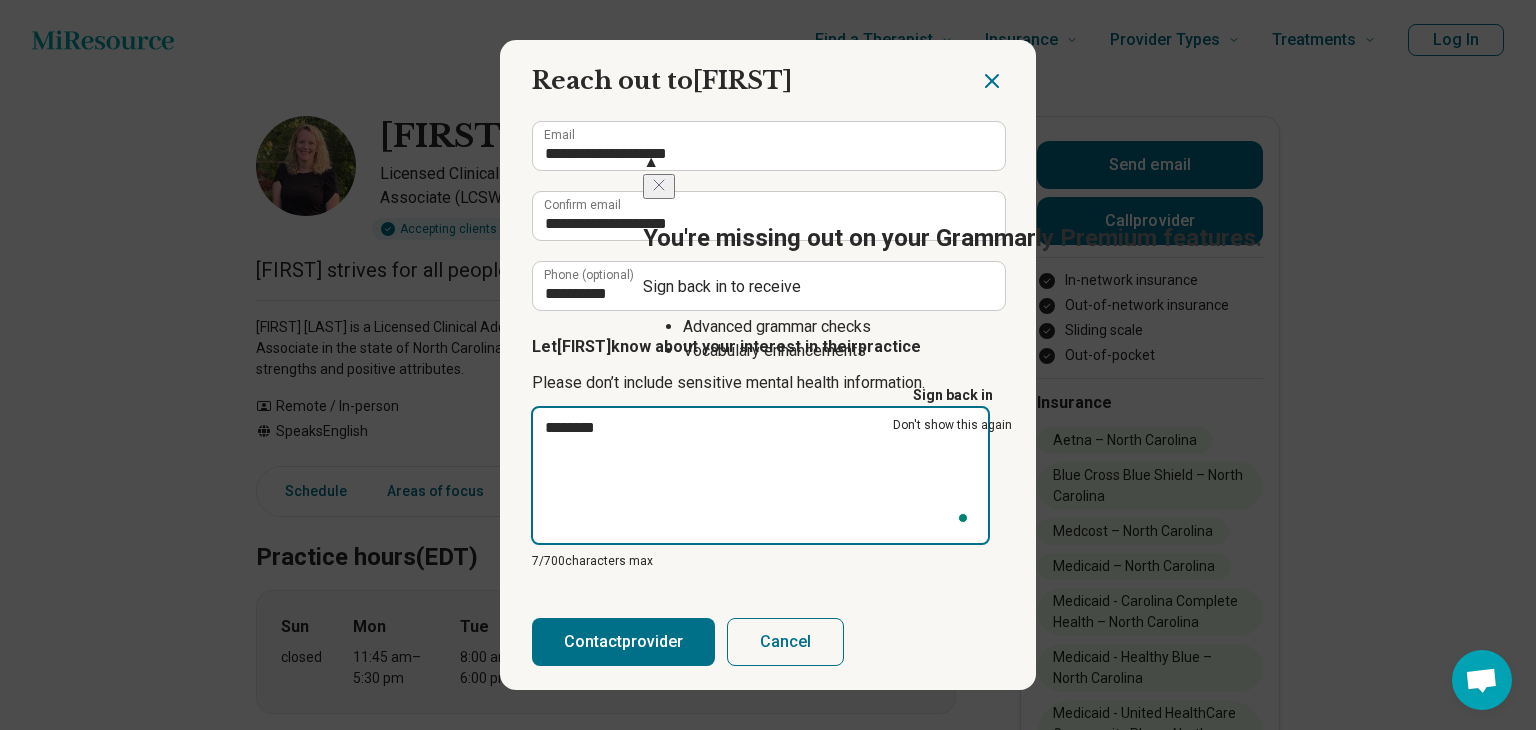 type on "*********" 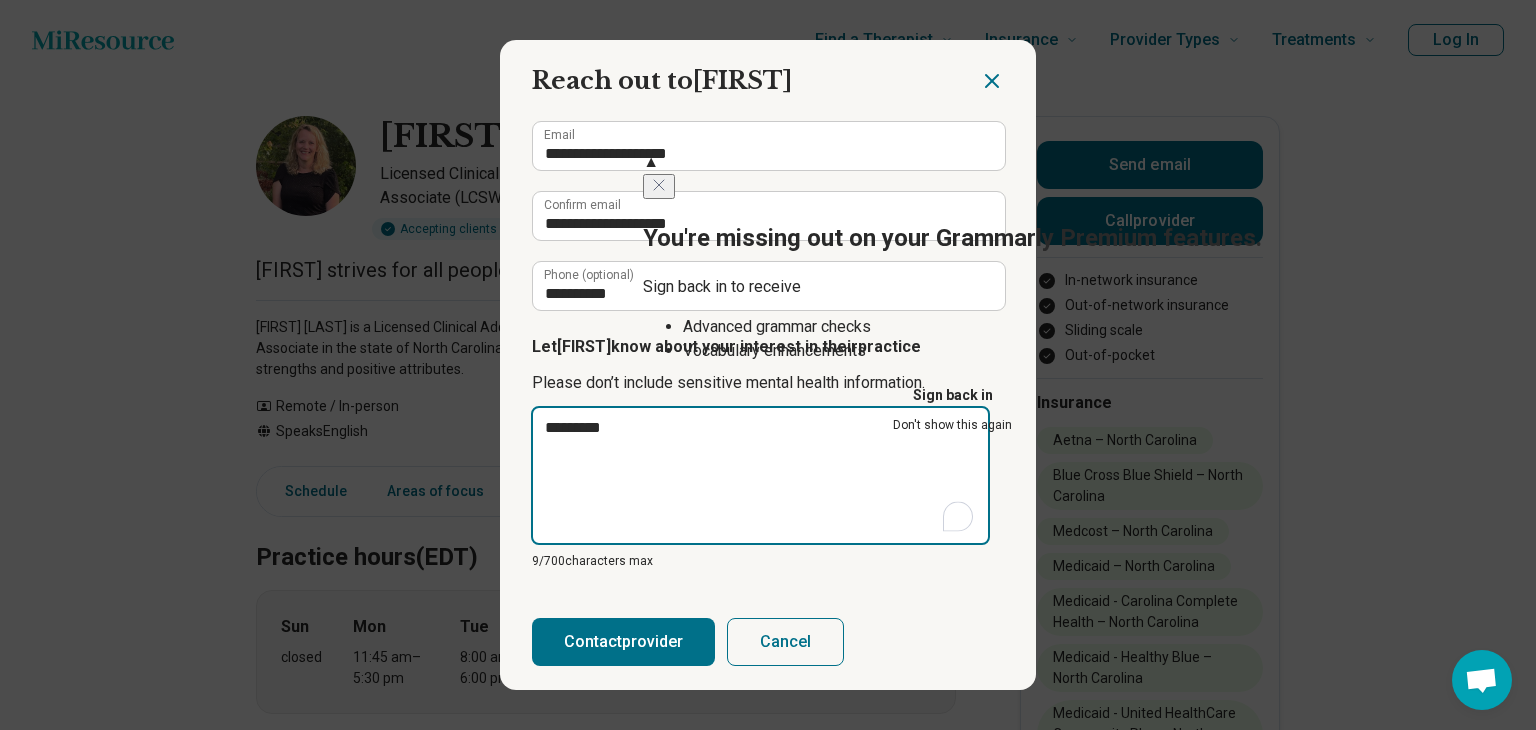 type on "**********" 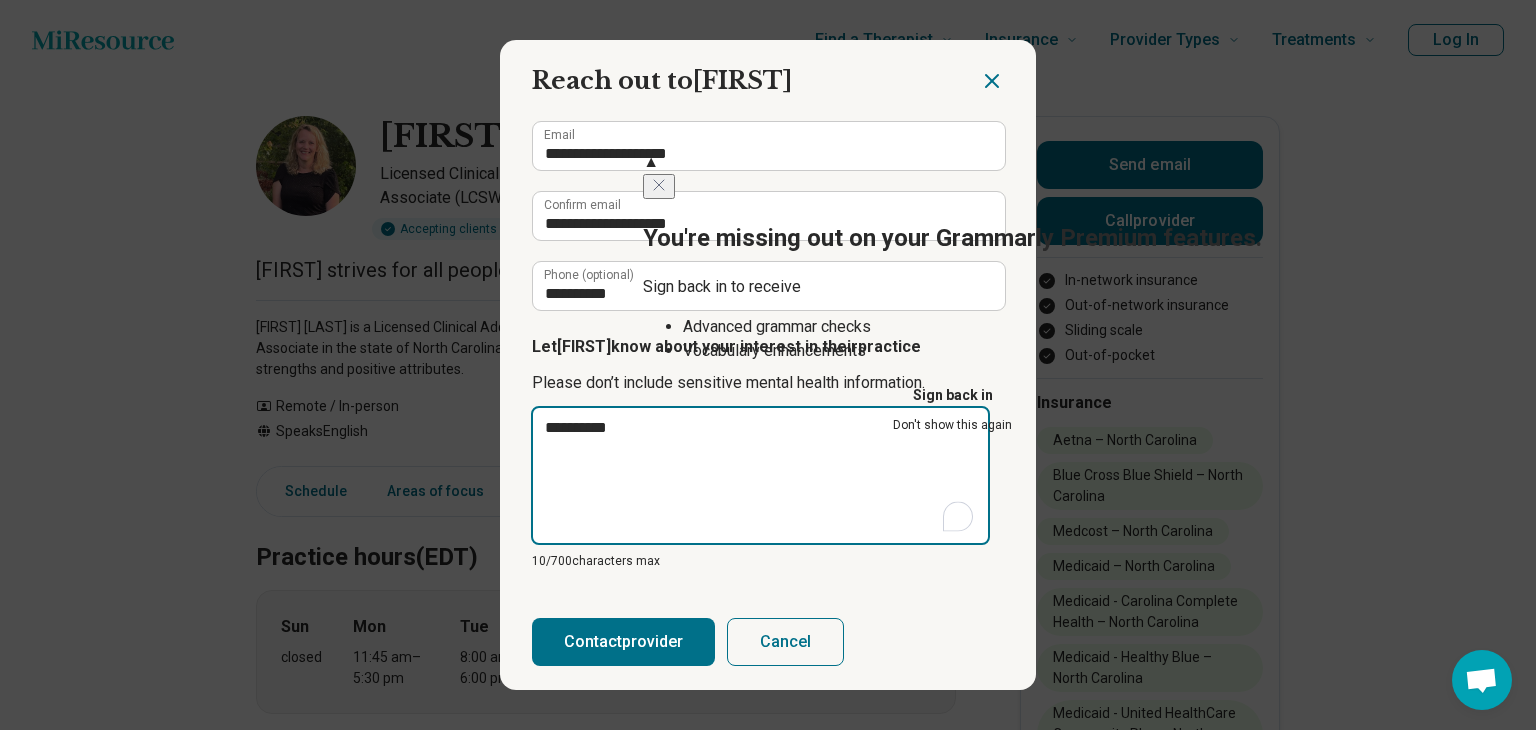 type on "**********" 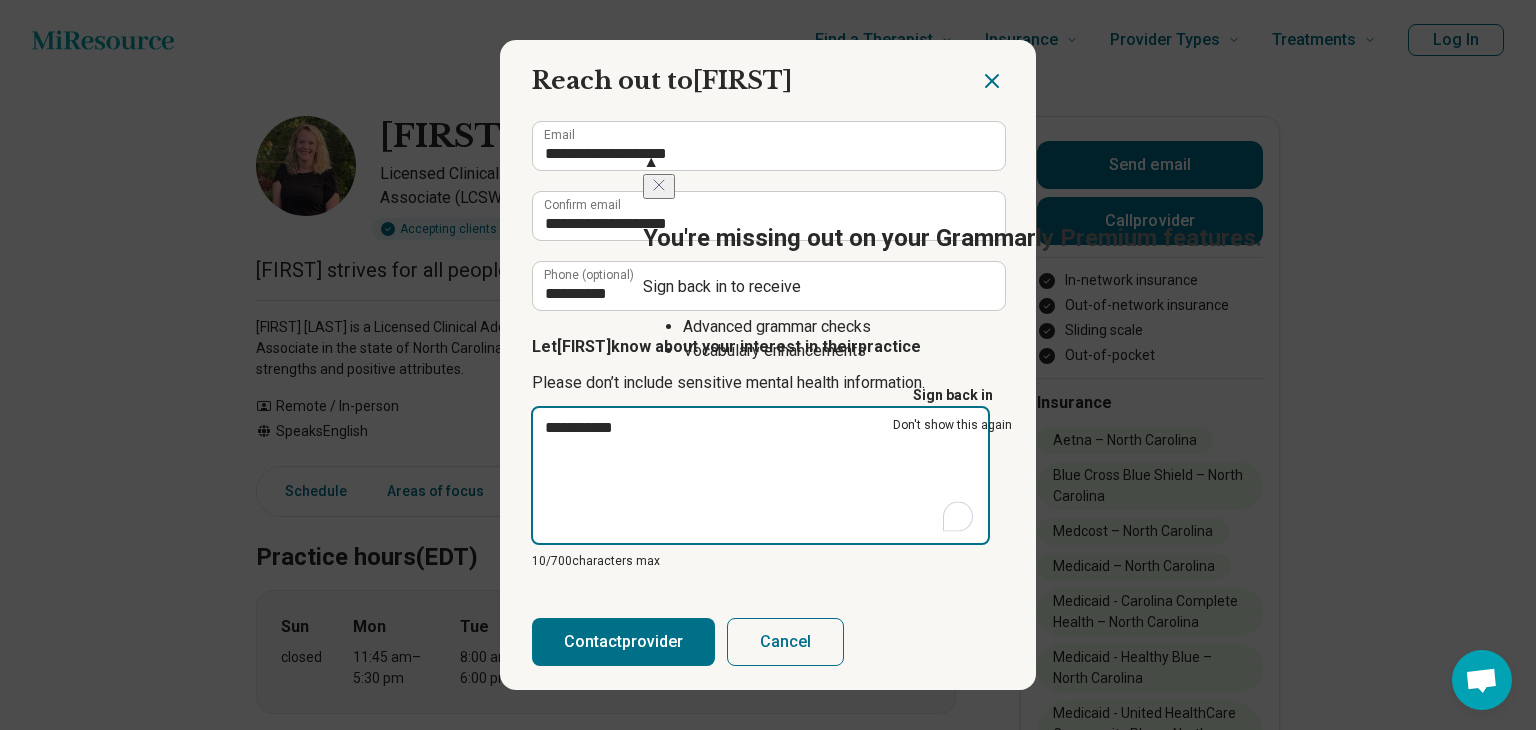 type on "**********" 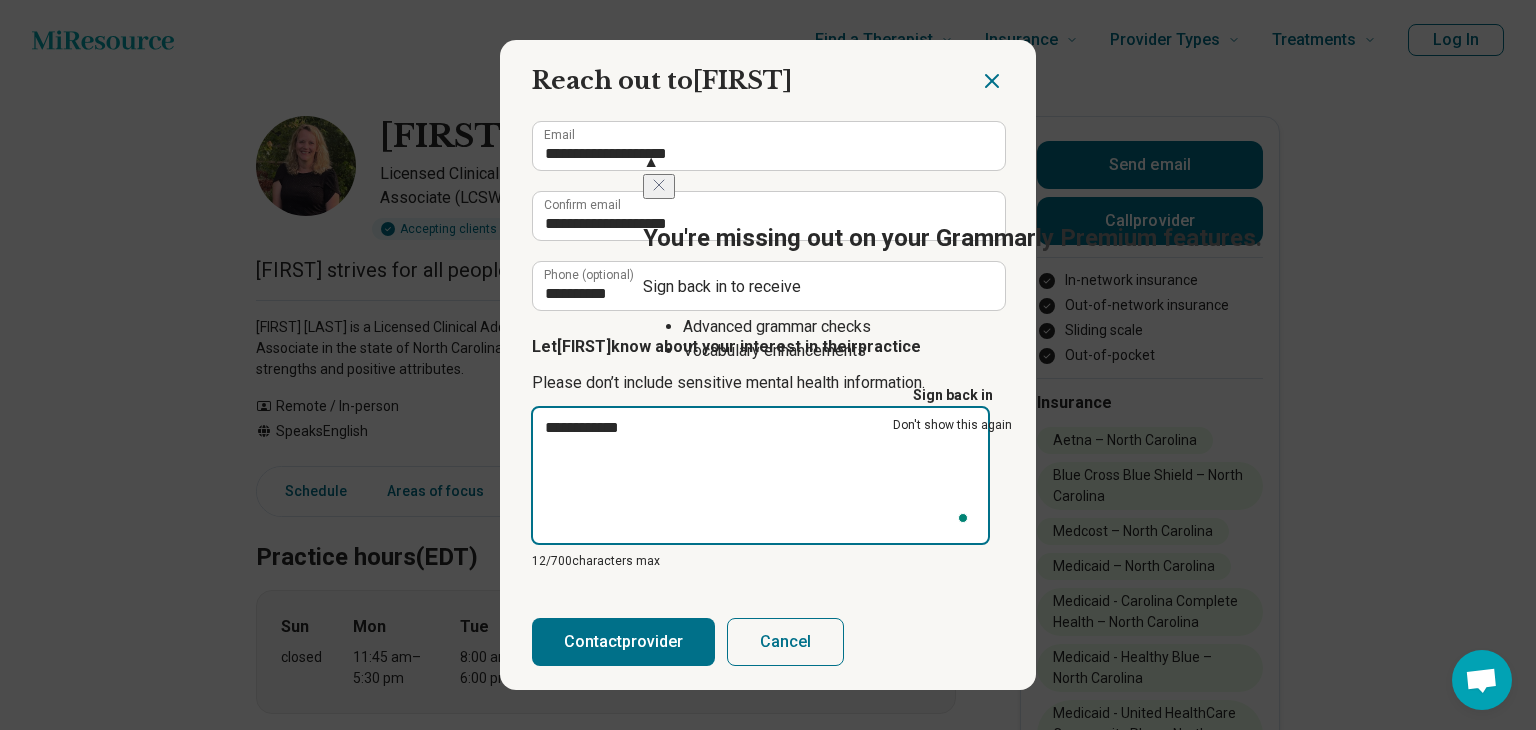 type on "**********" 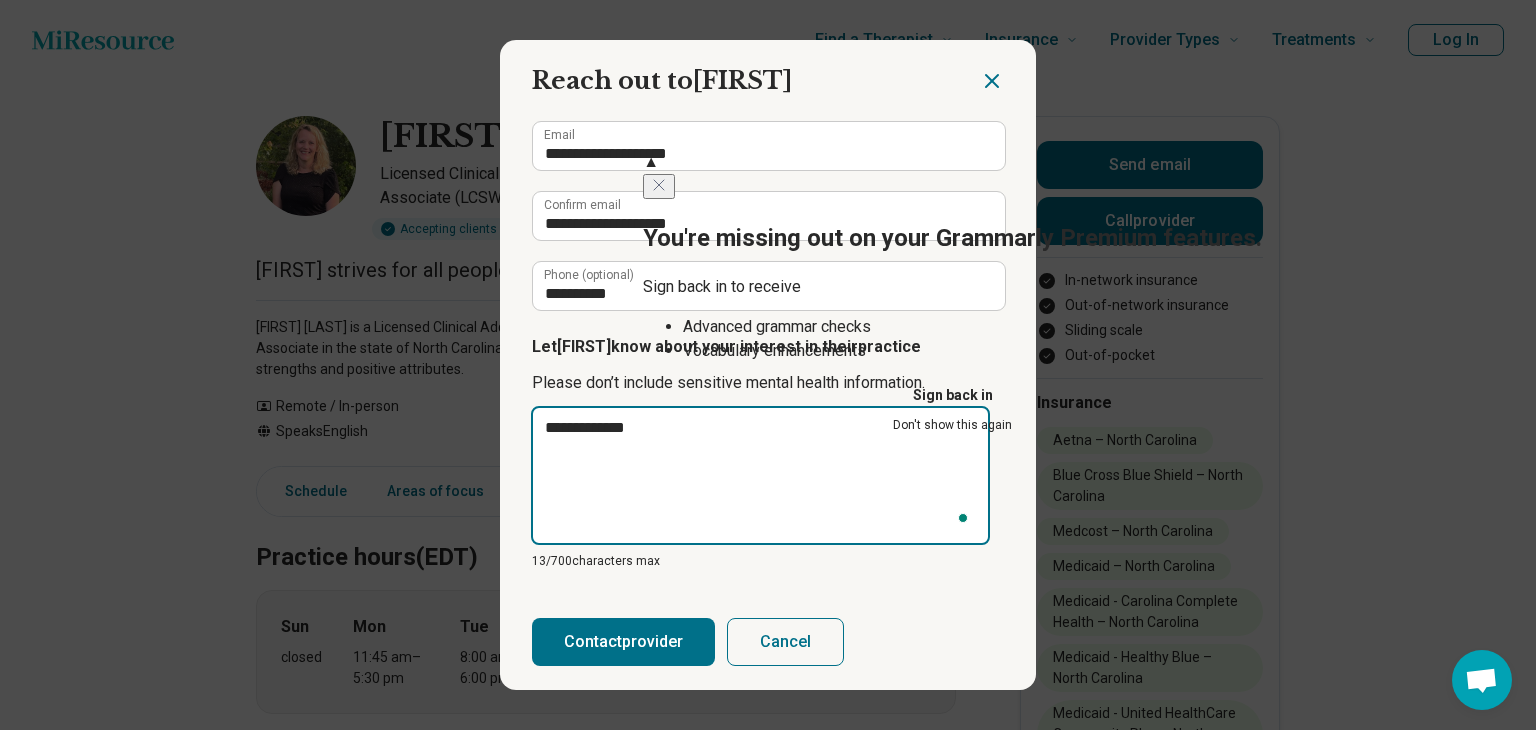 type on "**********" 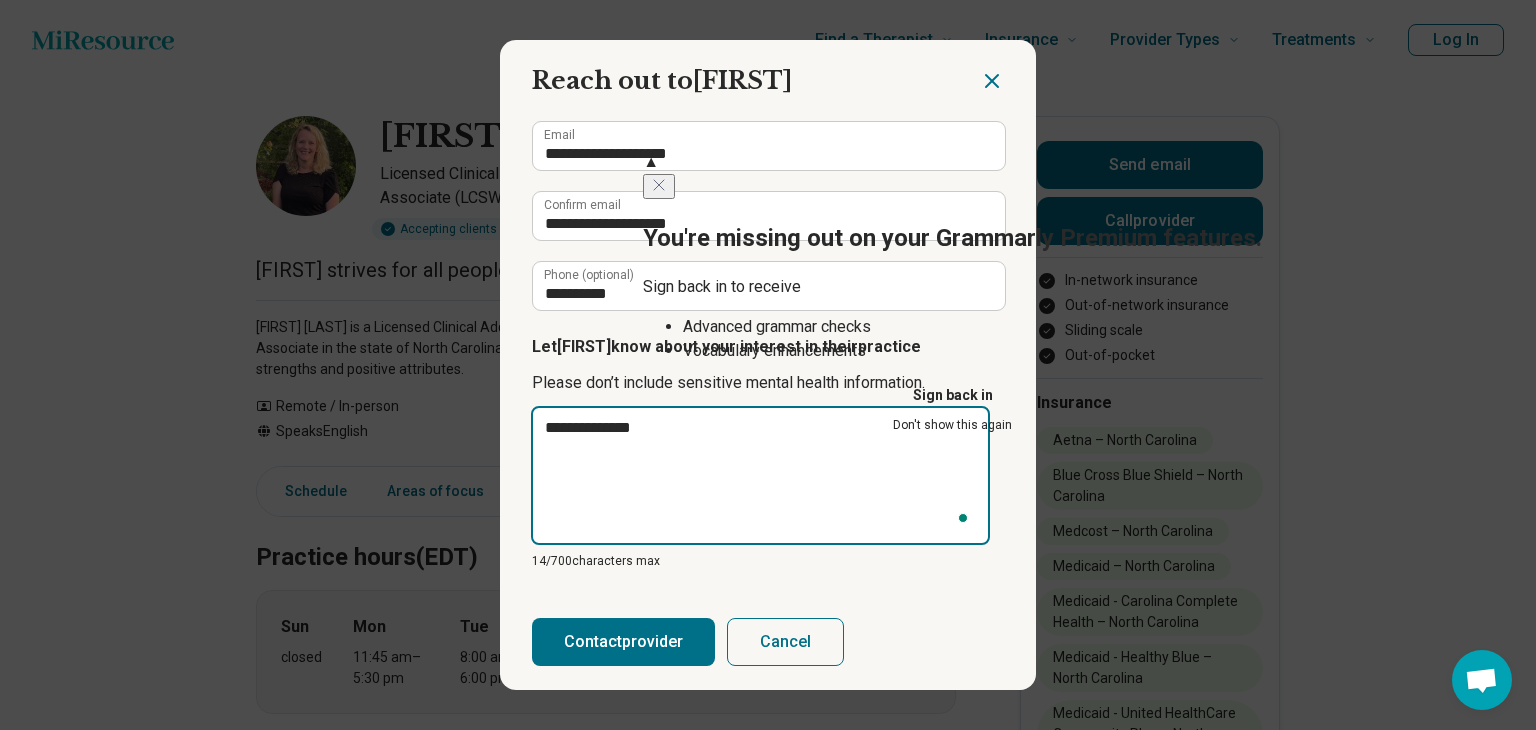 type on "**********" 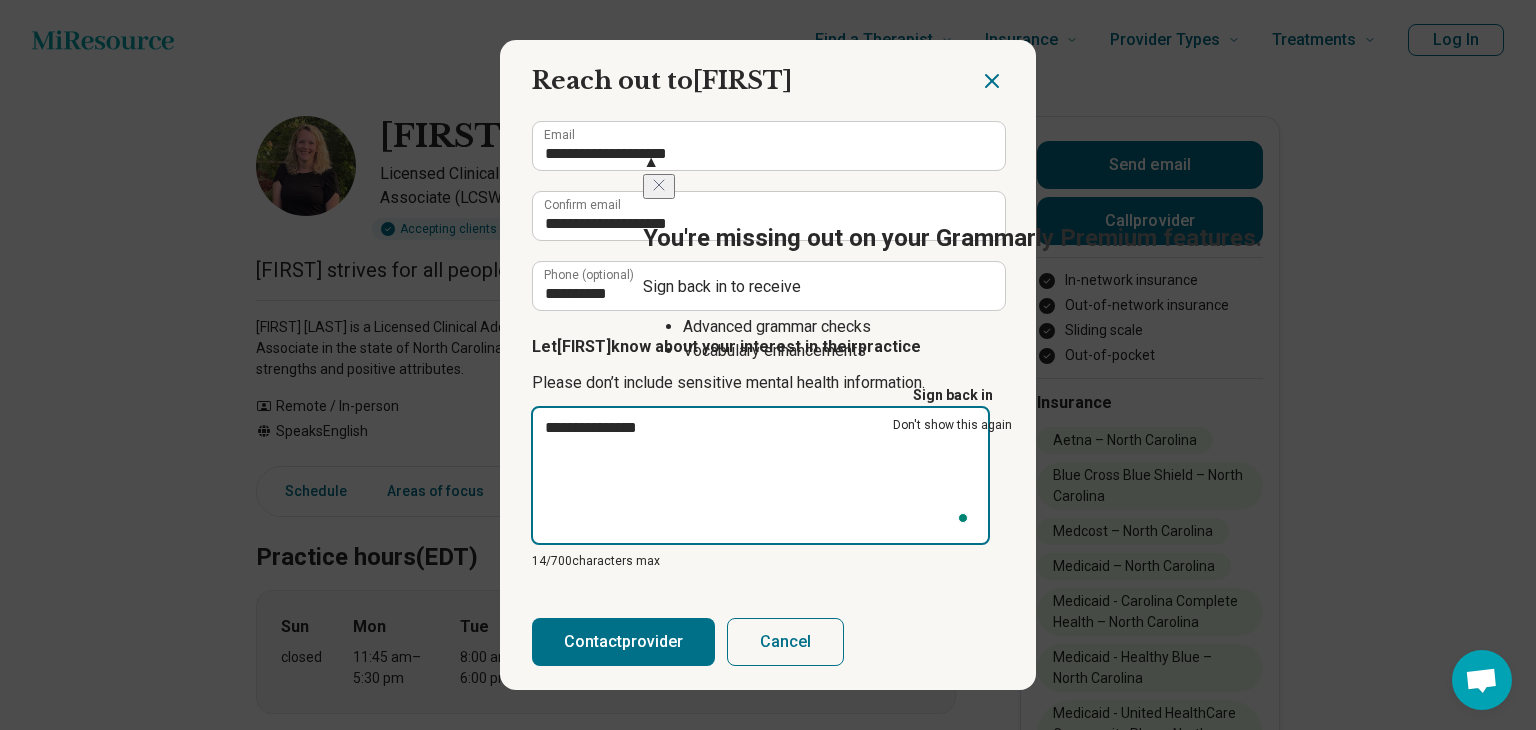 type on "**********" 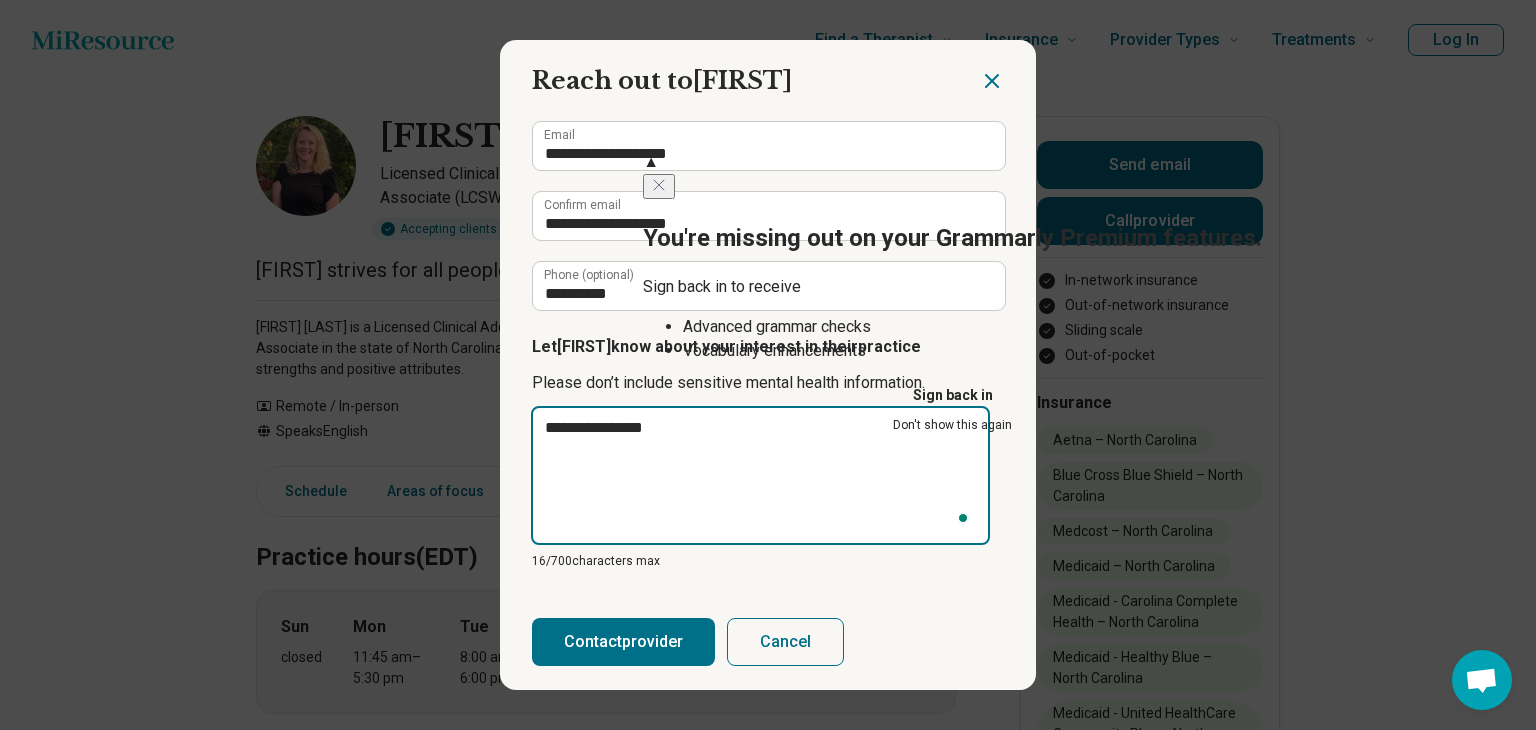 type on "**********" 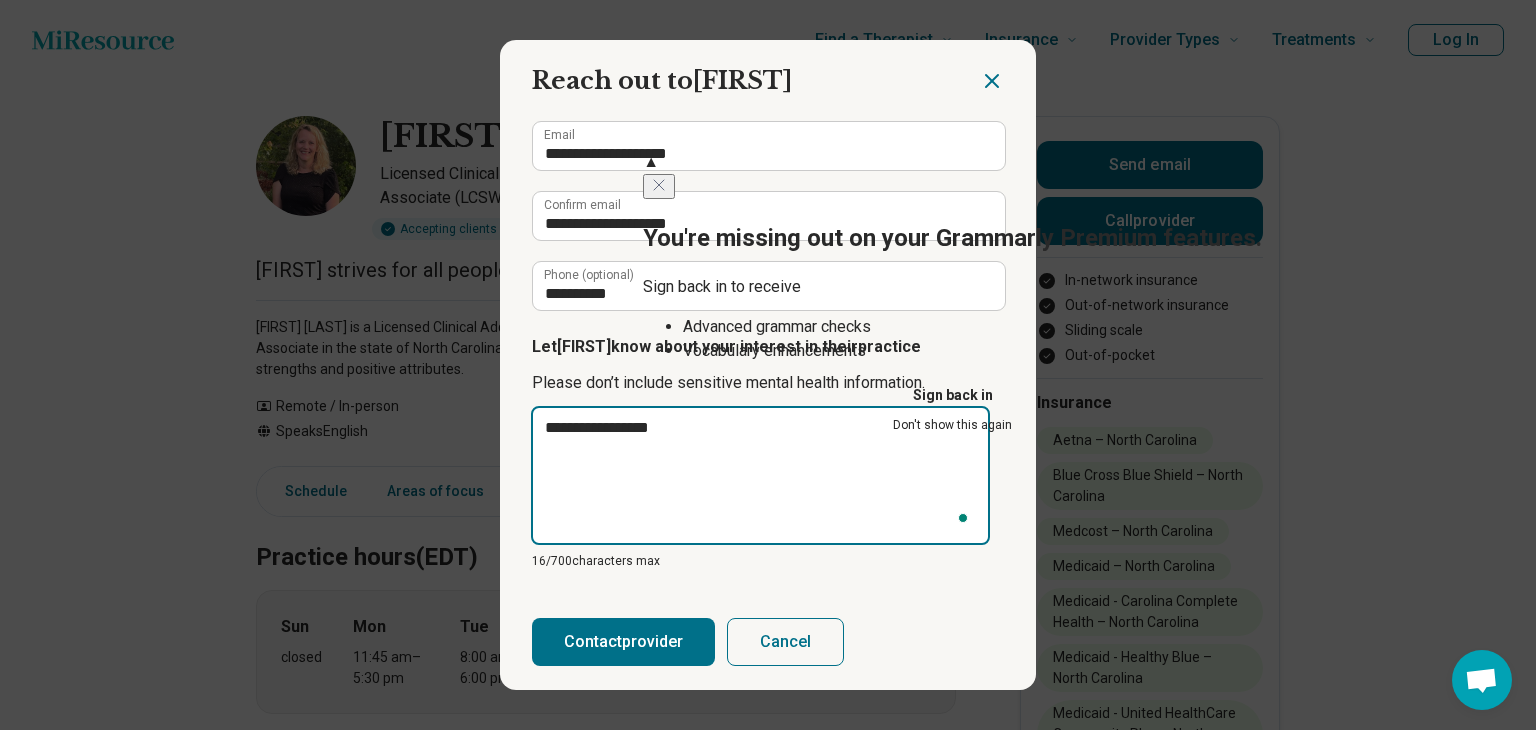 type on "*" 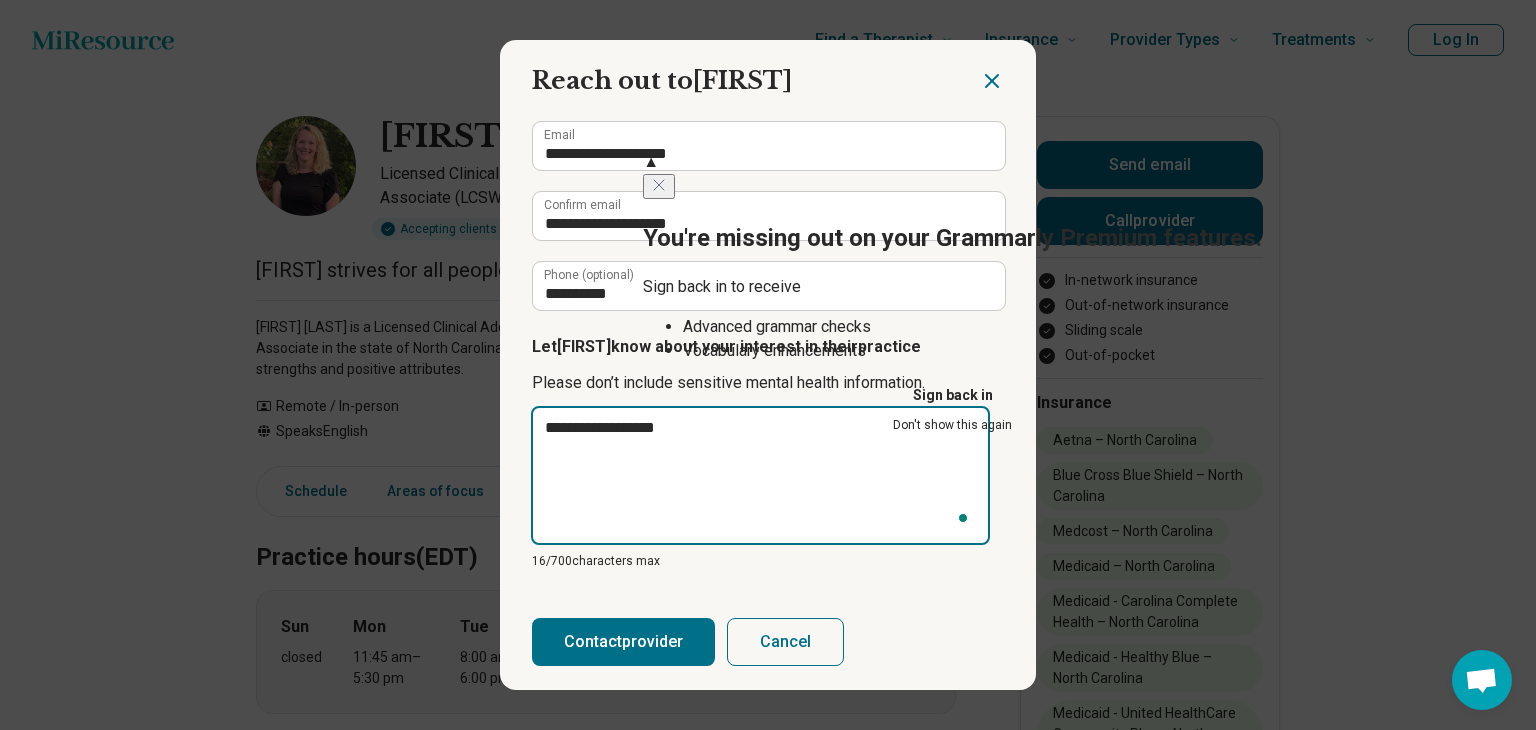 type on "*" 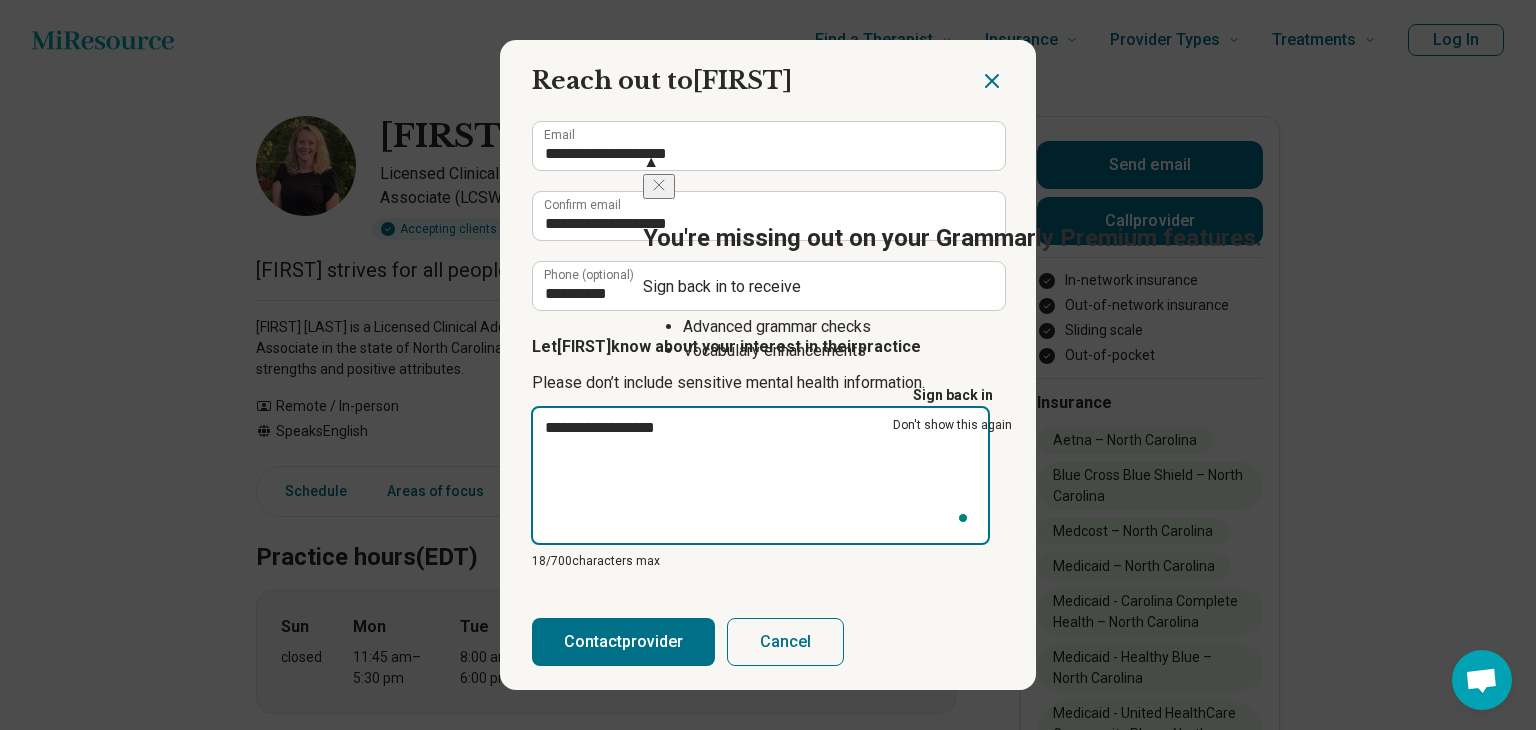 type on "**********" 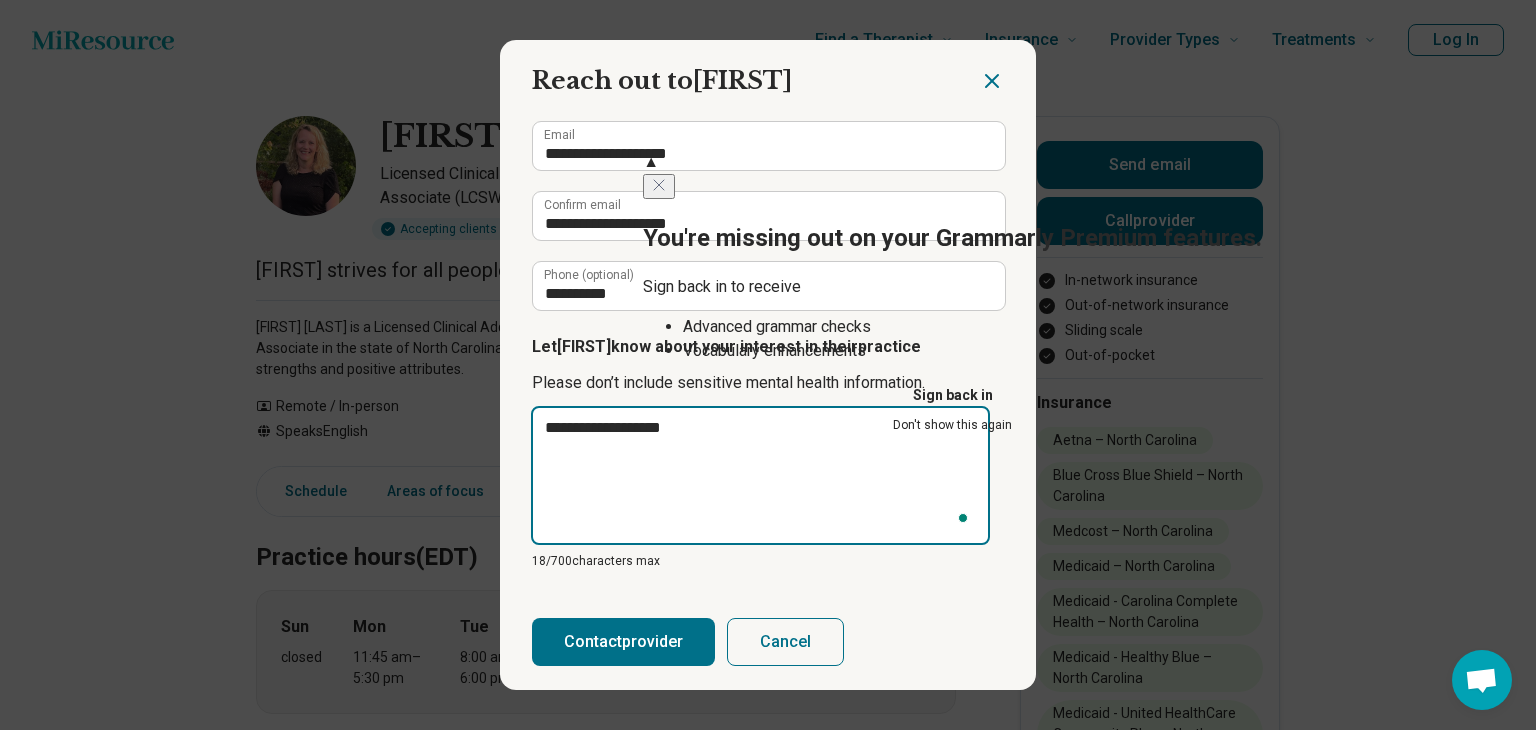type on "**********" 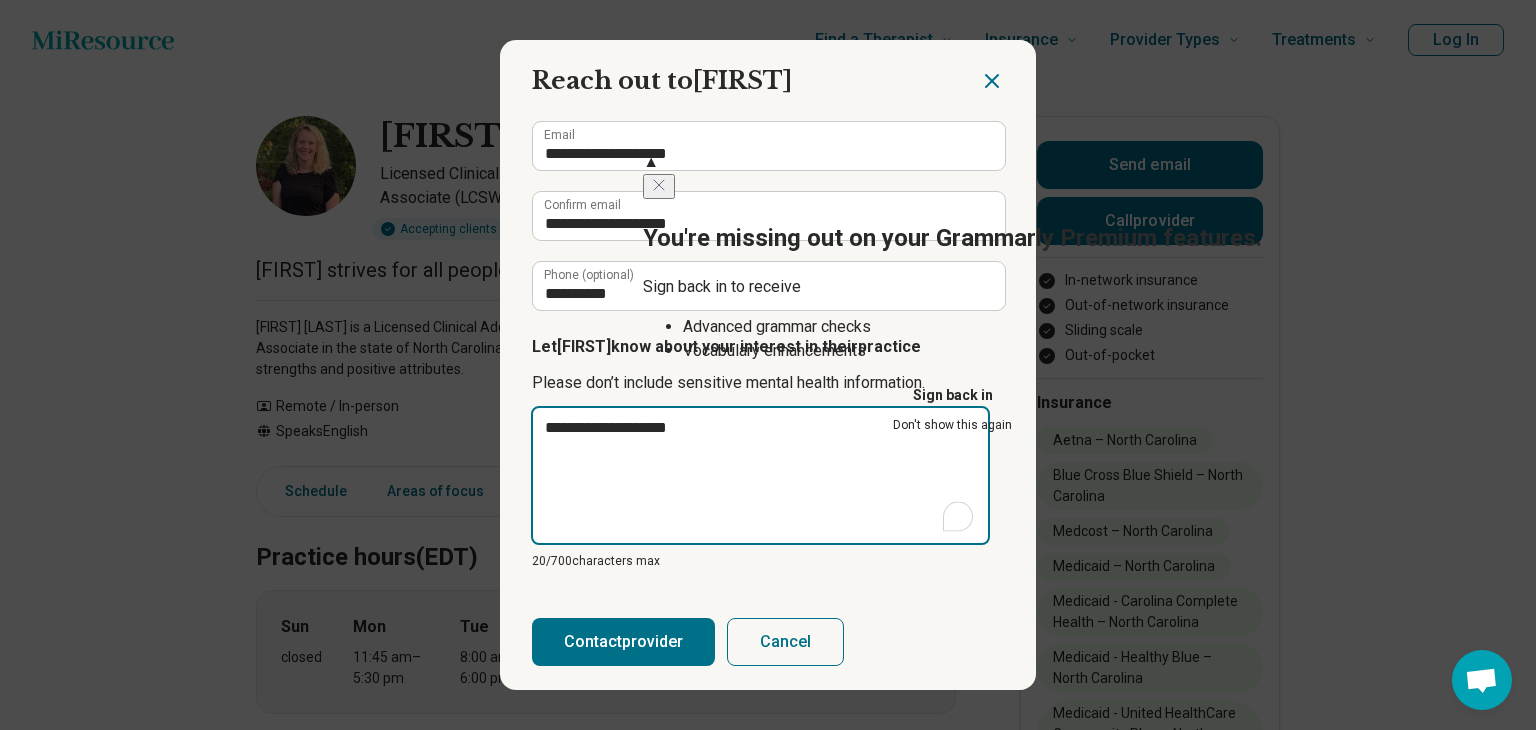 click 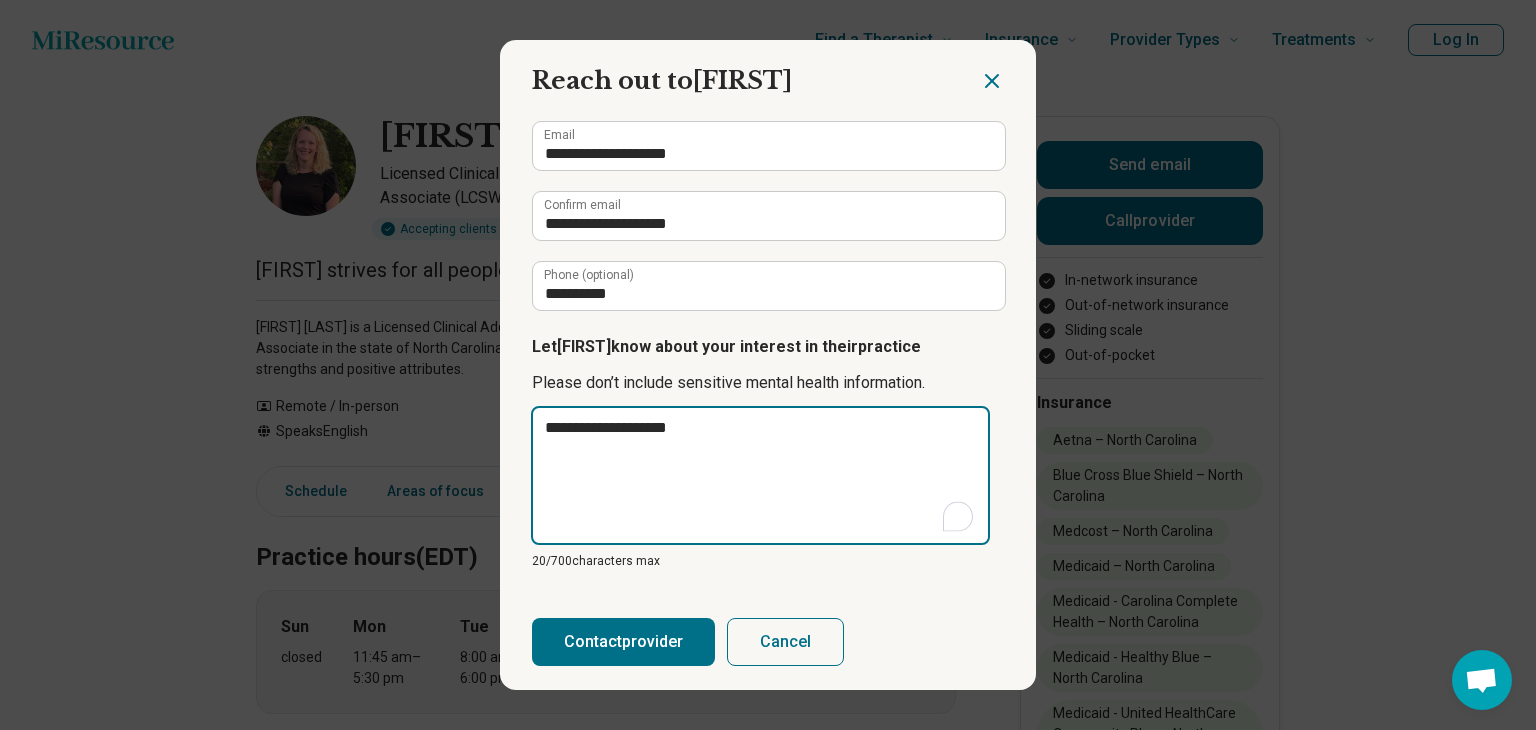 type on "**********" 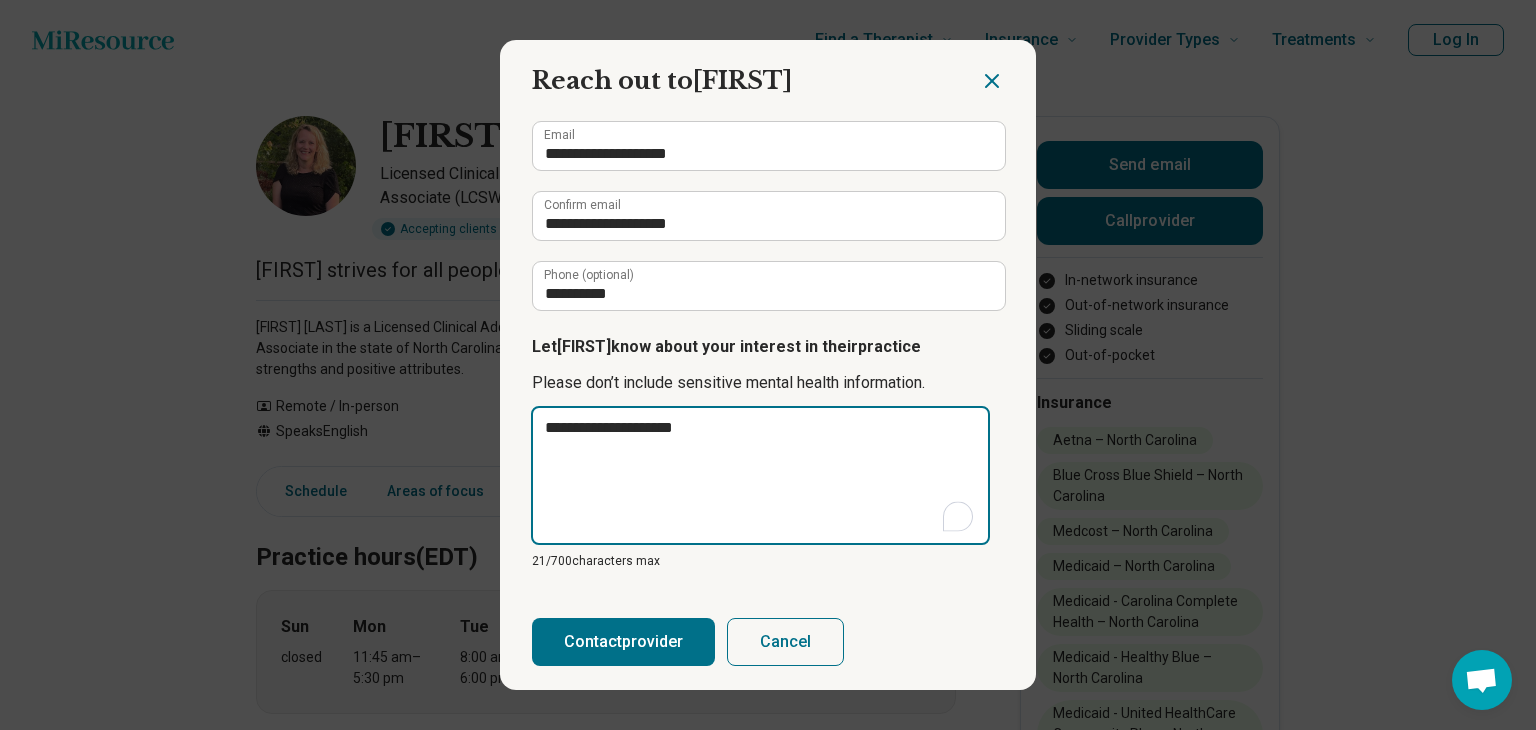 type on "**********" 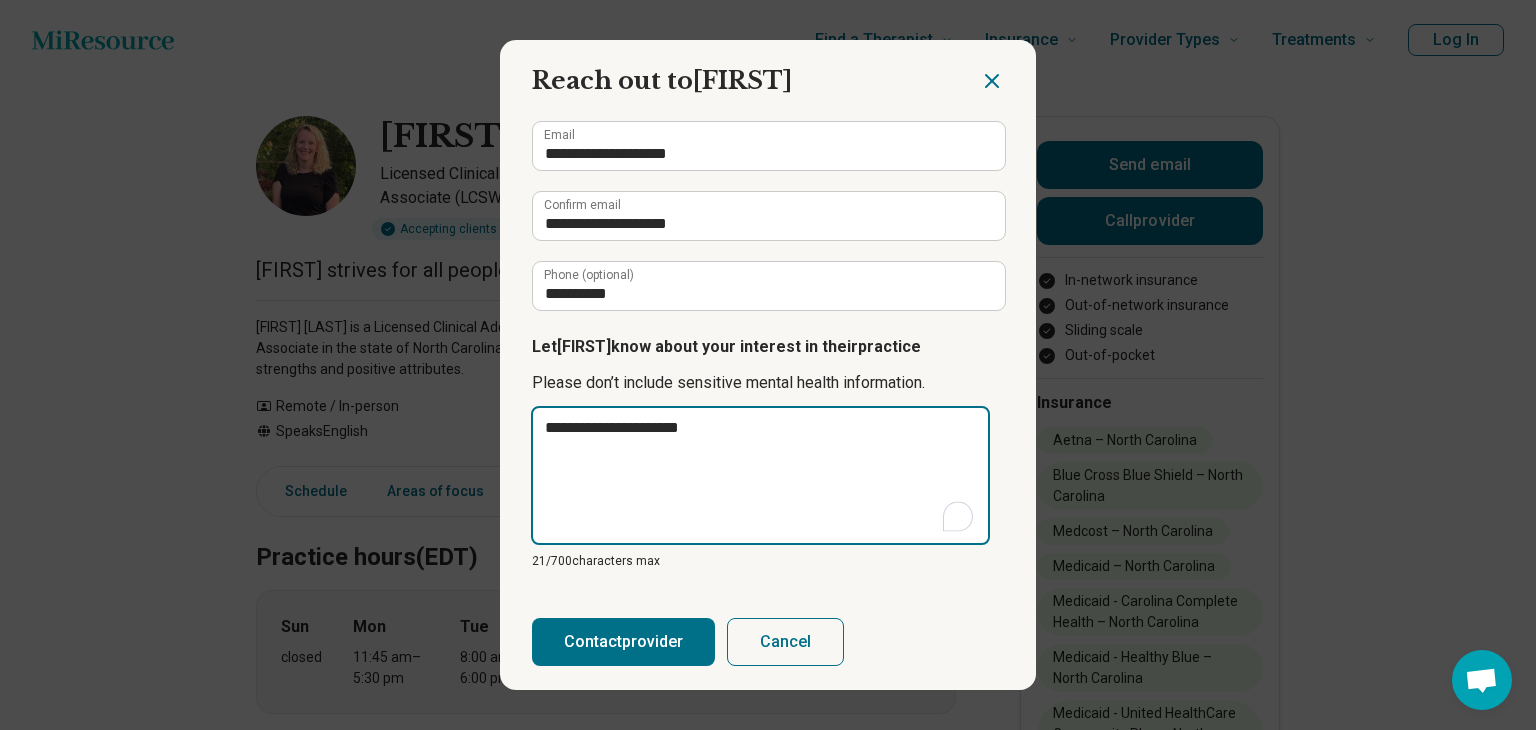 type on "*" 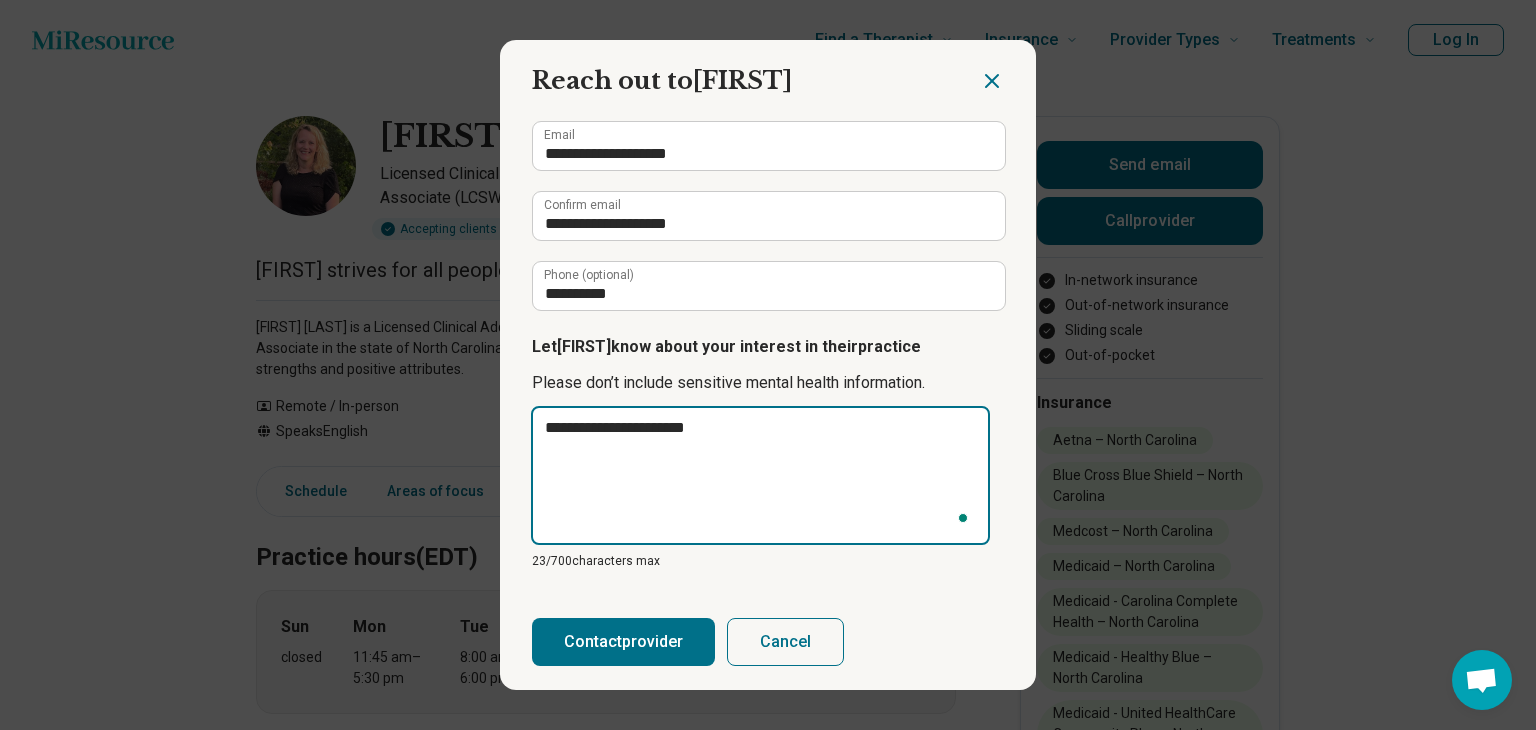 type on "**********" 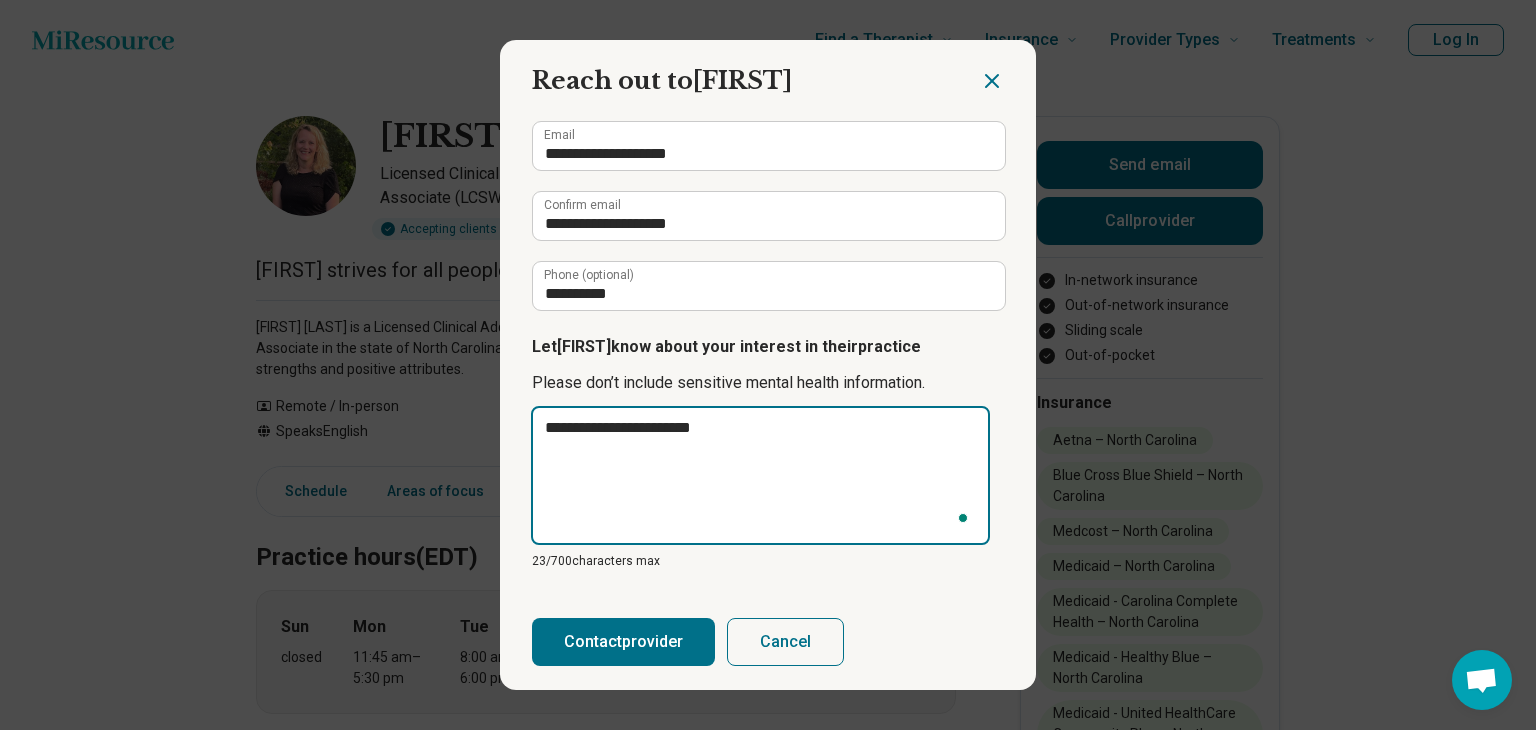 type on "**********" 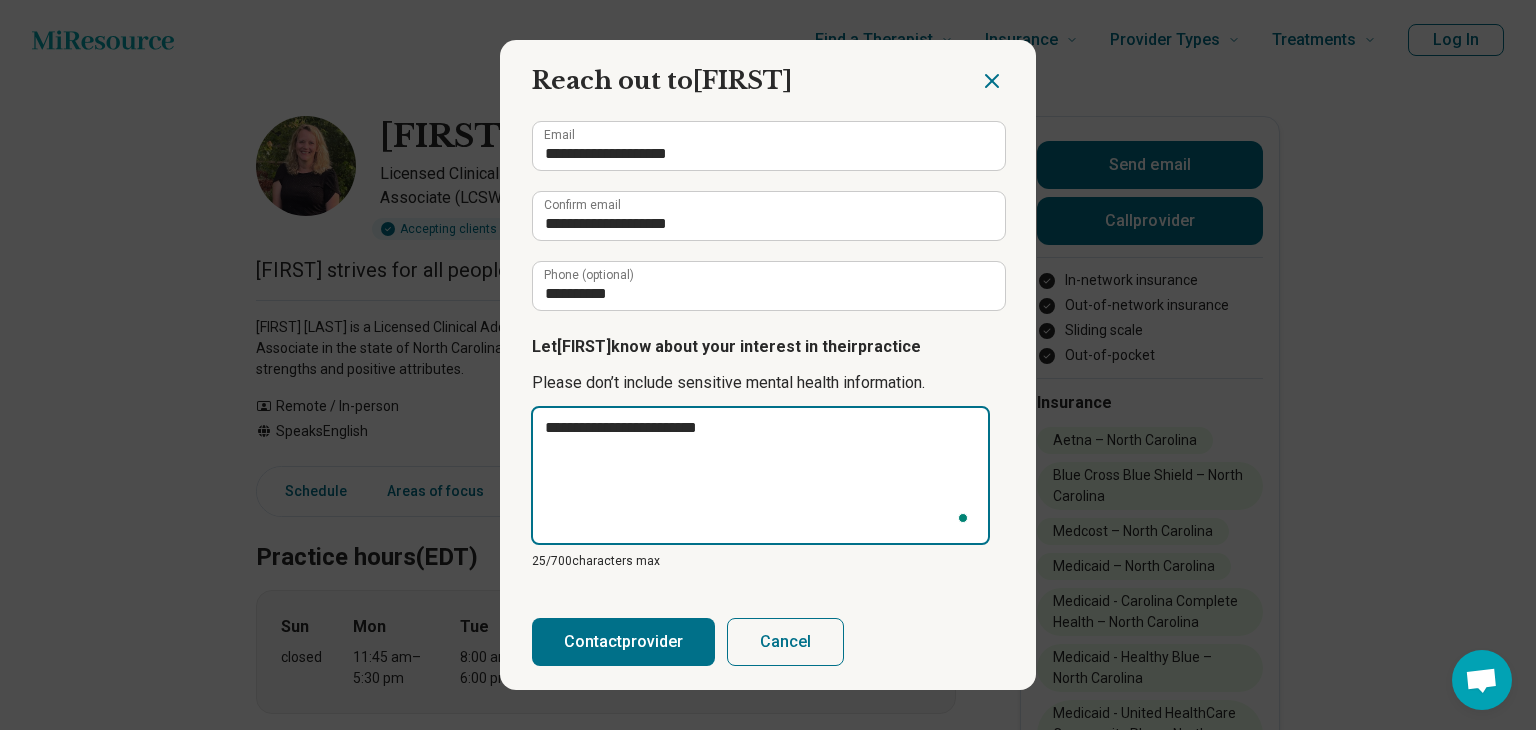 type on "**********" 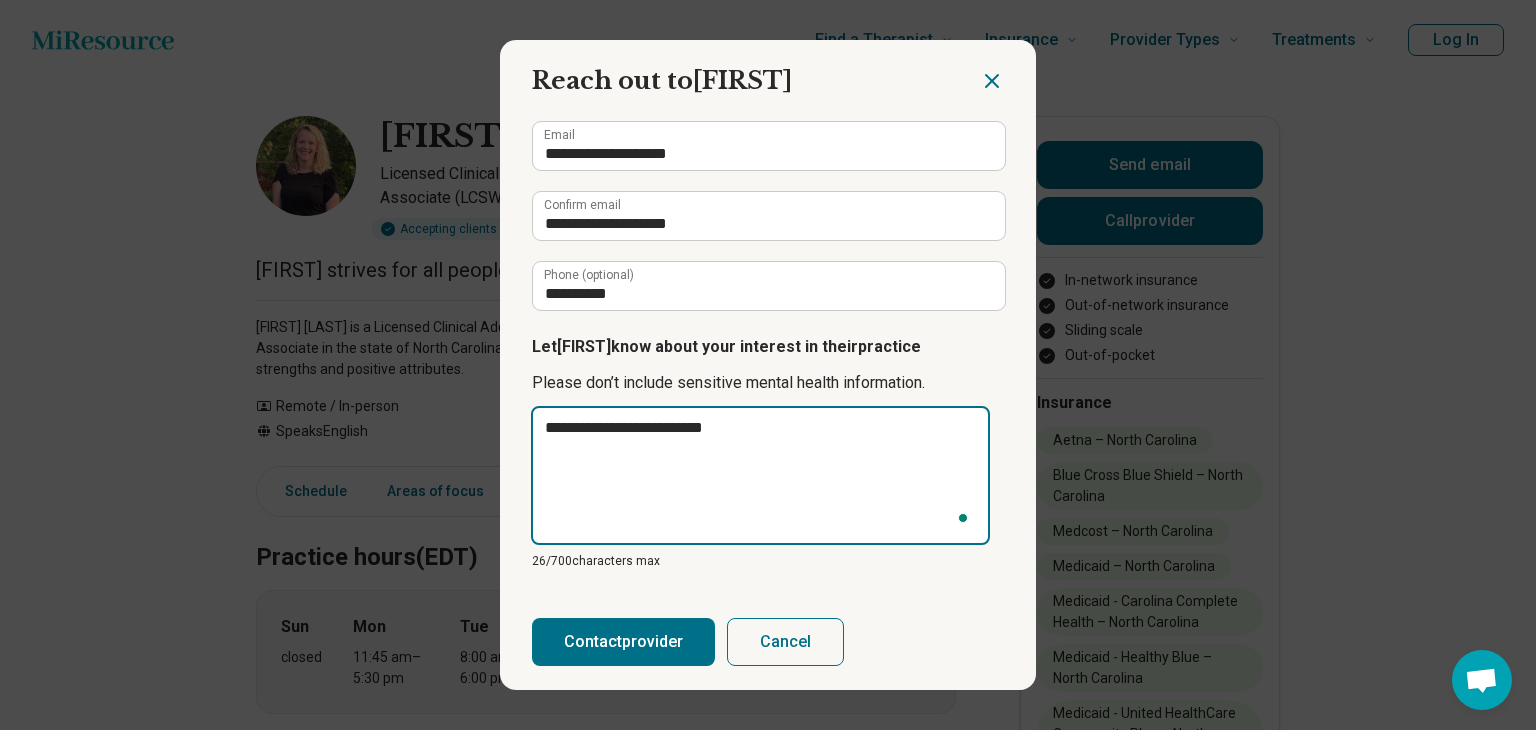type on "**********" 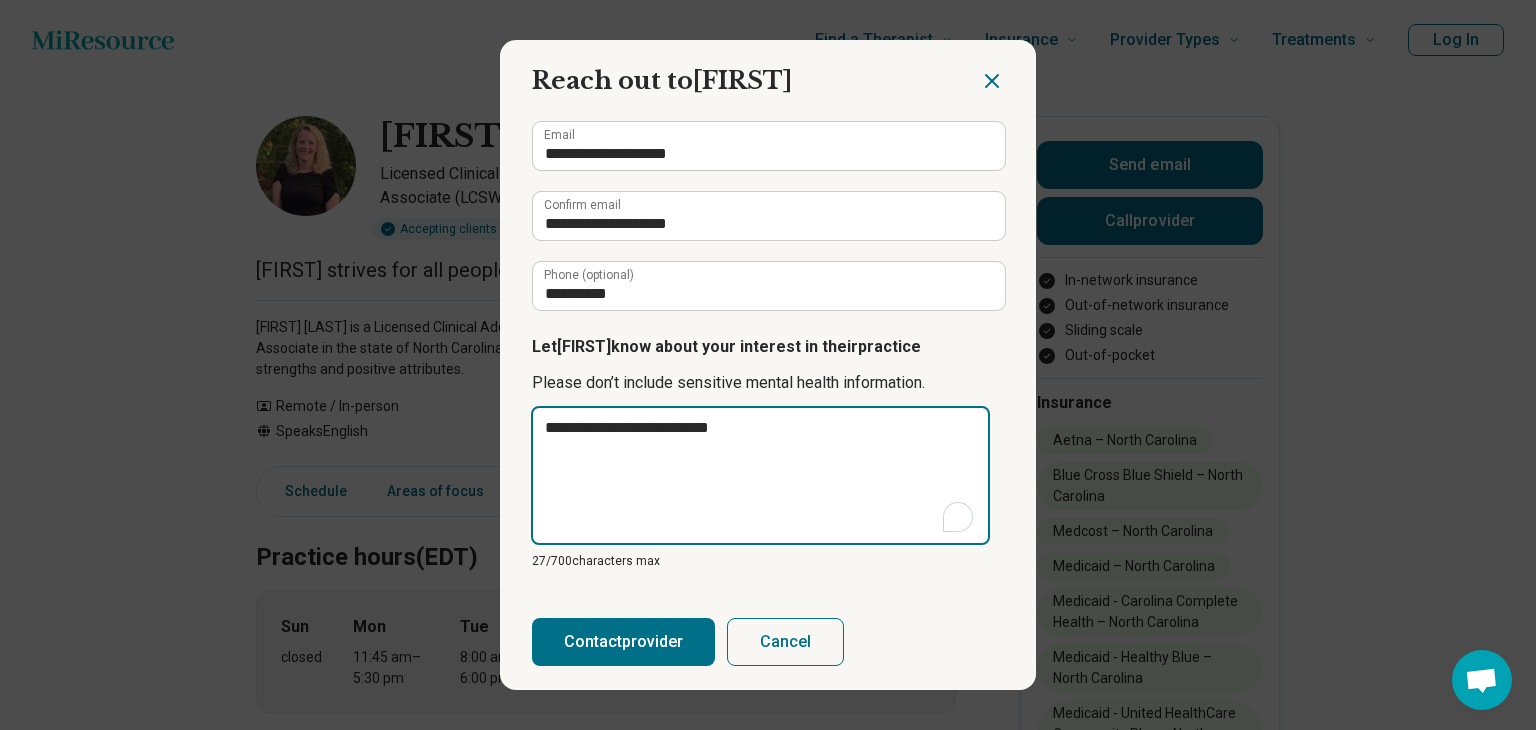 type on "**********" 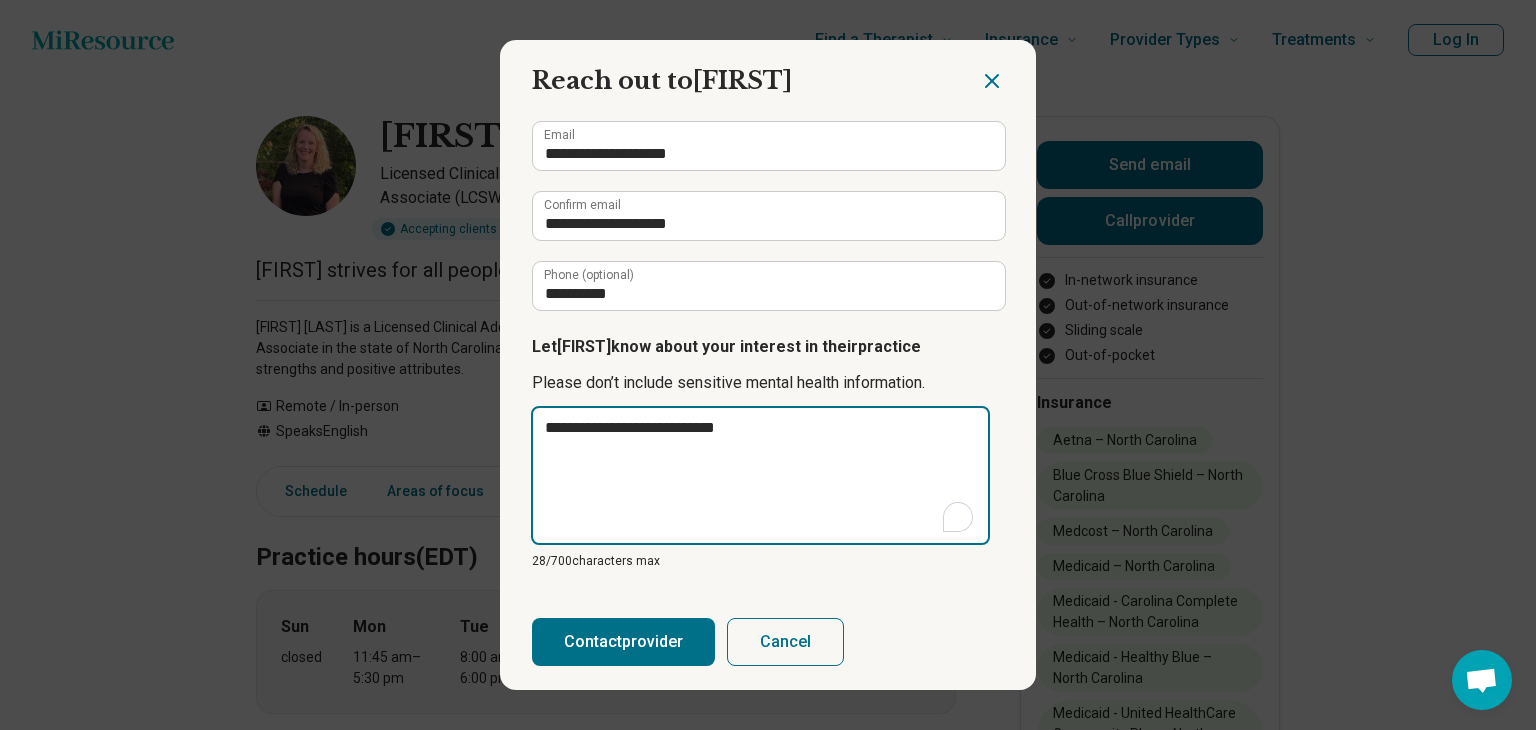 type on "**********" 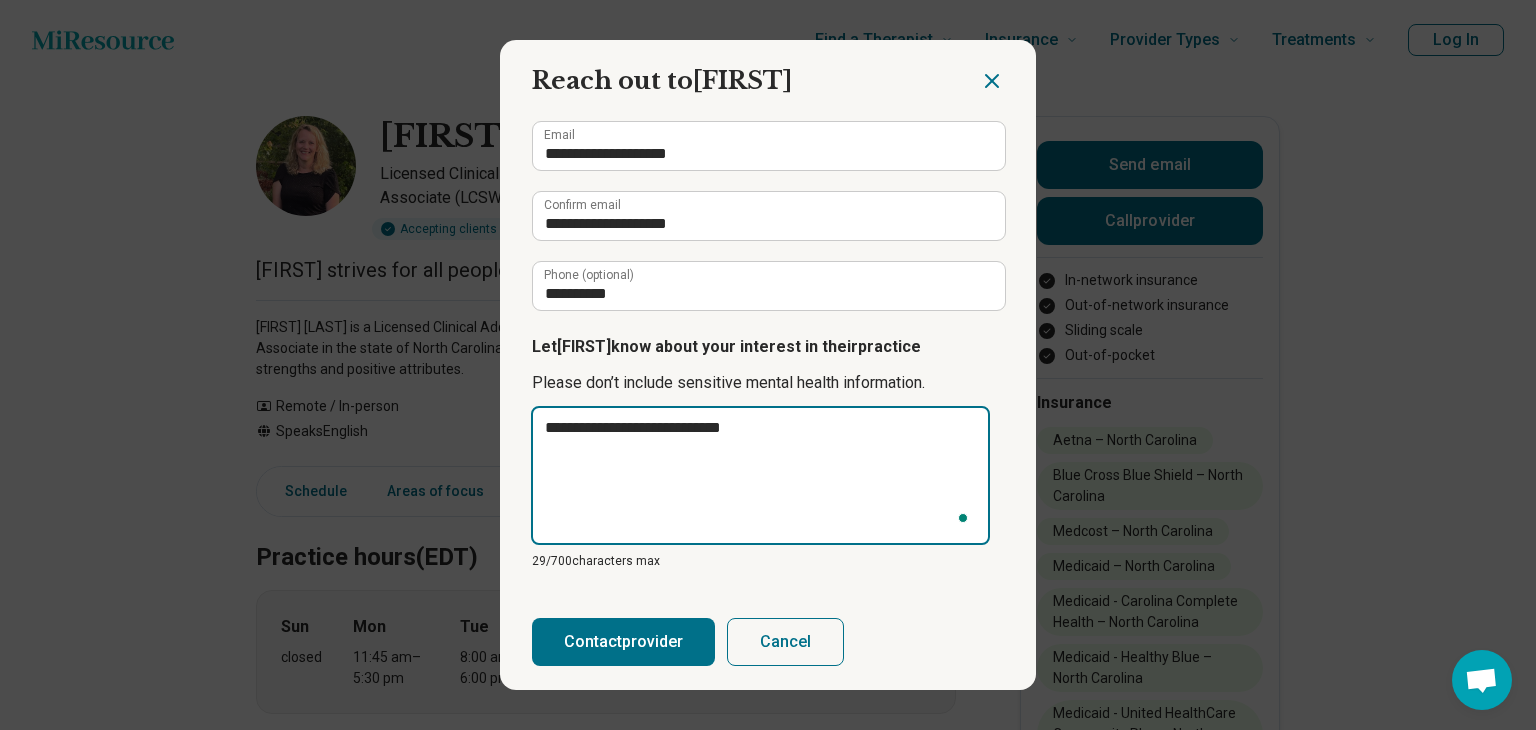 type on "**********" 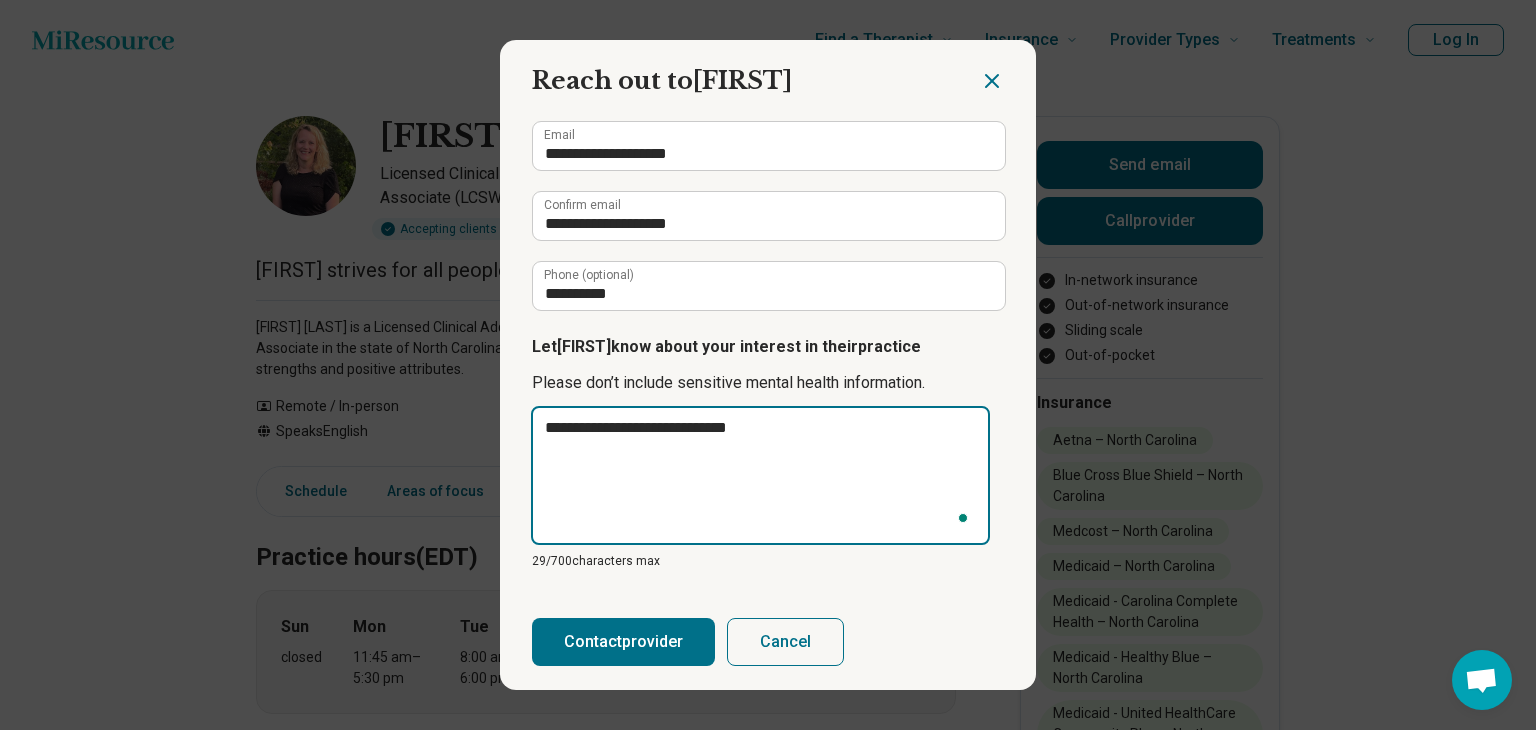 type on "**********" 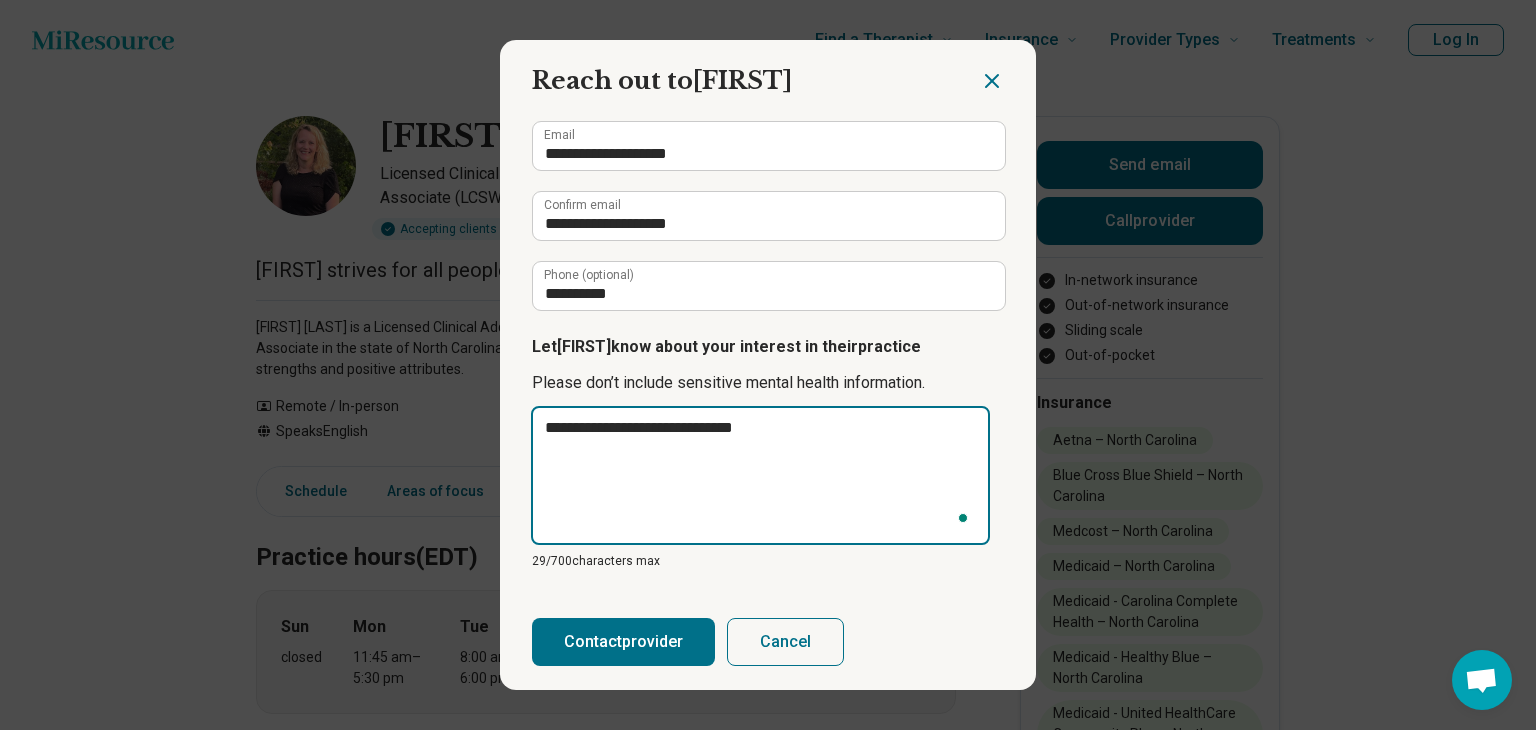 type on "*" 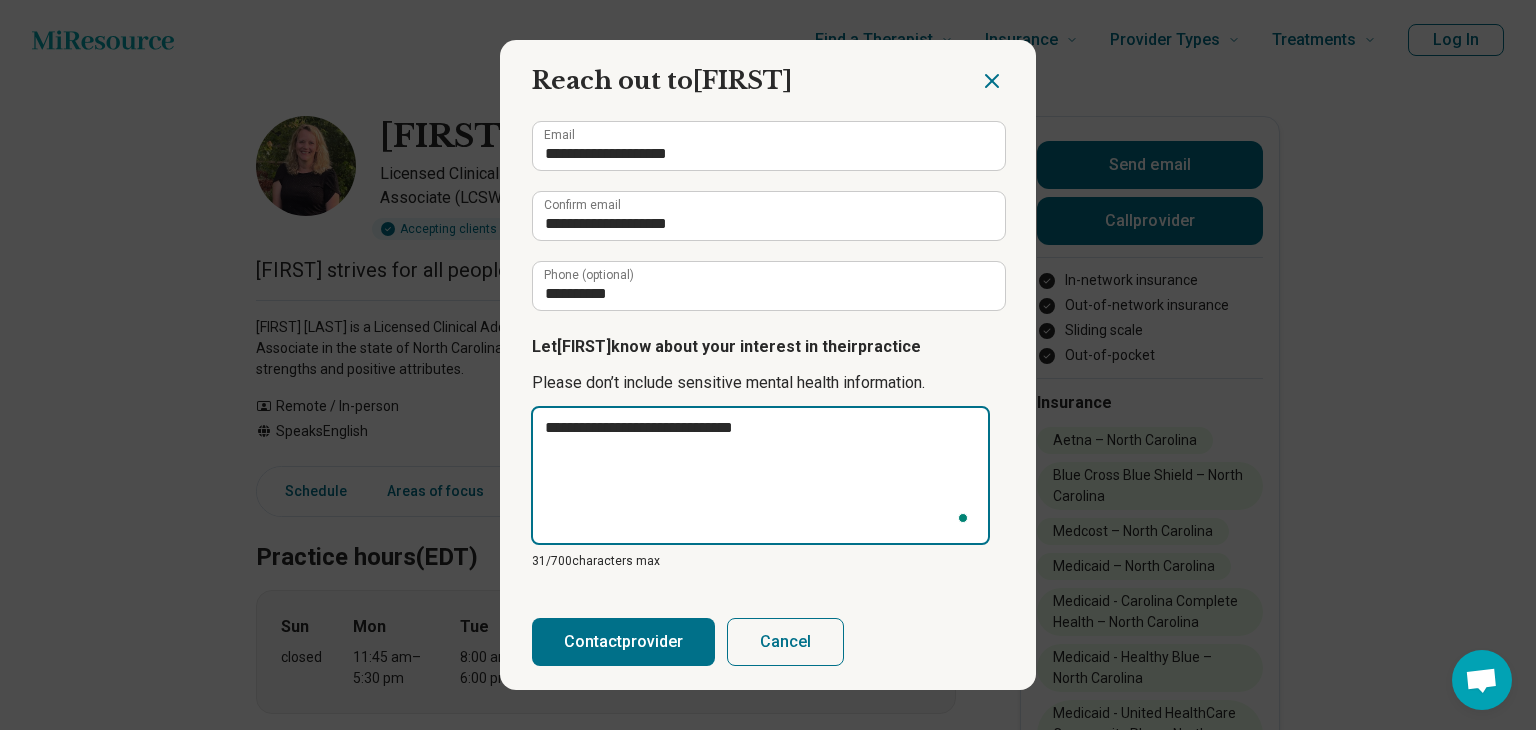 type on "**********" 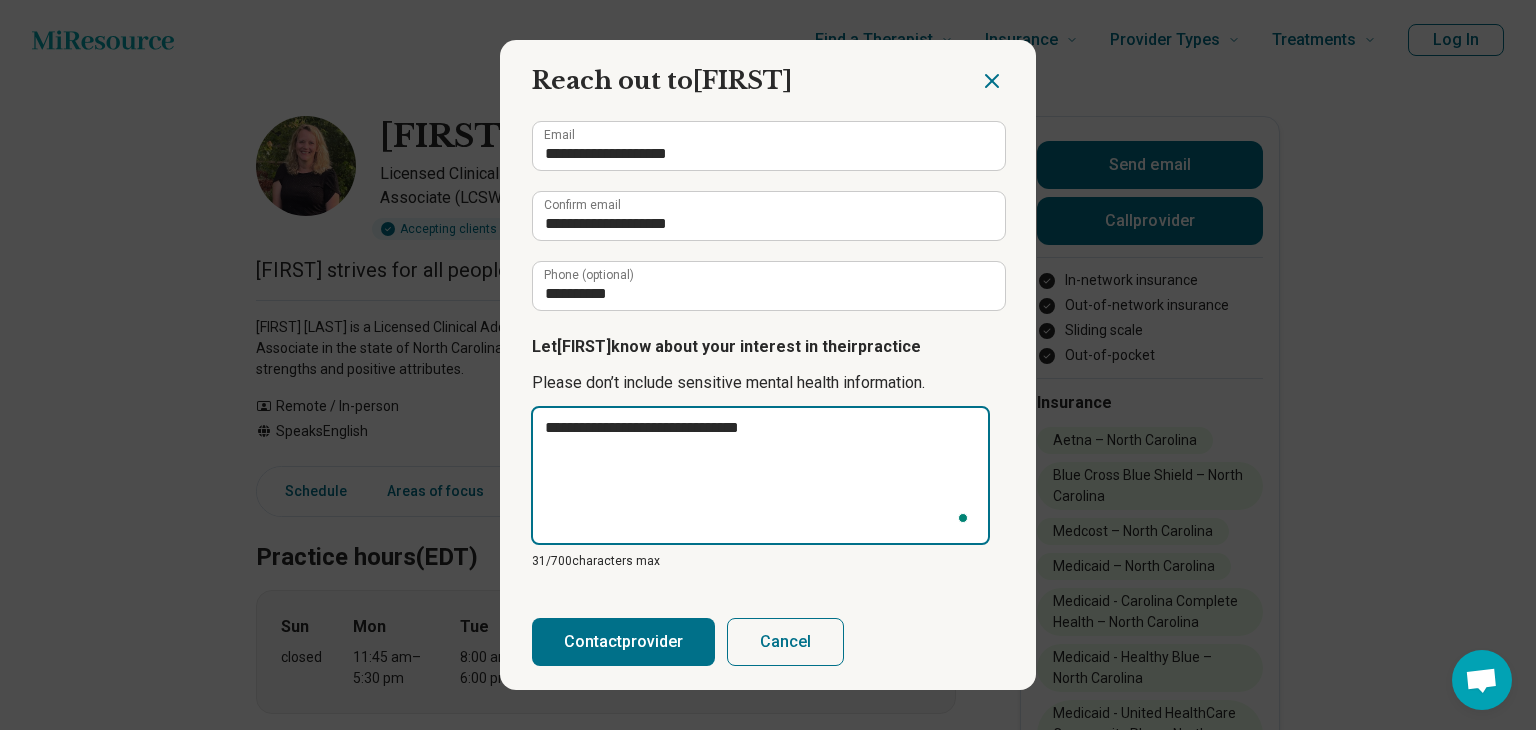 type on "**********" 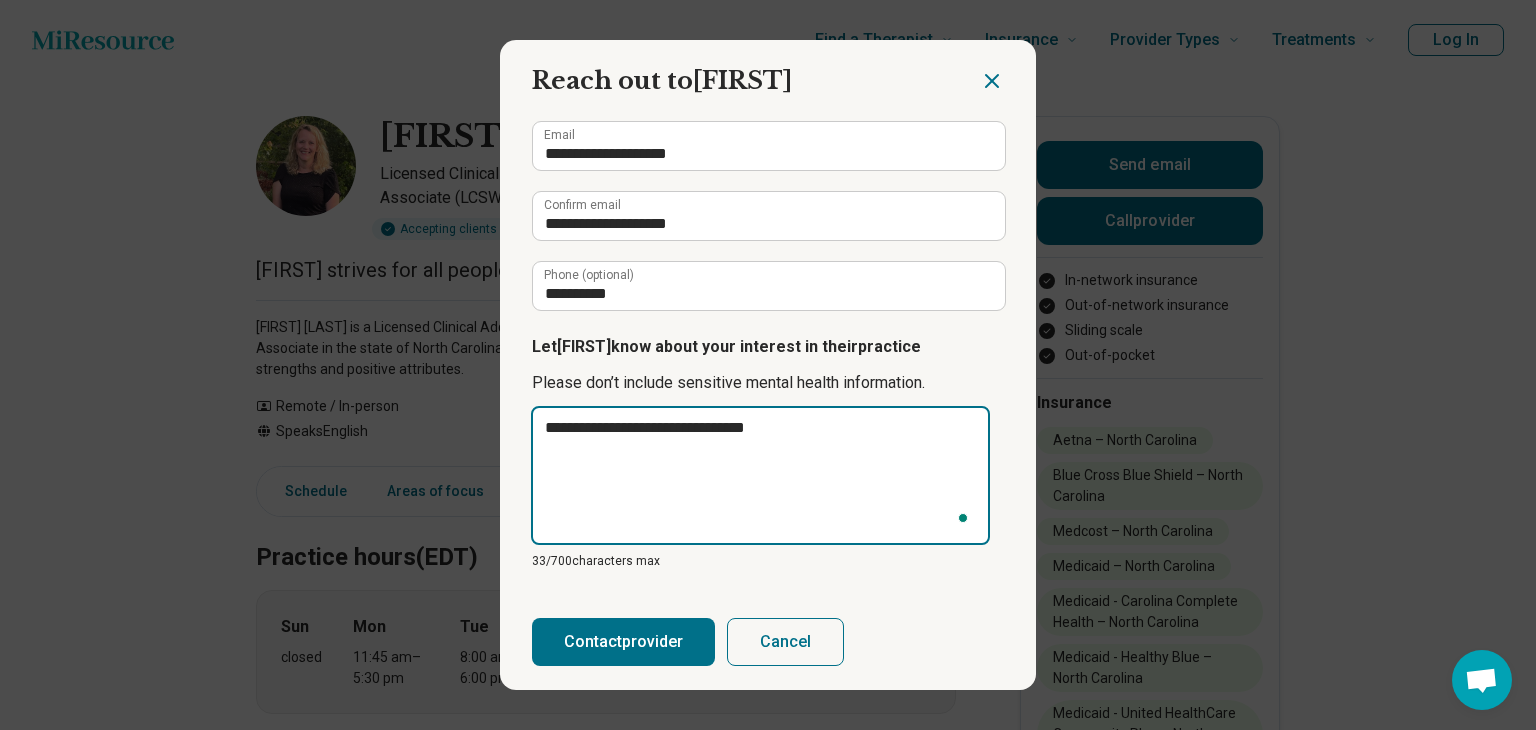 type on "**********" 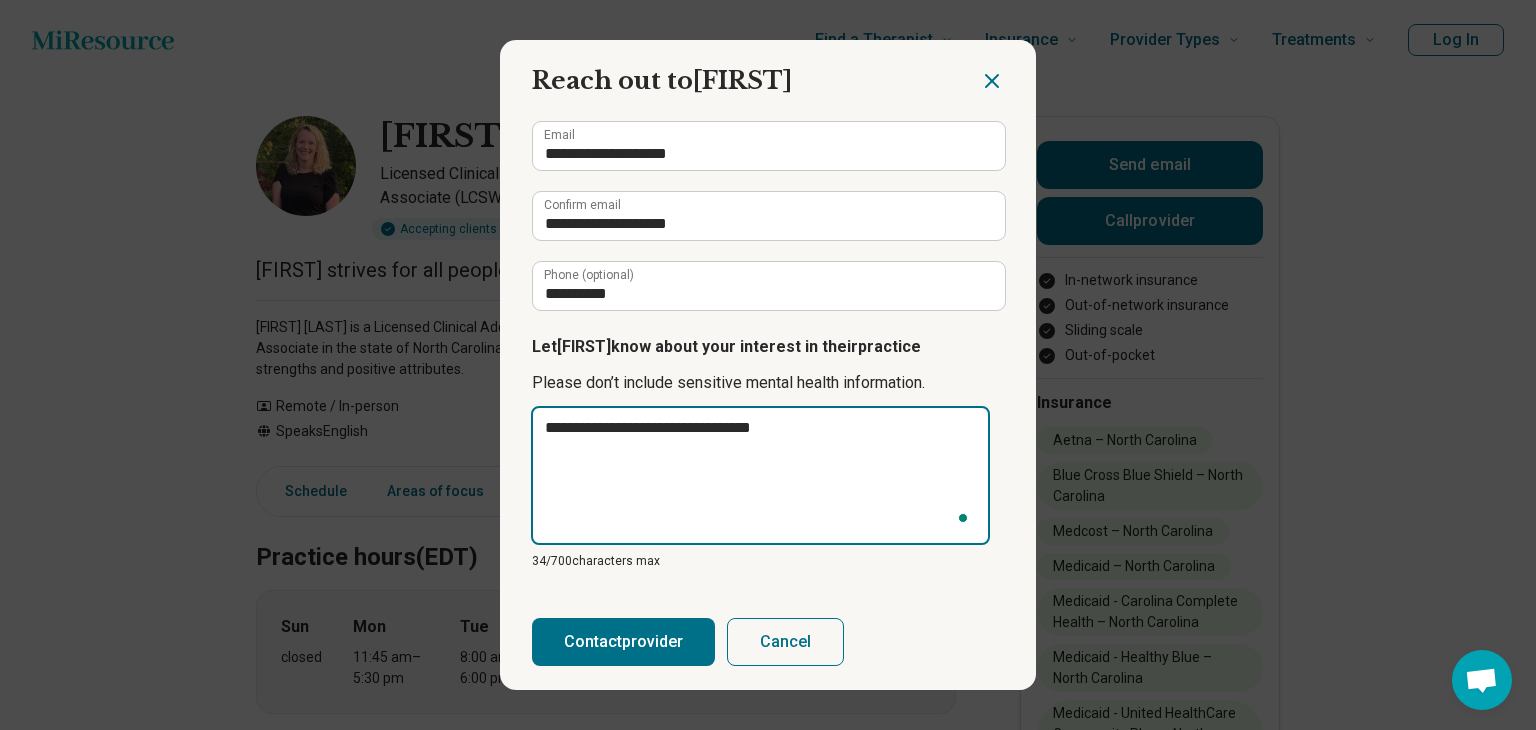 type on "**********" 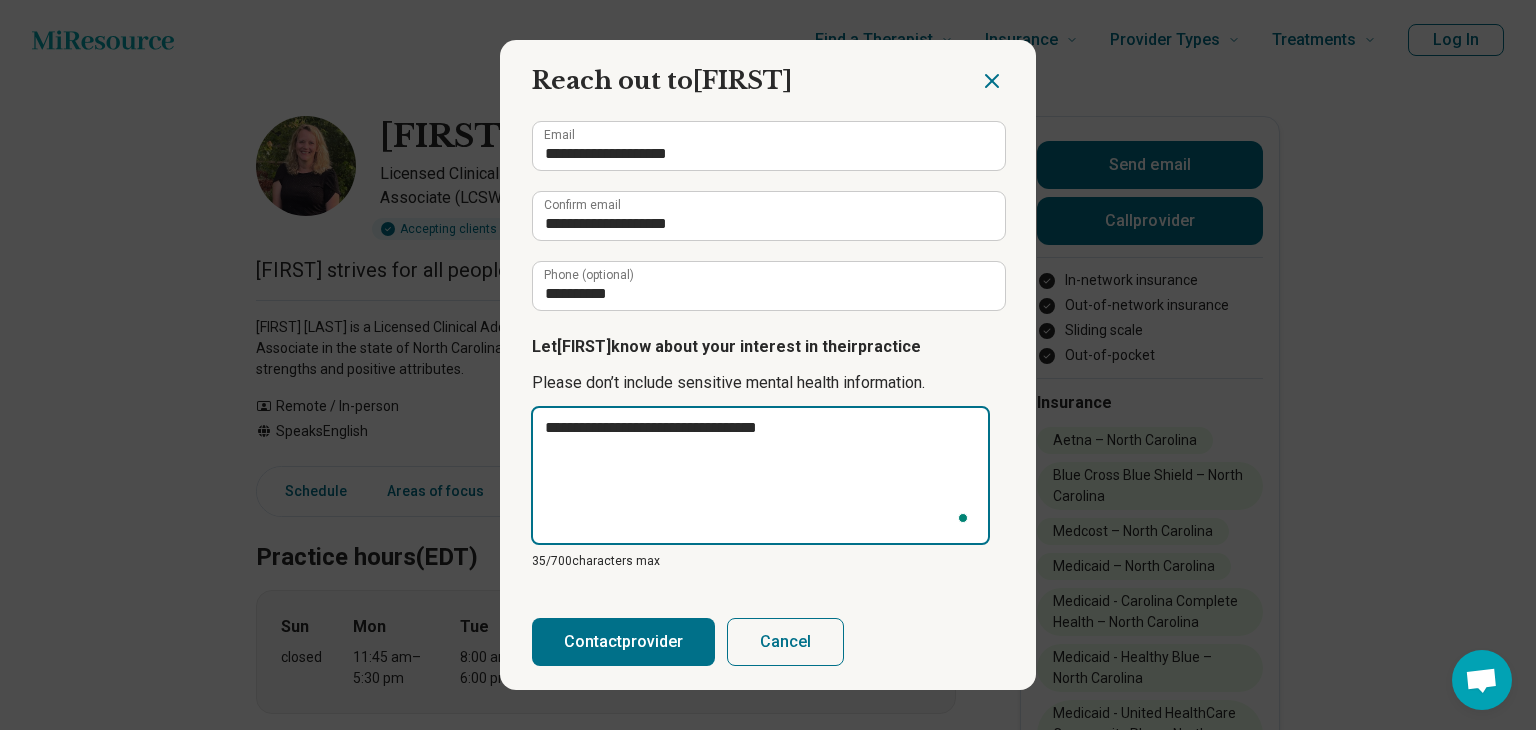 type on "**********" 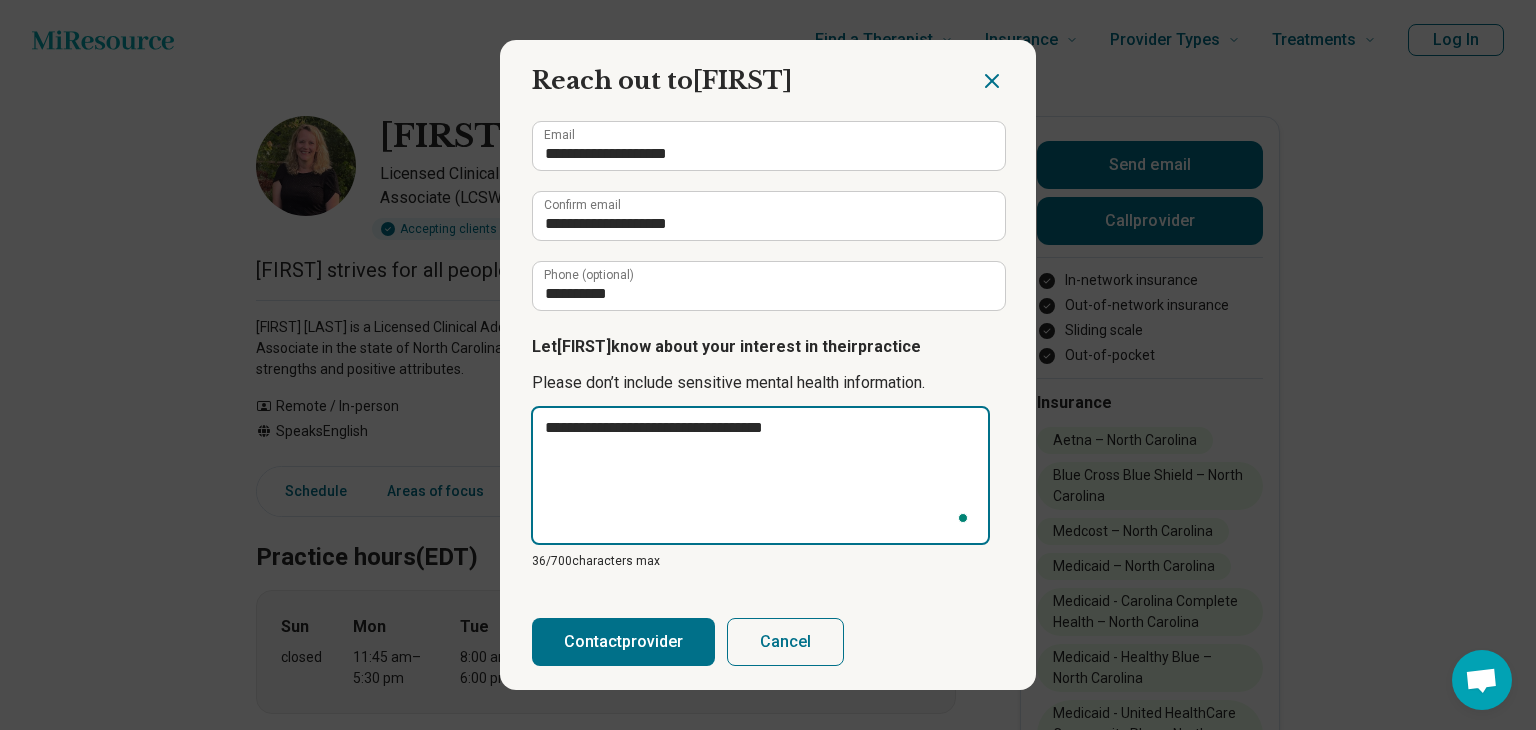 type on "**********" 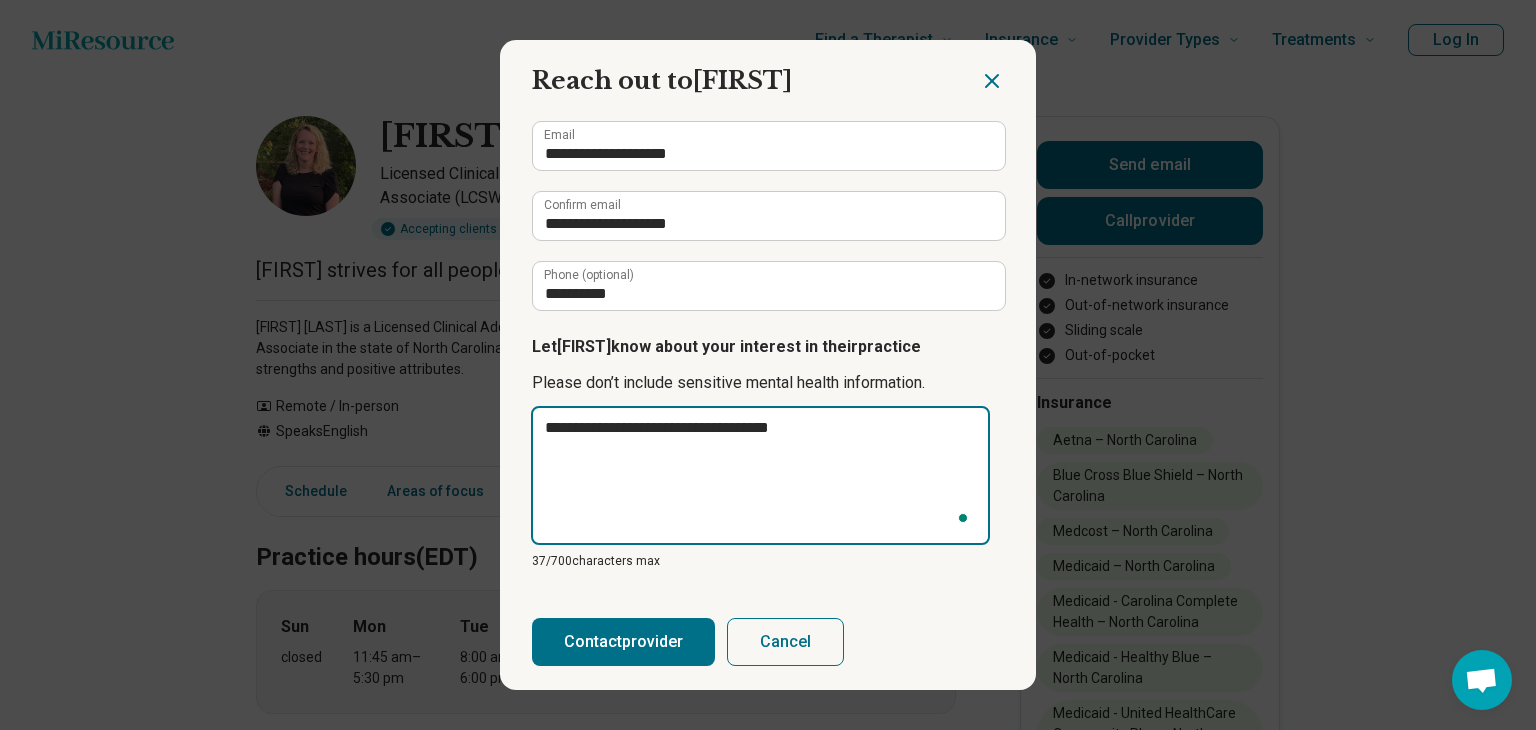 type on "**********" 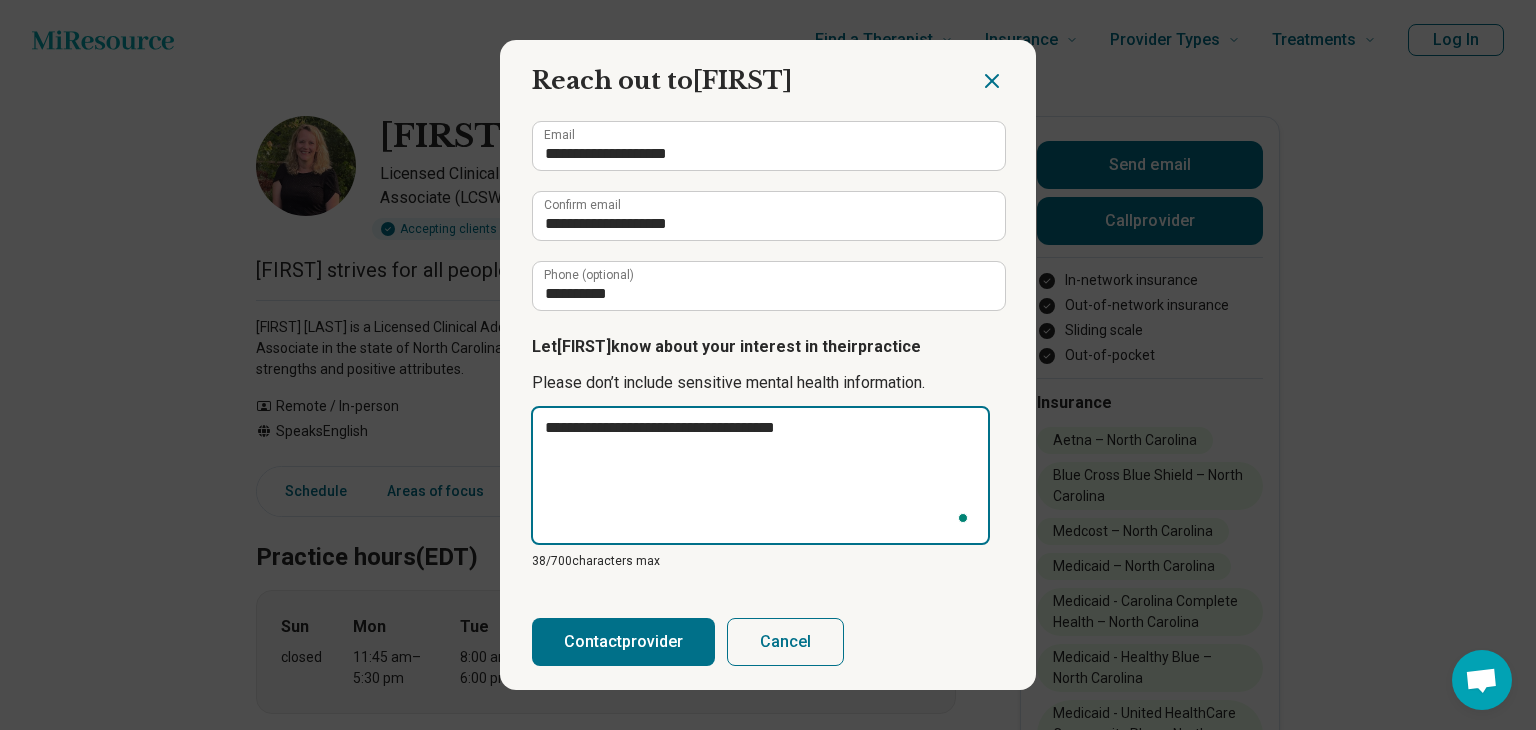 type on "**********" 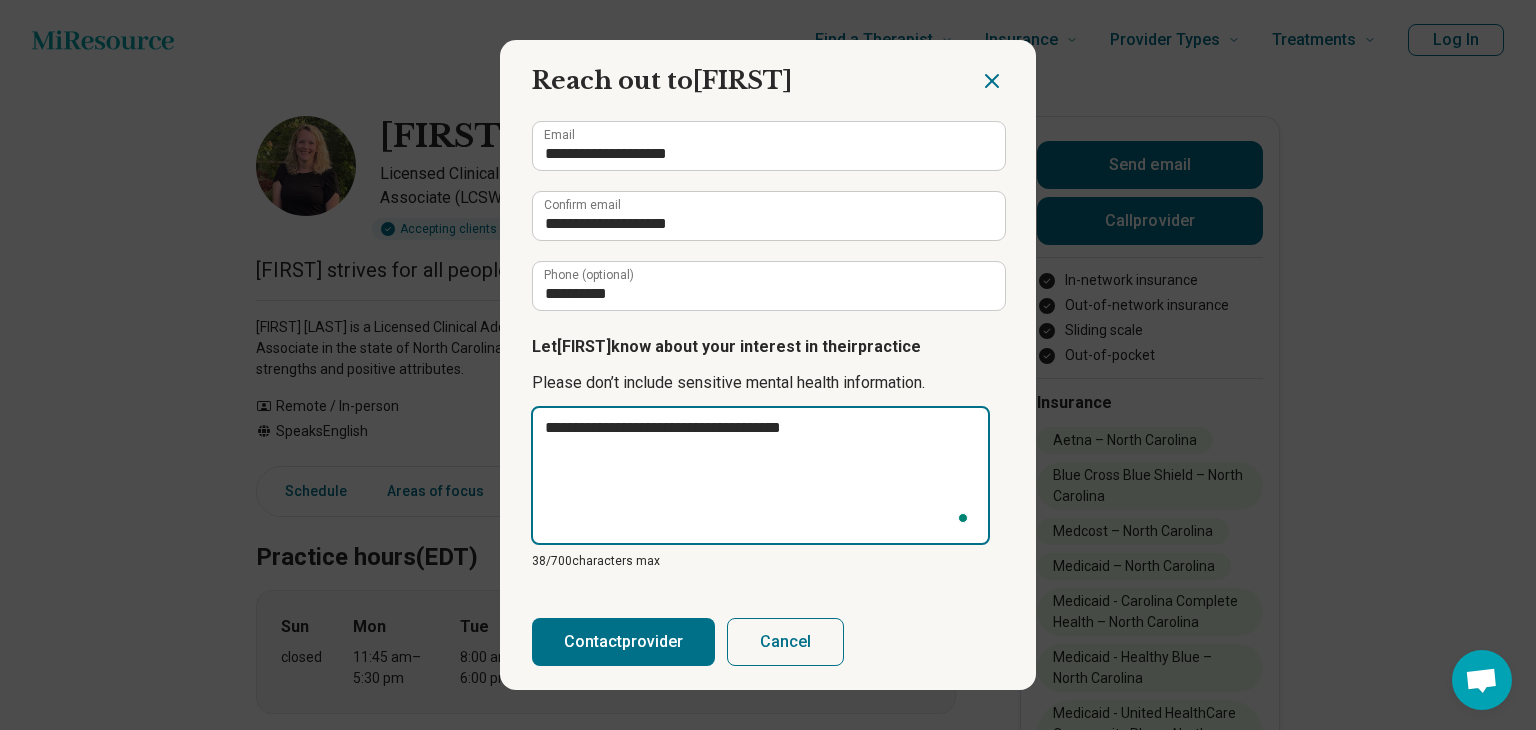 type on "**********" 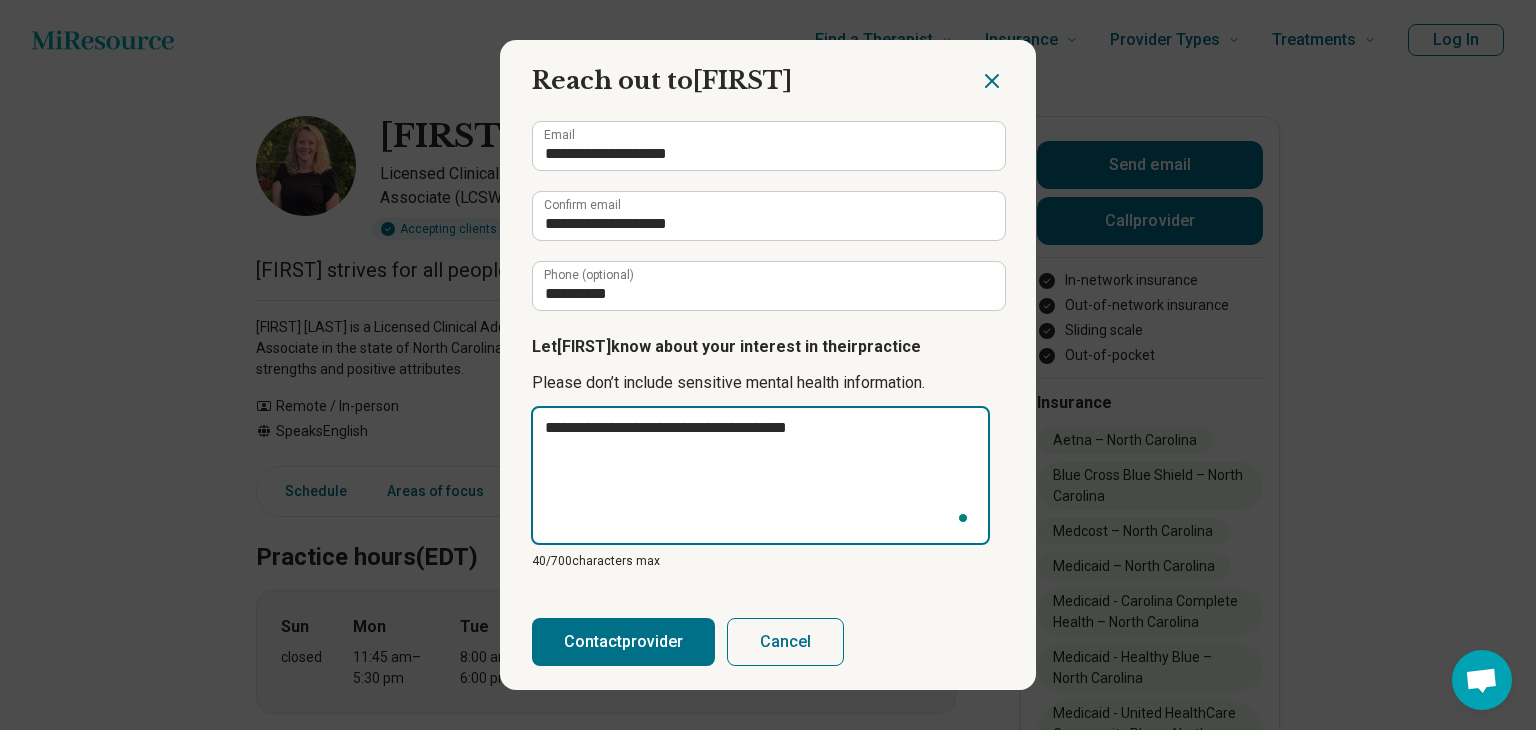 type on "**********" 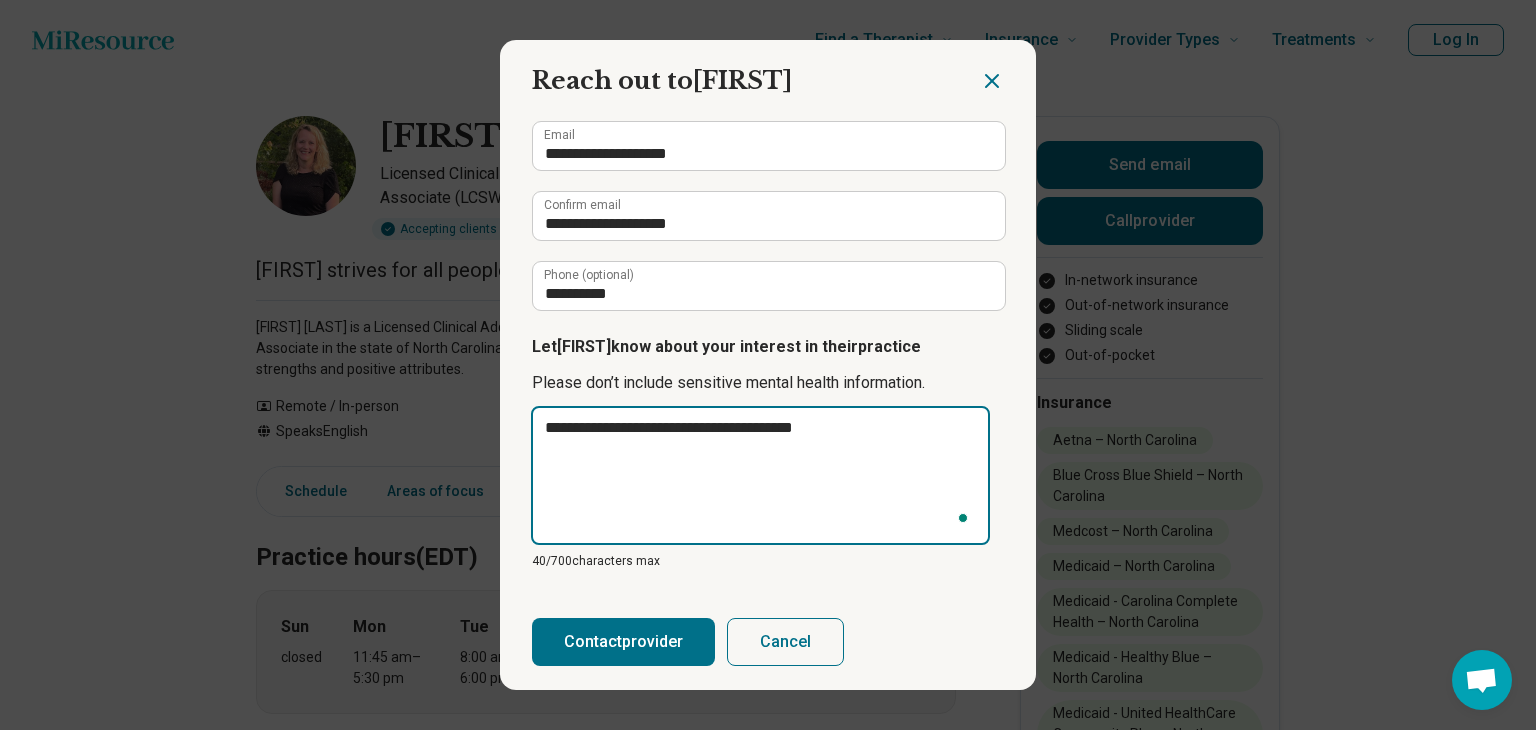 type on "*" 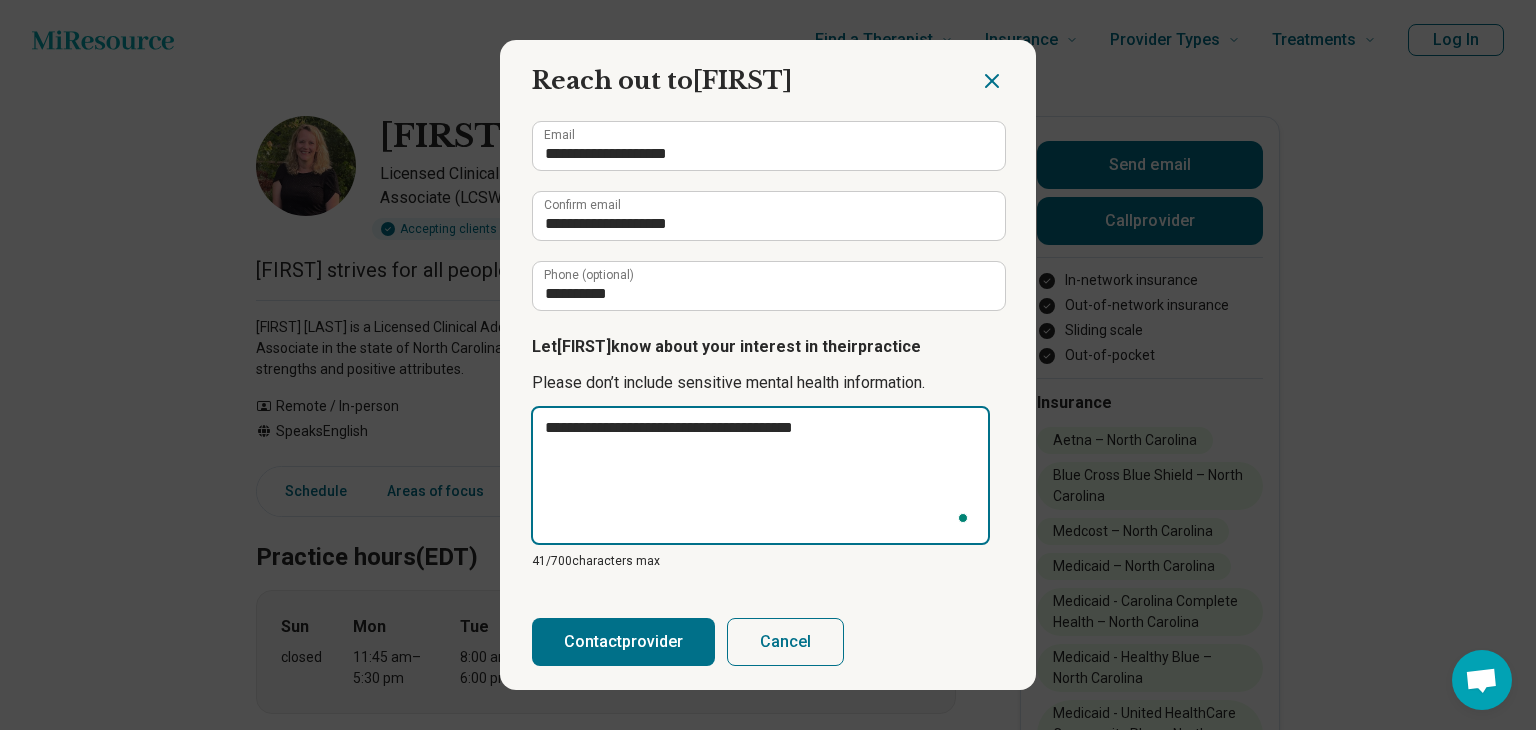 type on "**********" 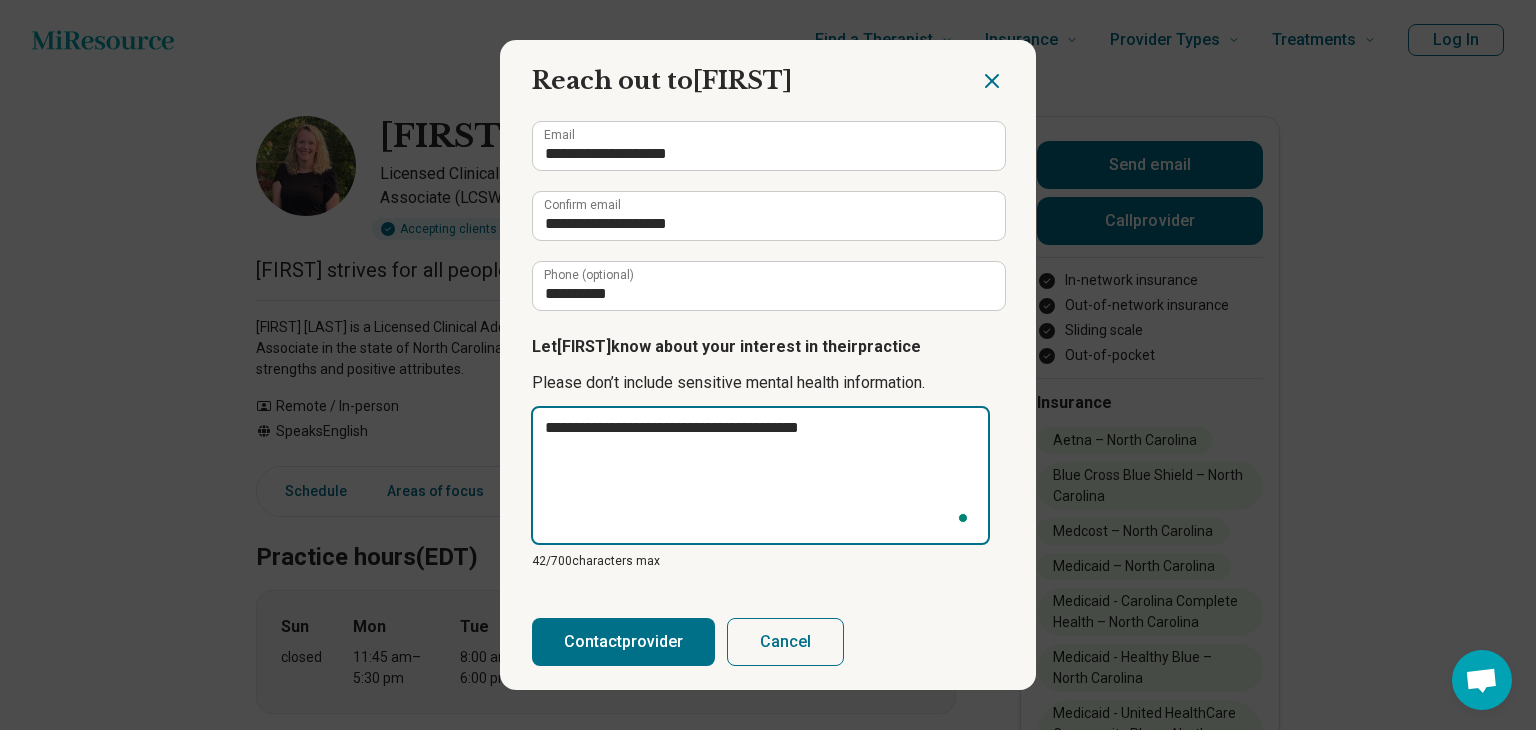 type on "**********" 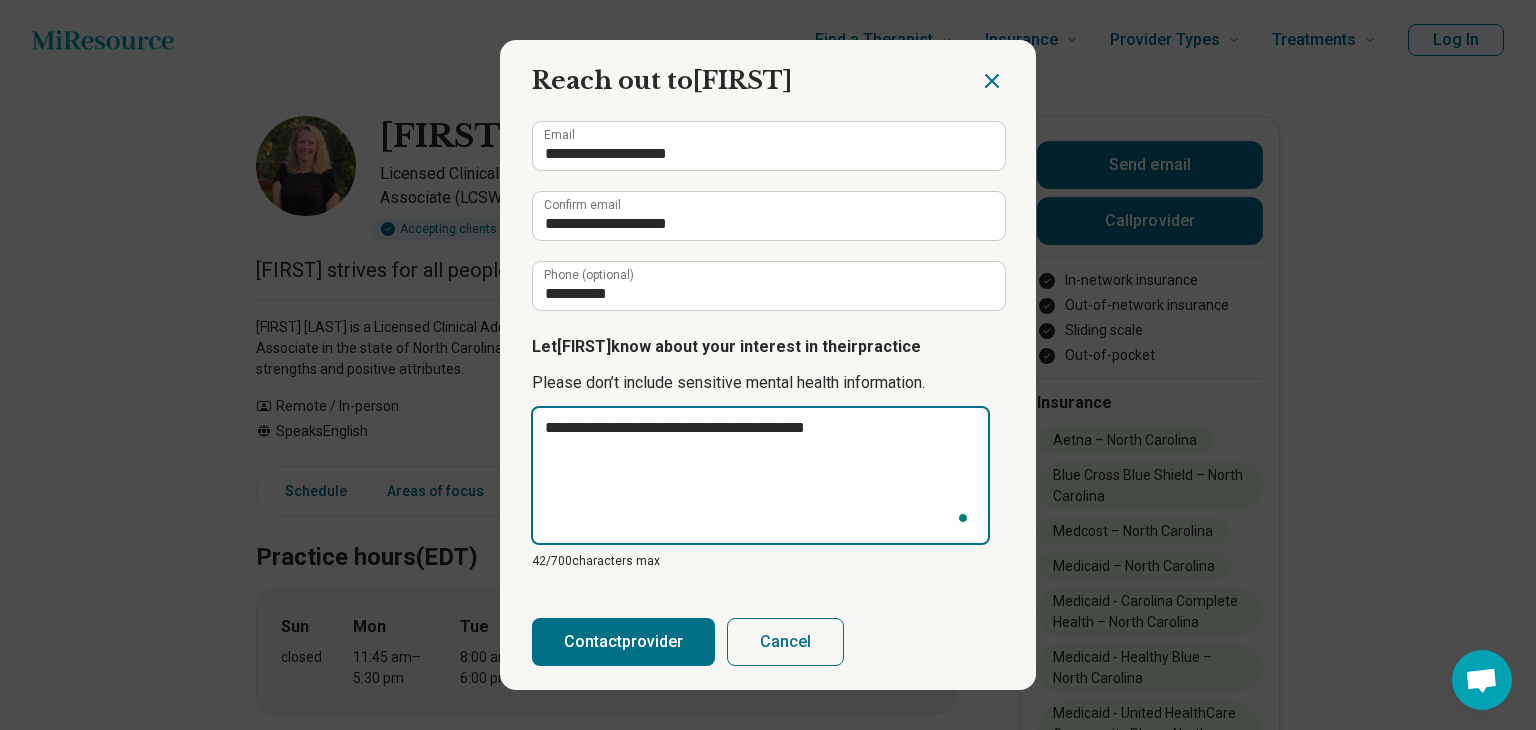 type on "**********" 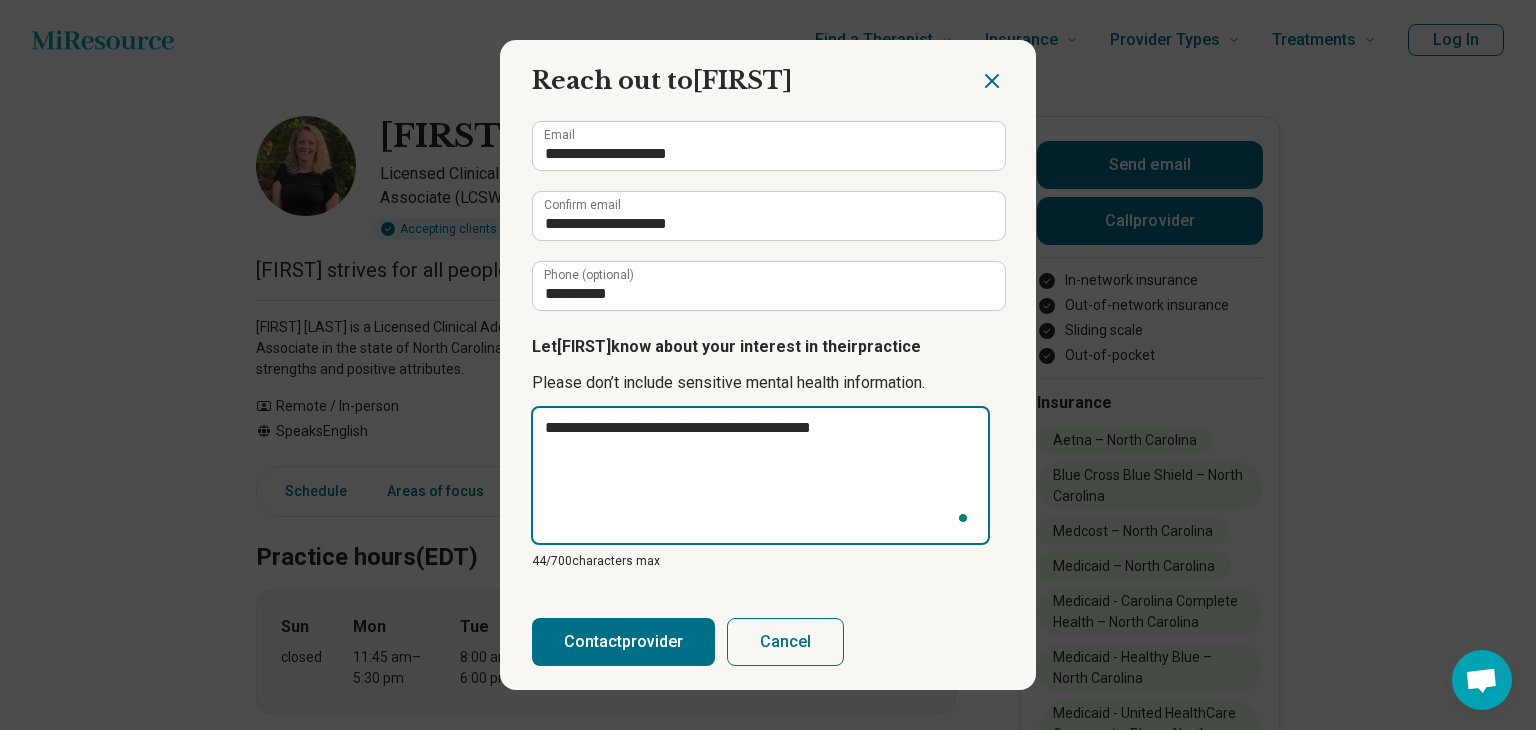 type on "**********" 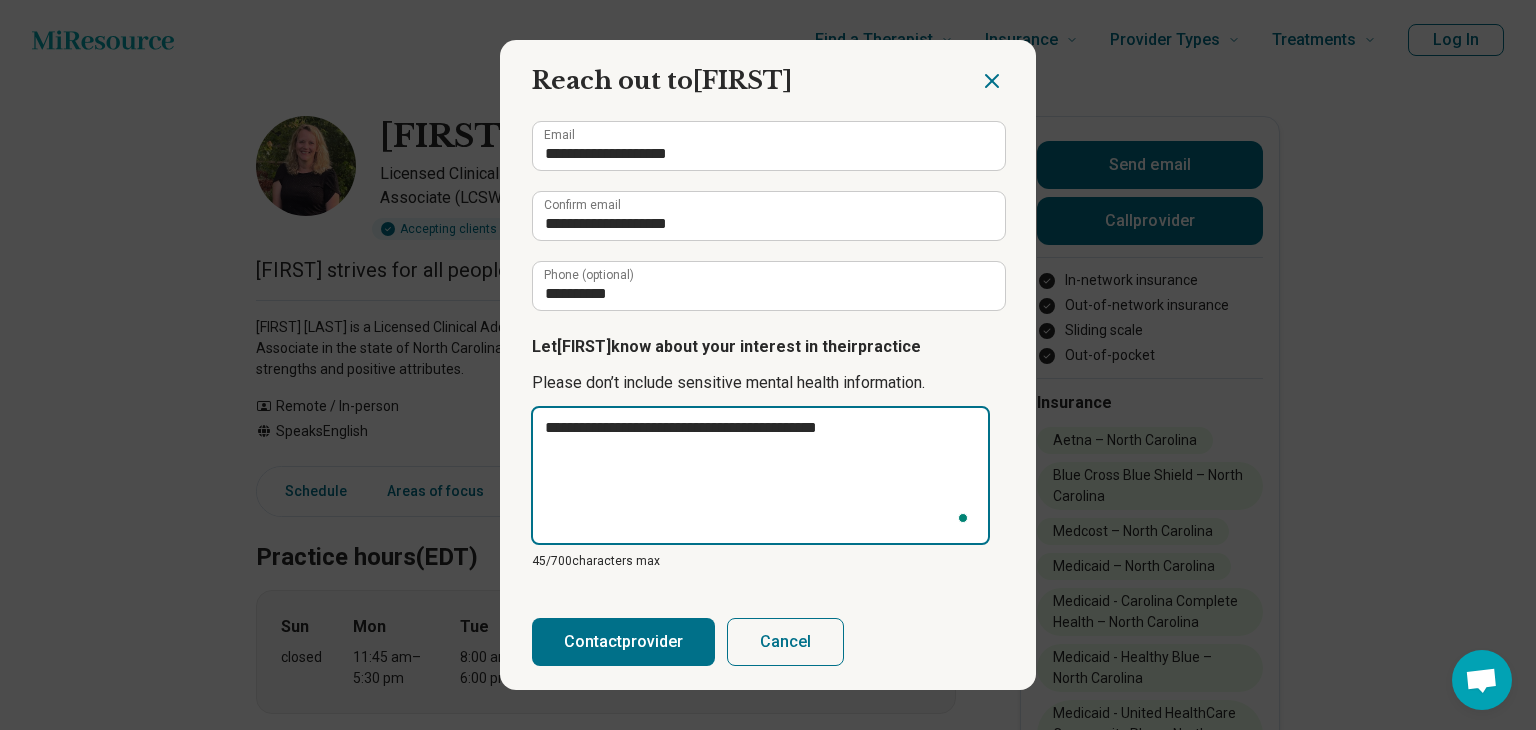 type on "**********" 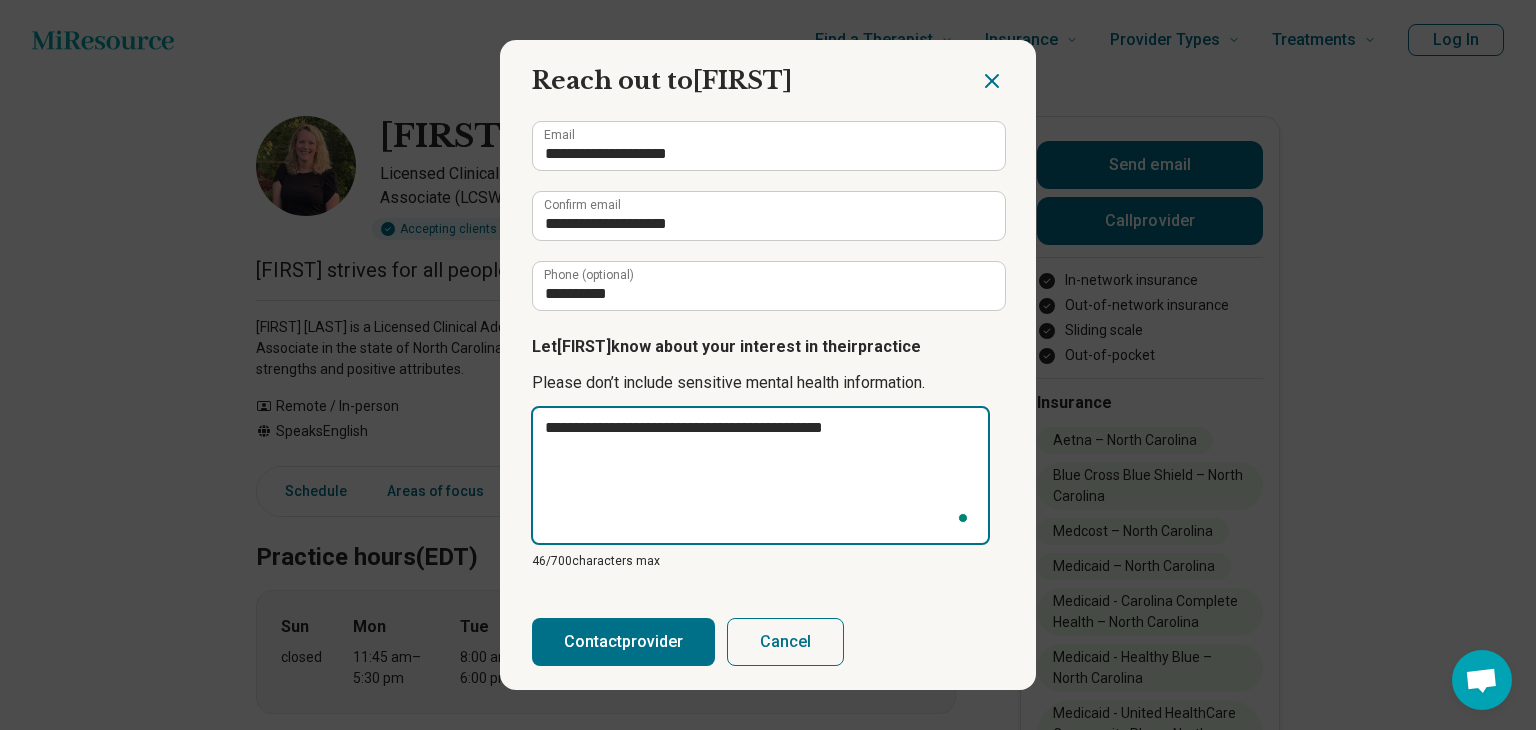 type on "**********" 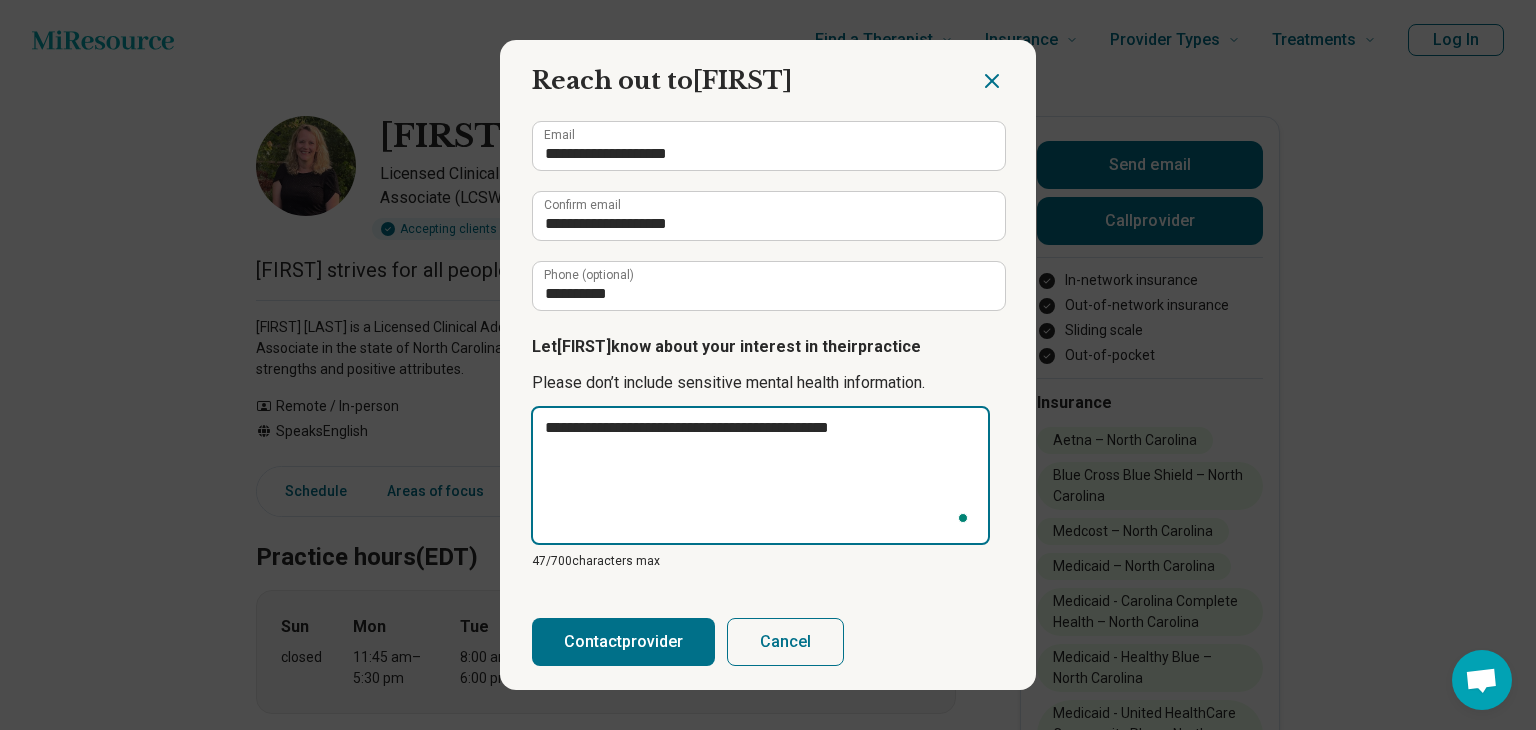 type on "**********" 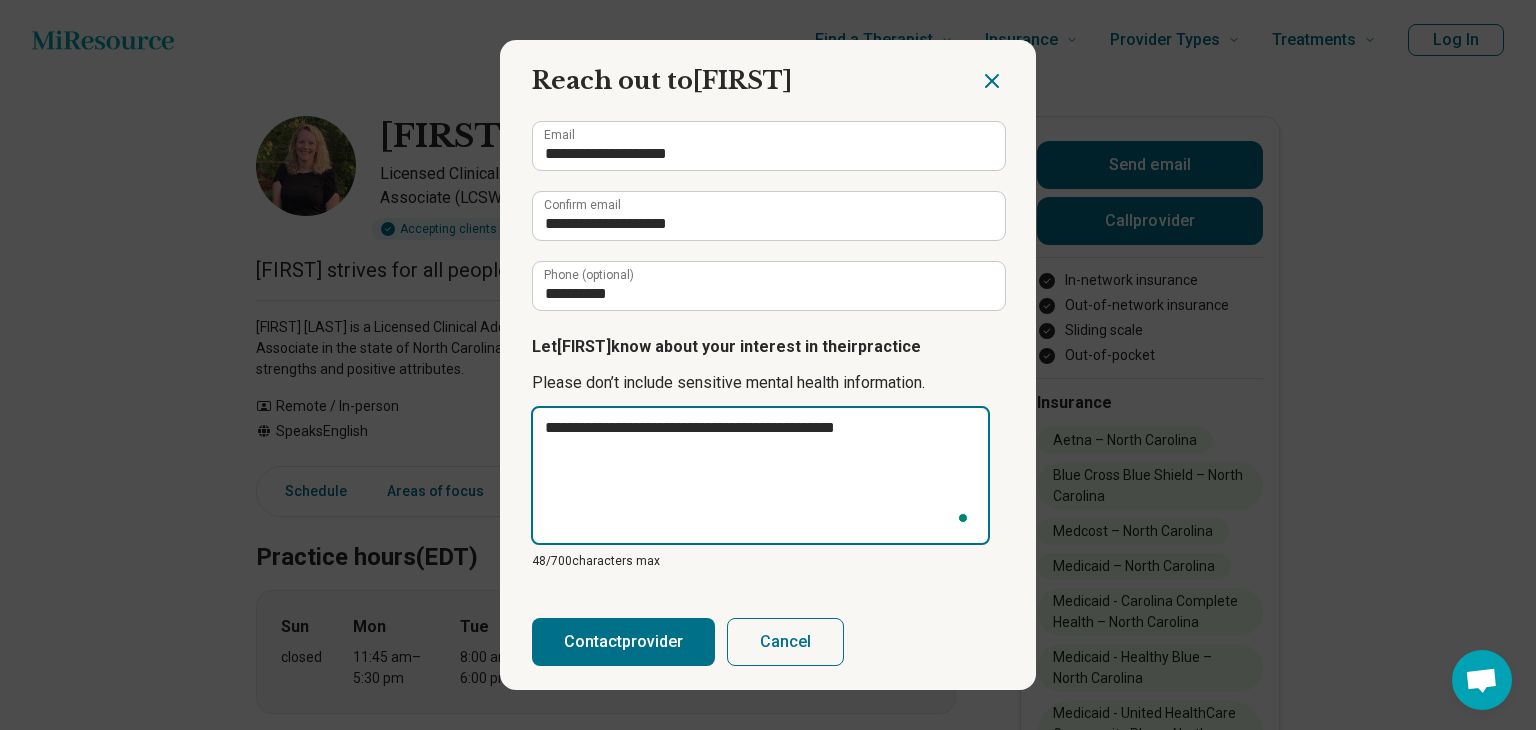 type on "**********" 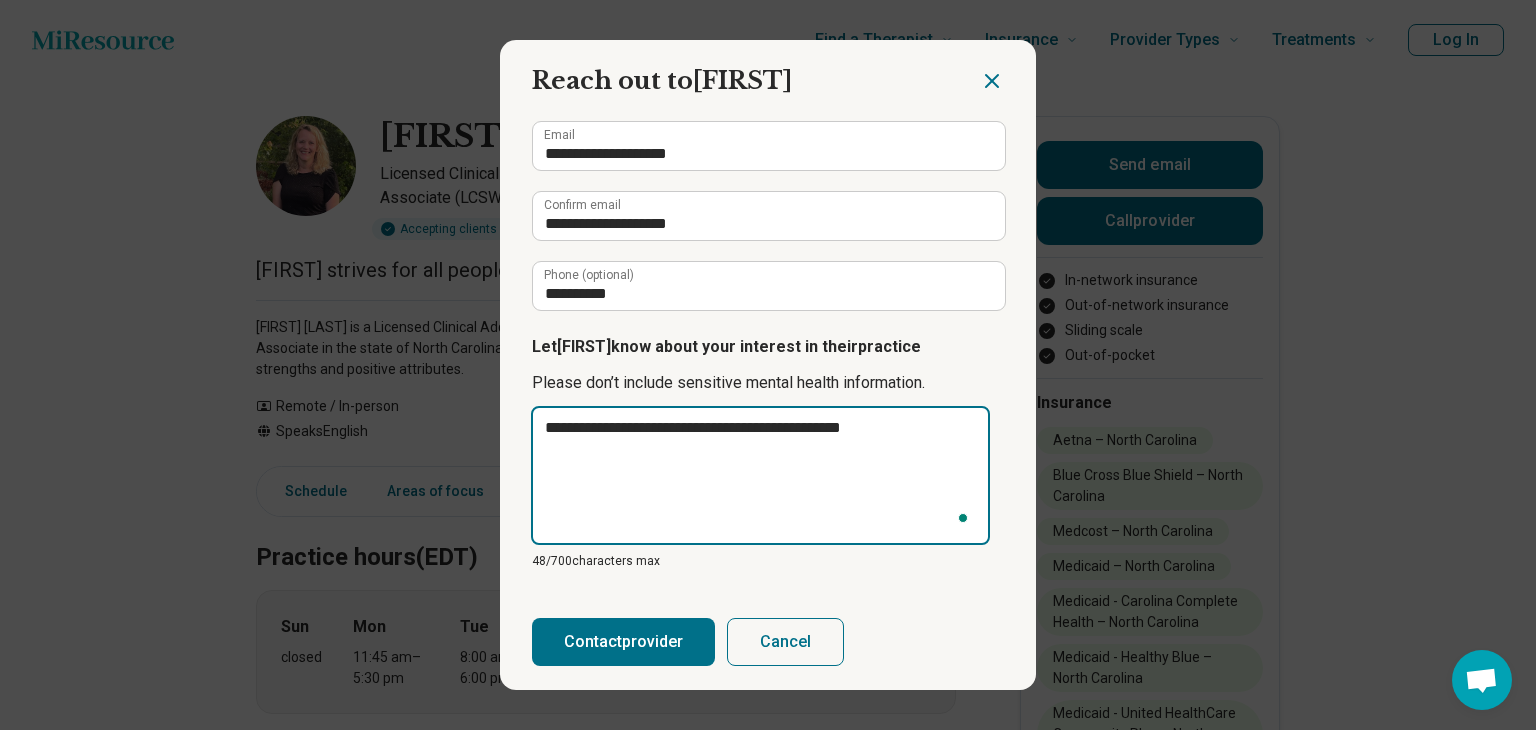 type on "*" 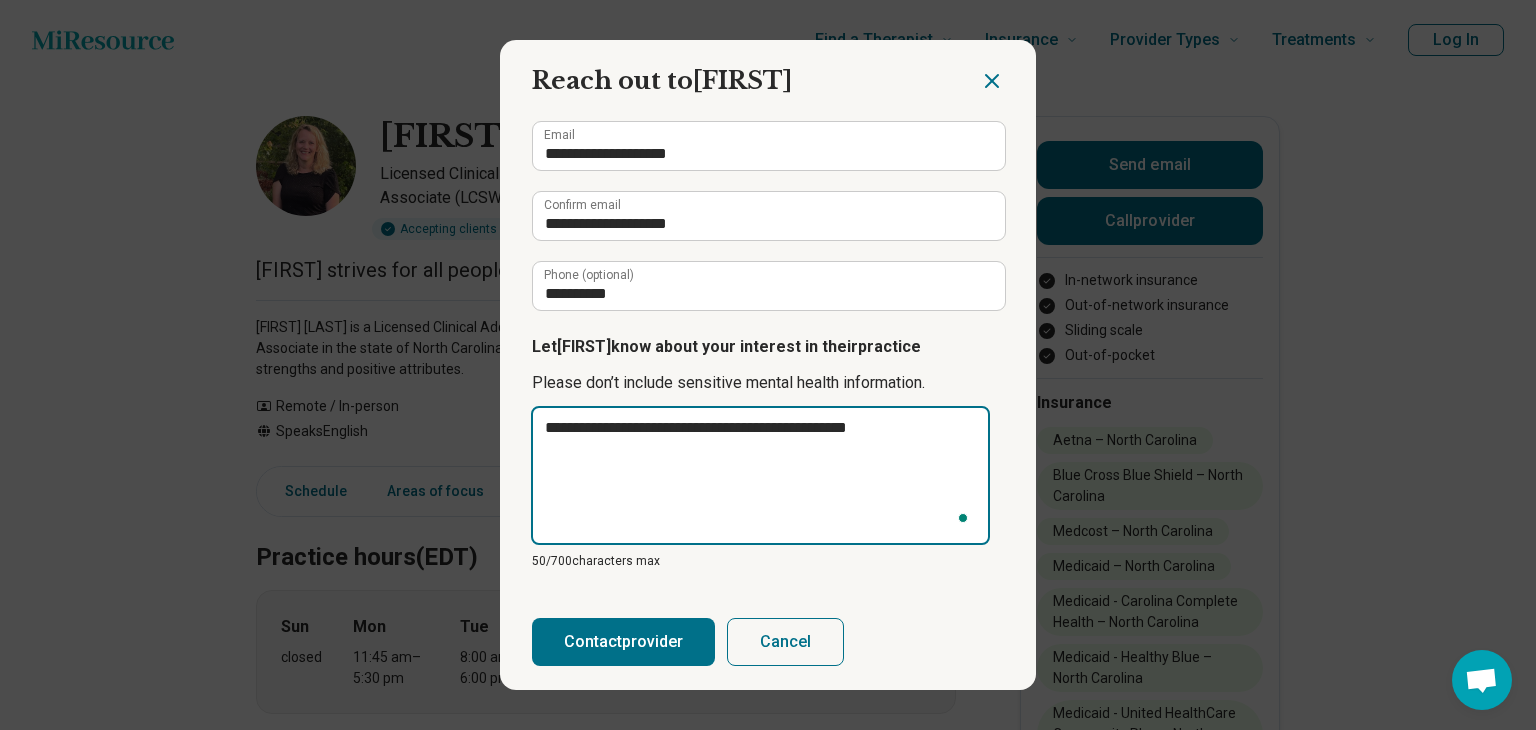 type on "**********" 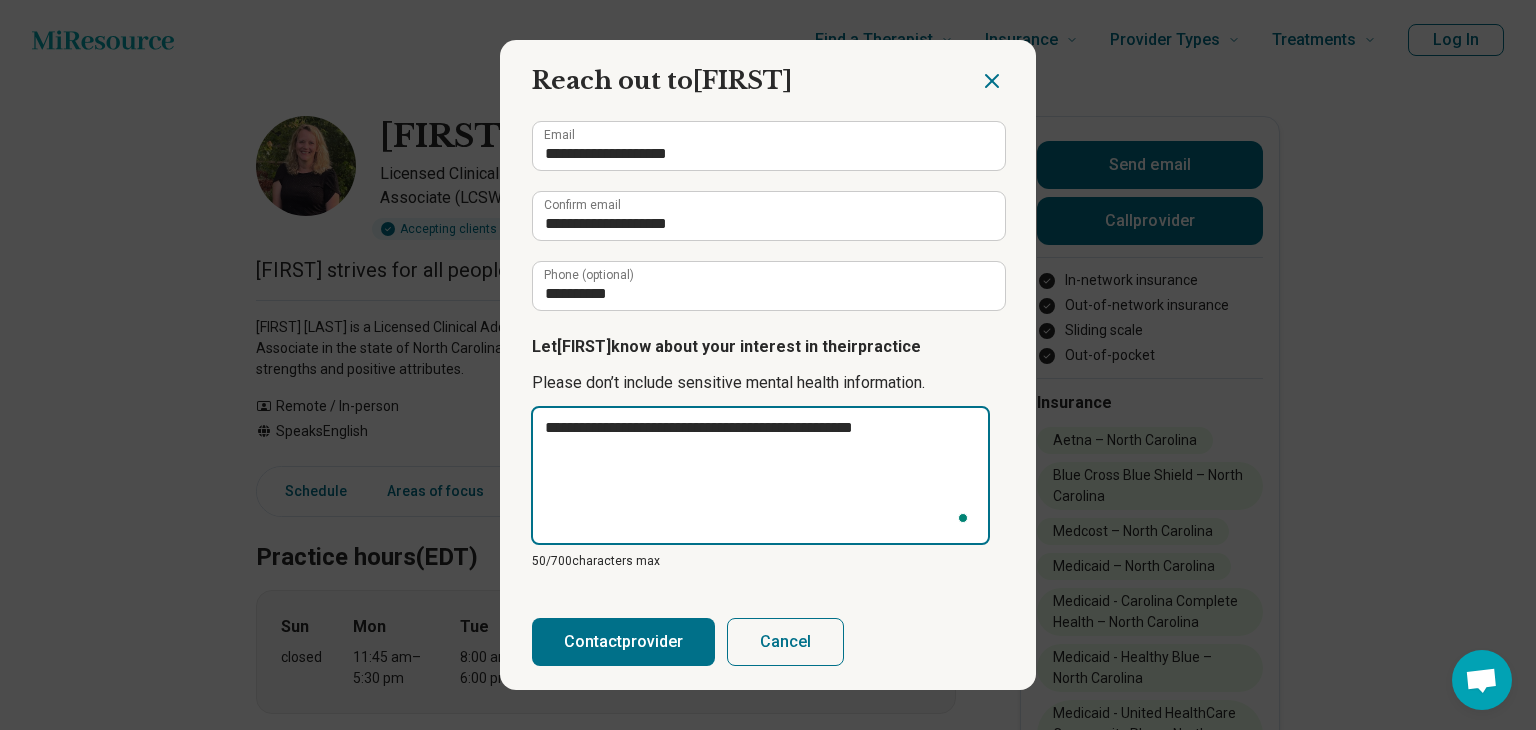 type on "**********" 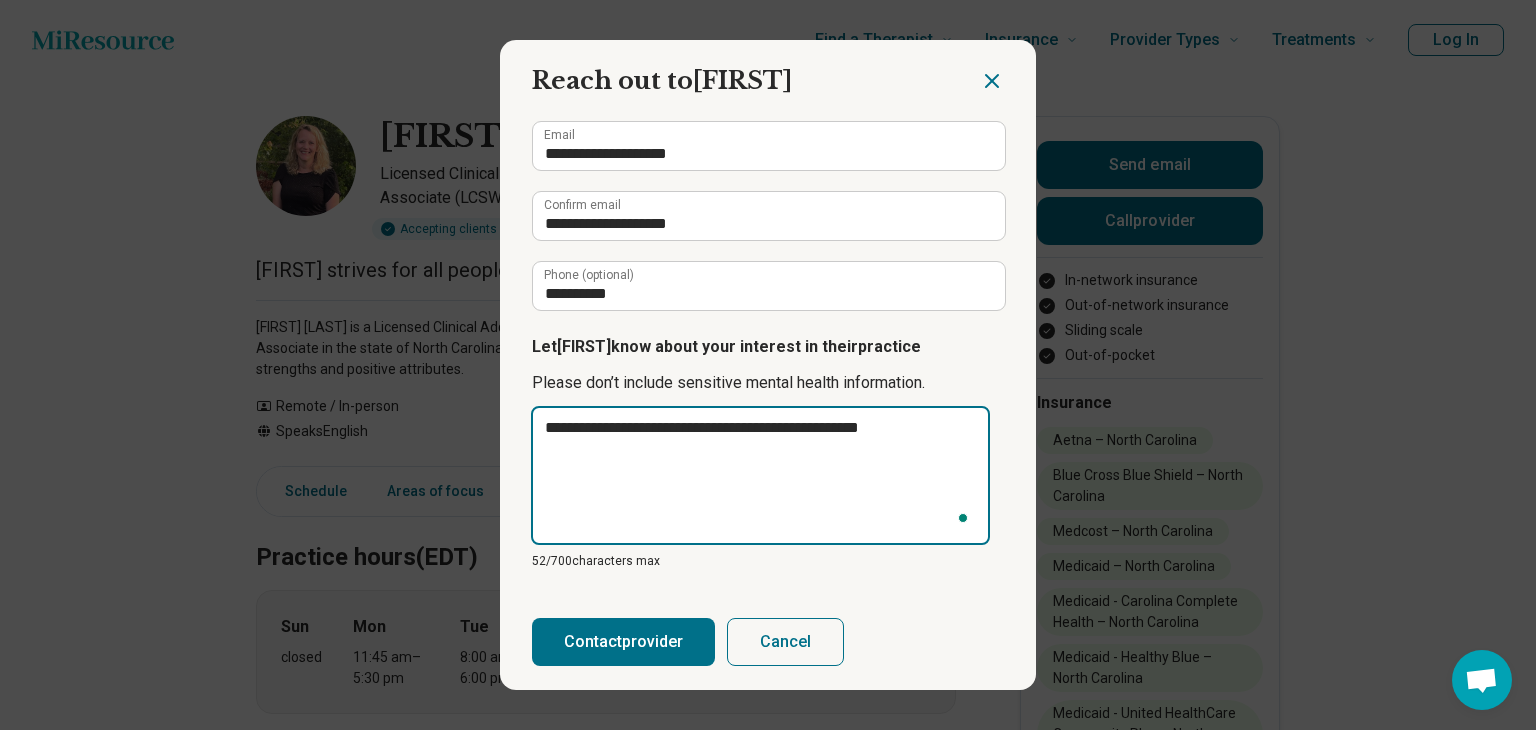 type on "**********" 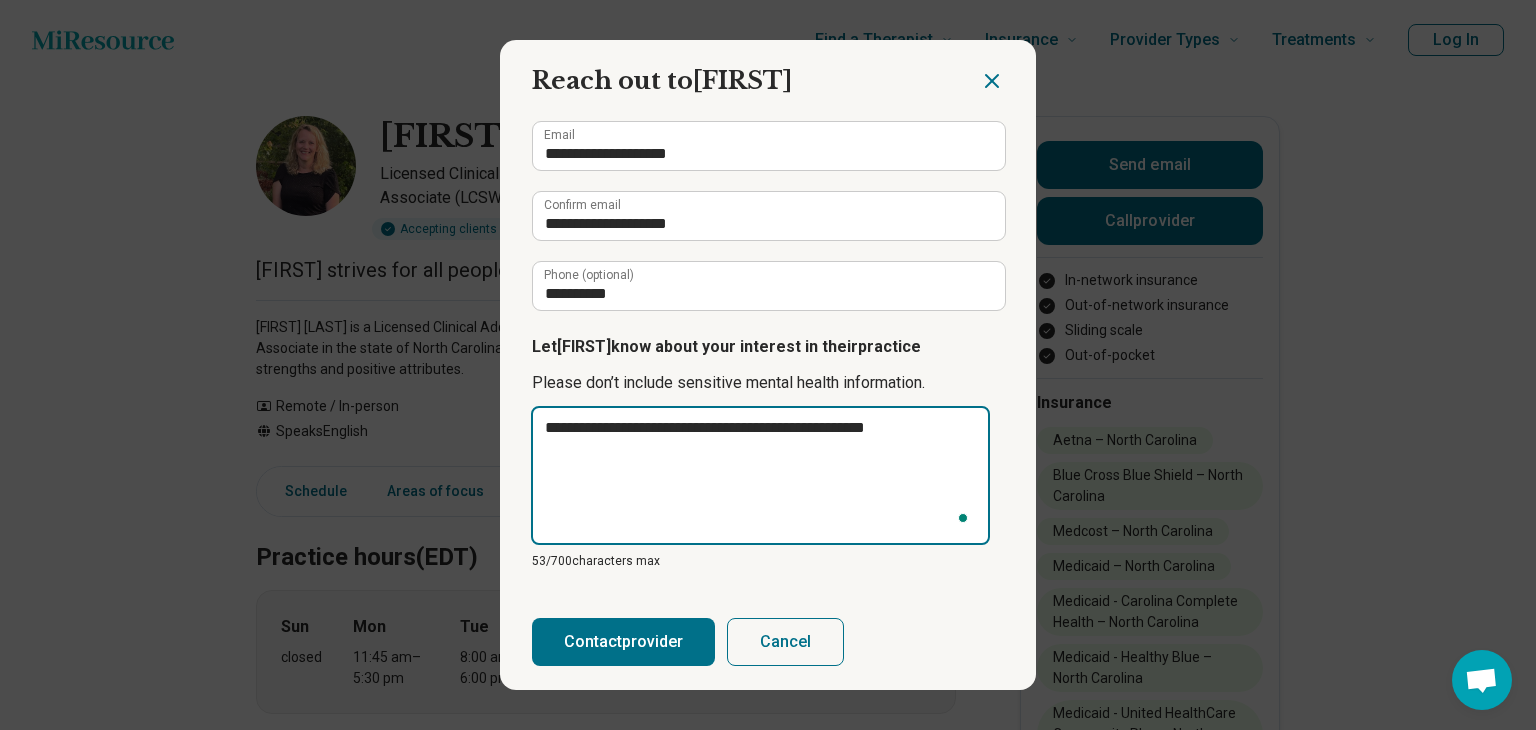 type on "**********" 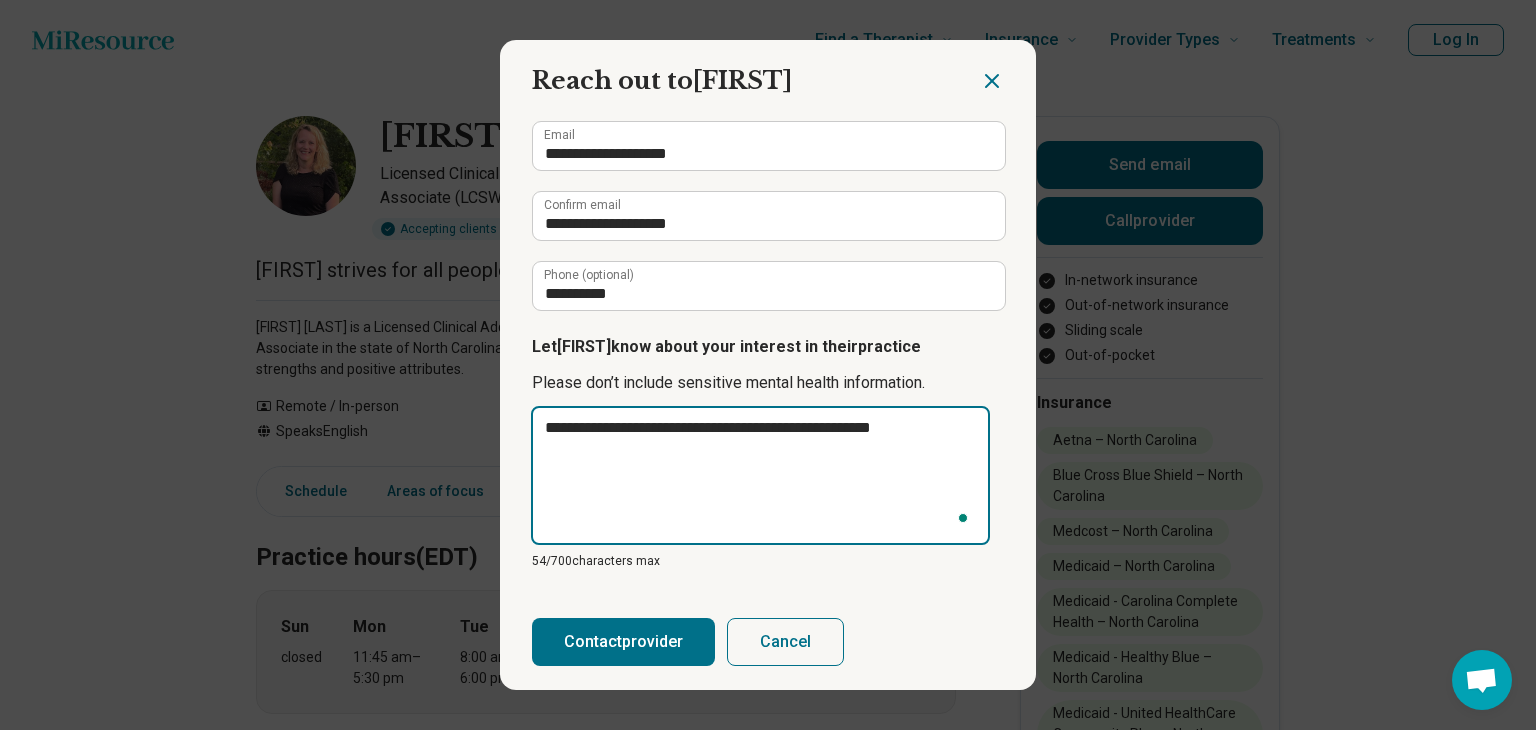 type on "**********" 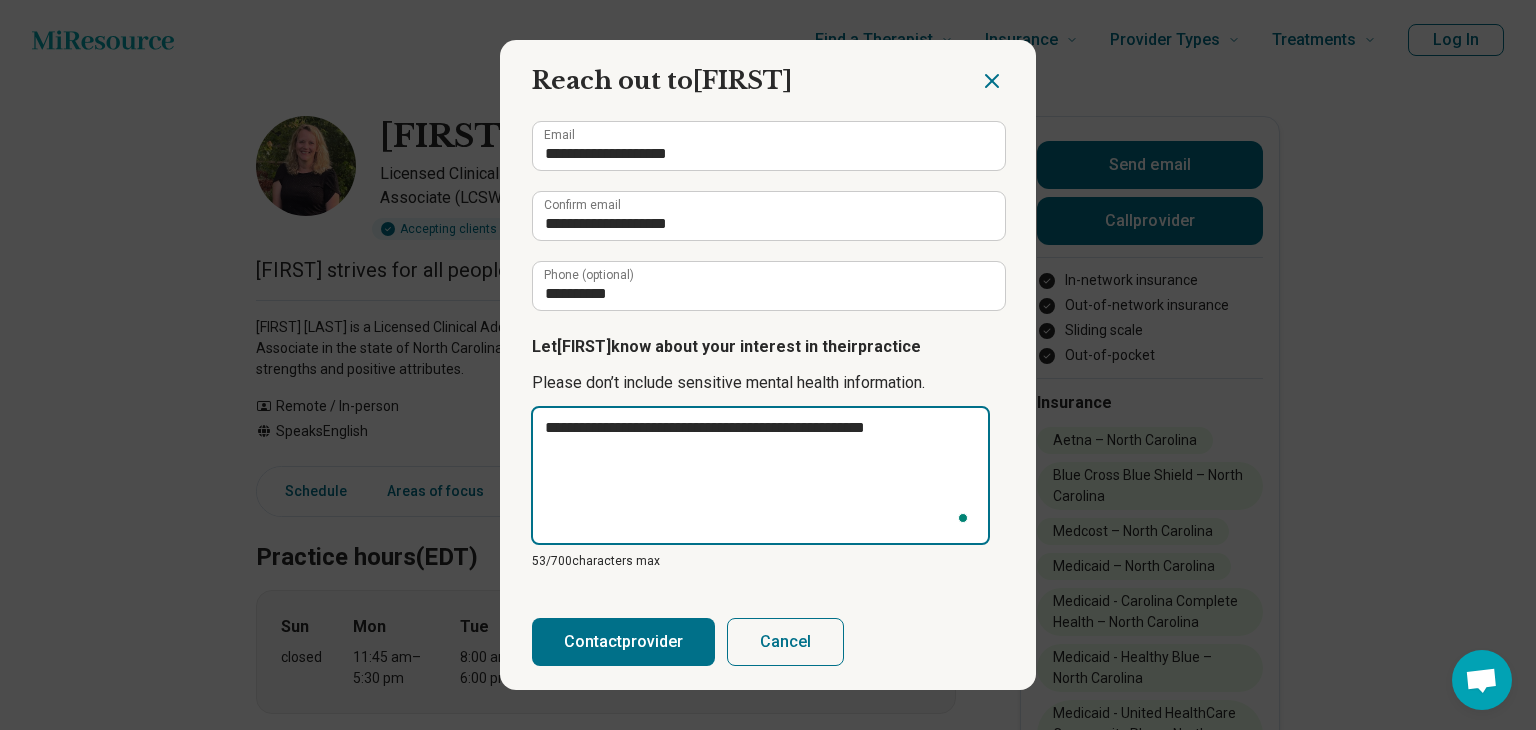 type on "**********" 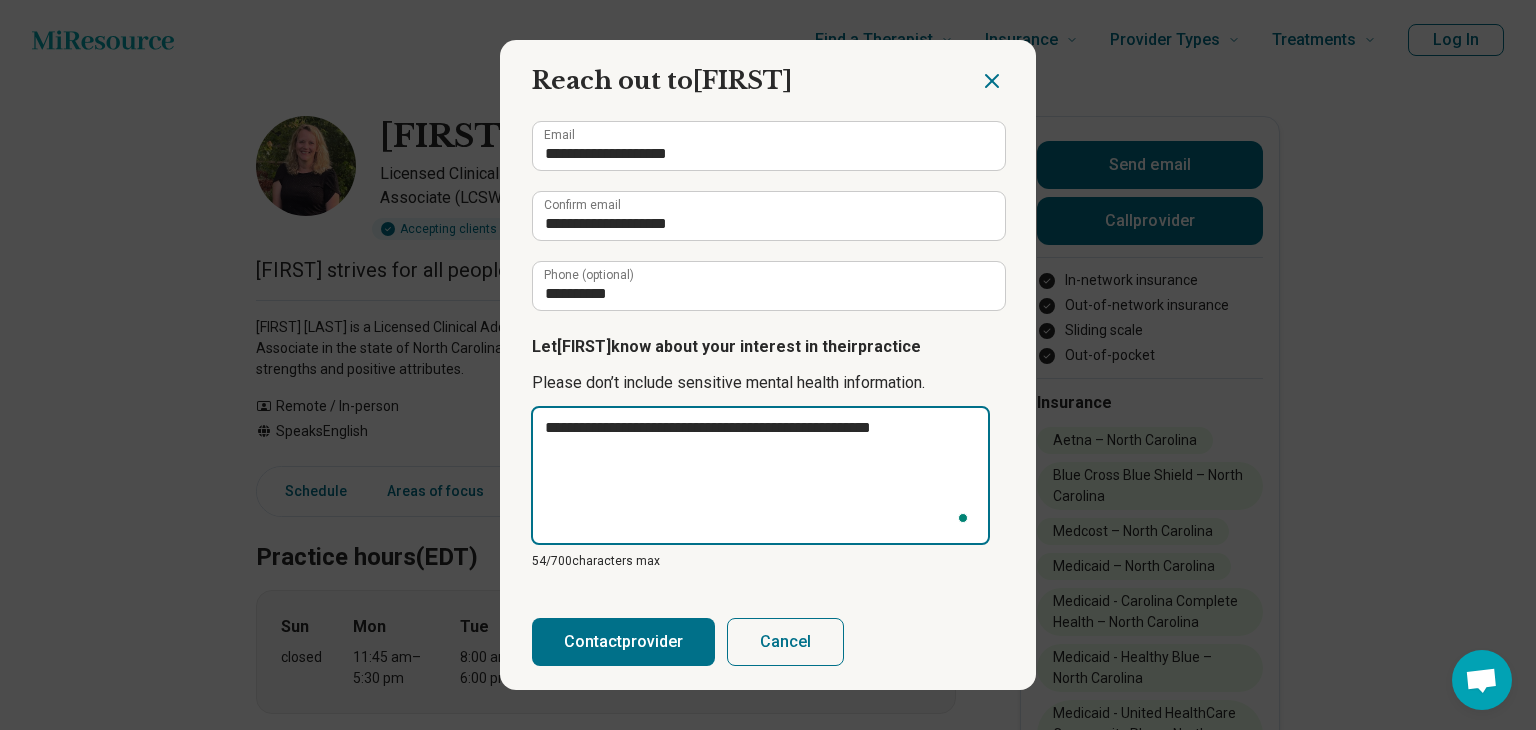 type on "**********" 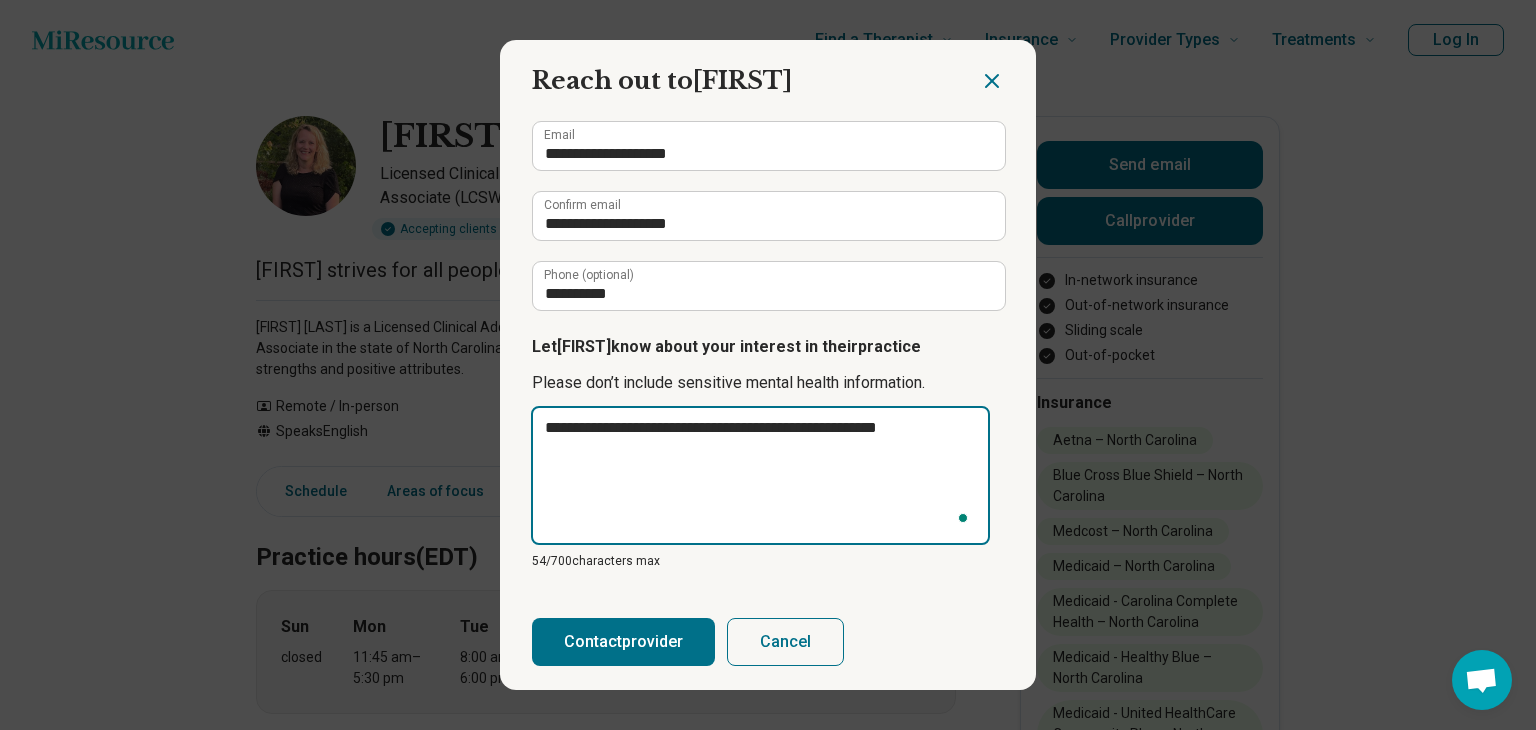 type on "**********" 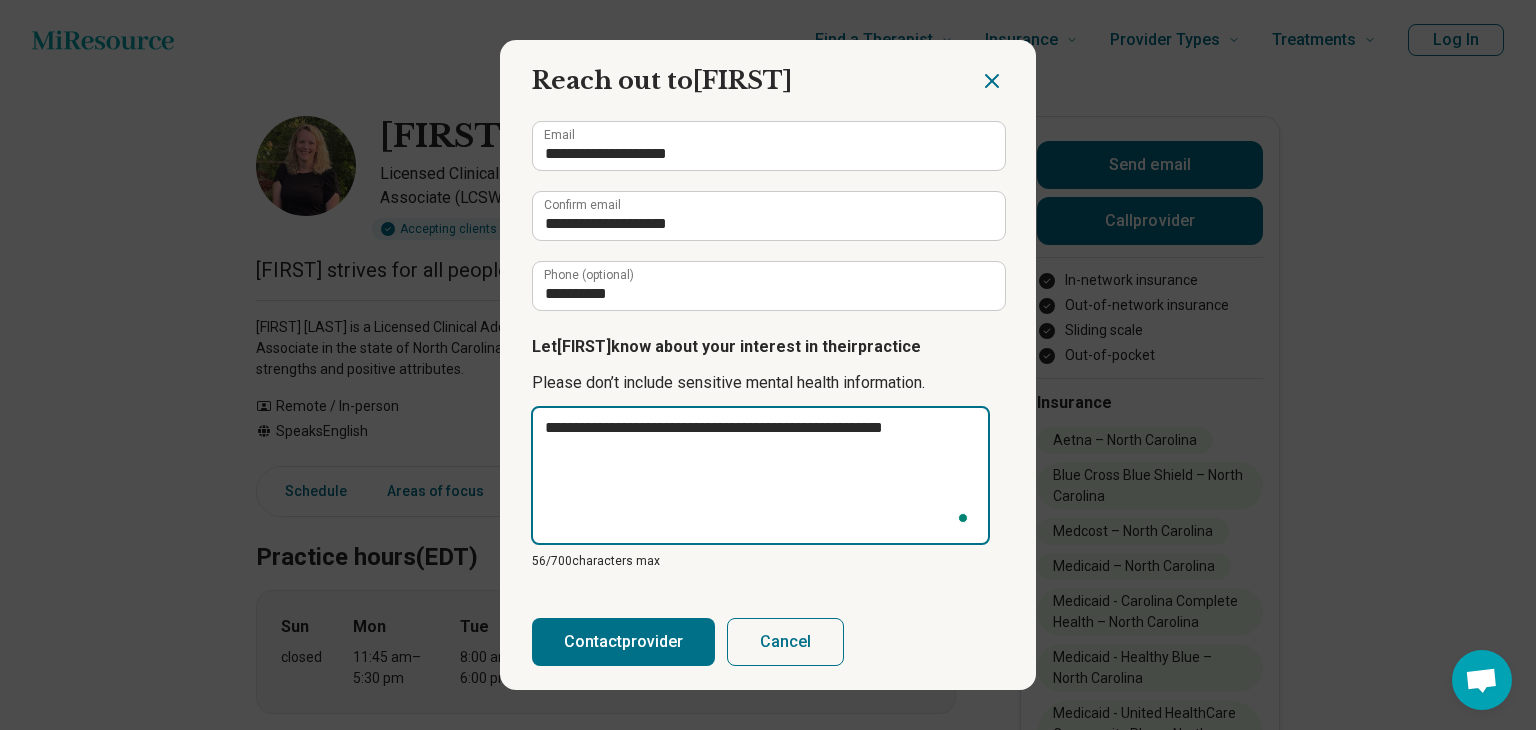 type on "**********" 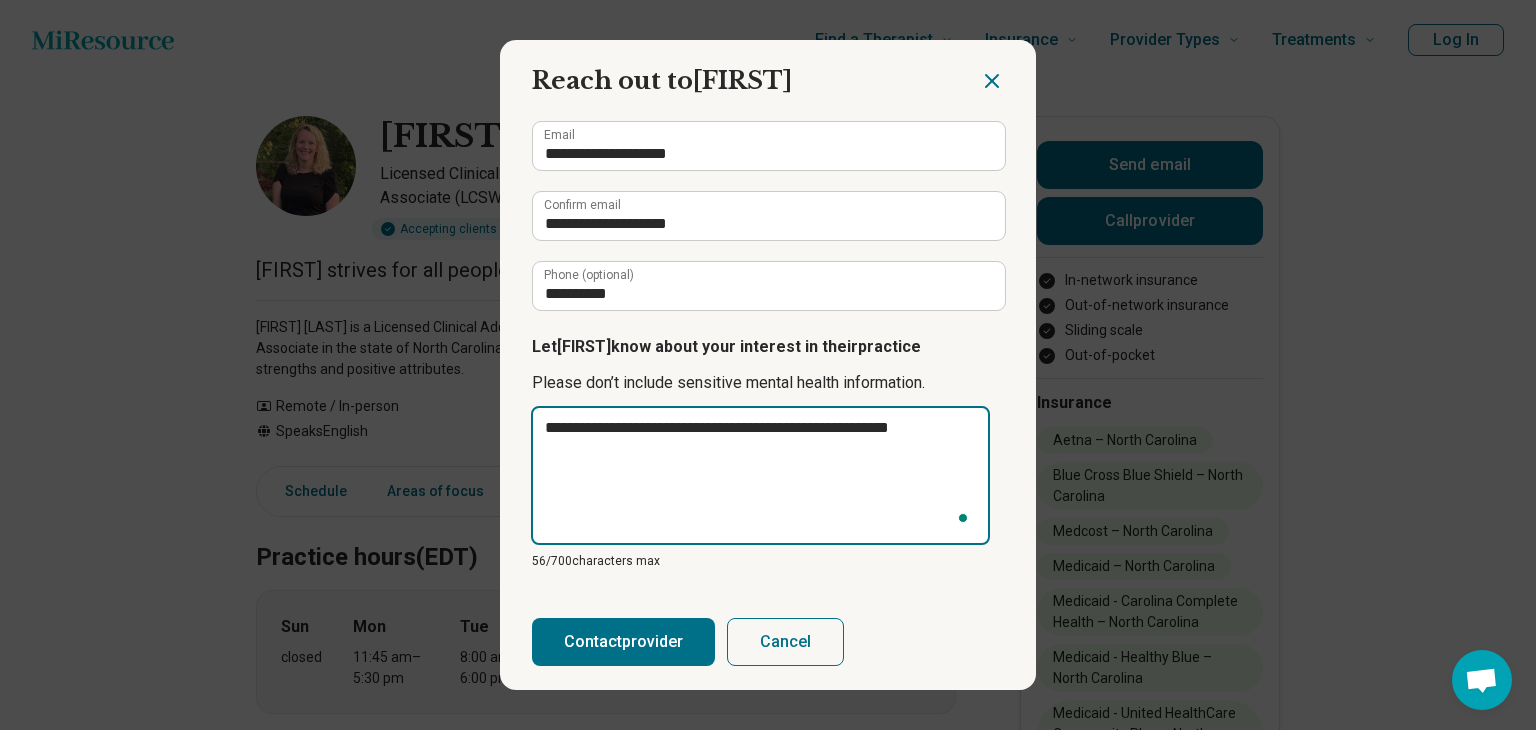 type on "**********" 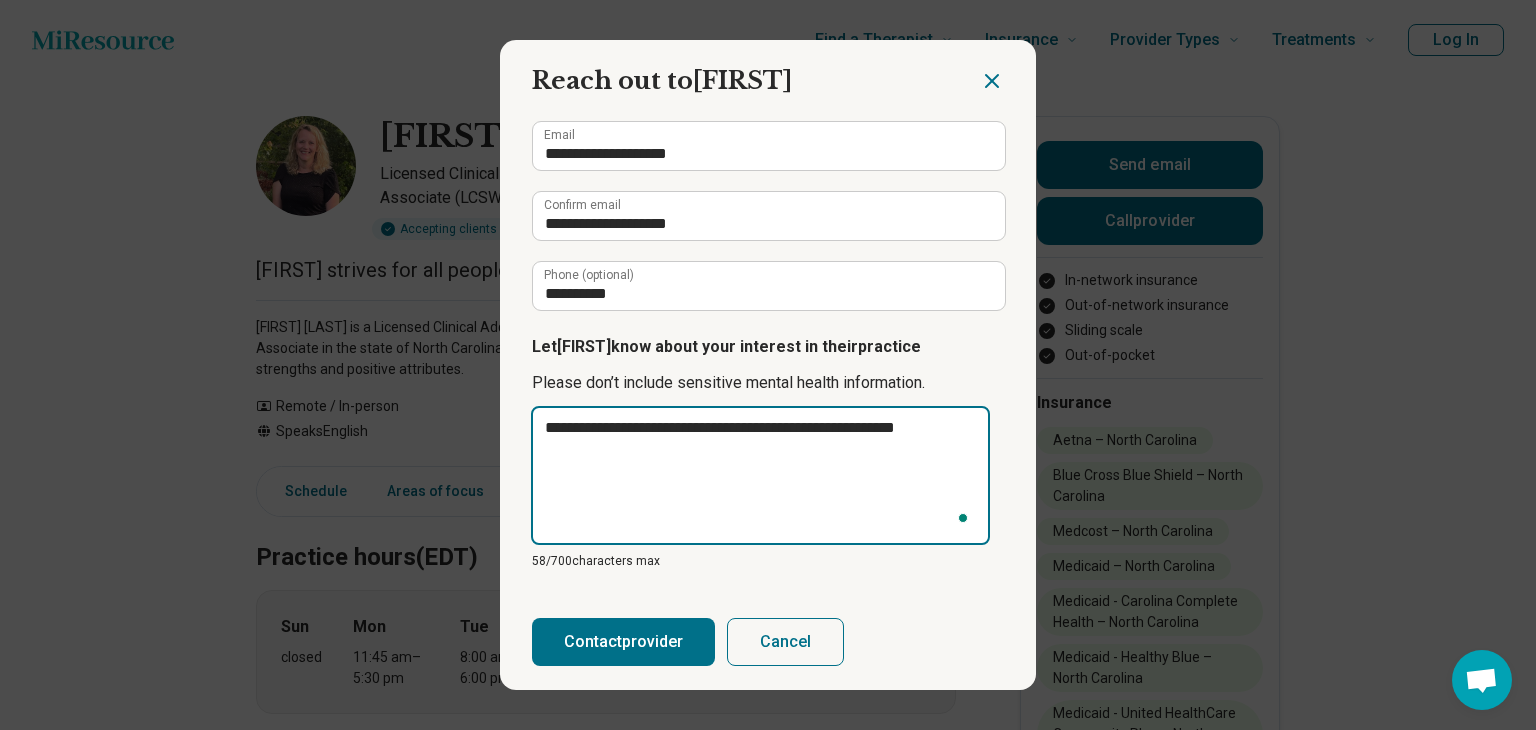 type on "**********" 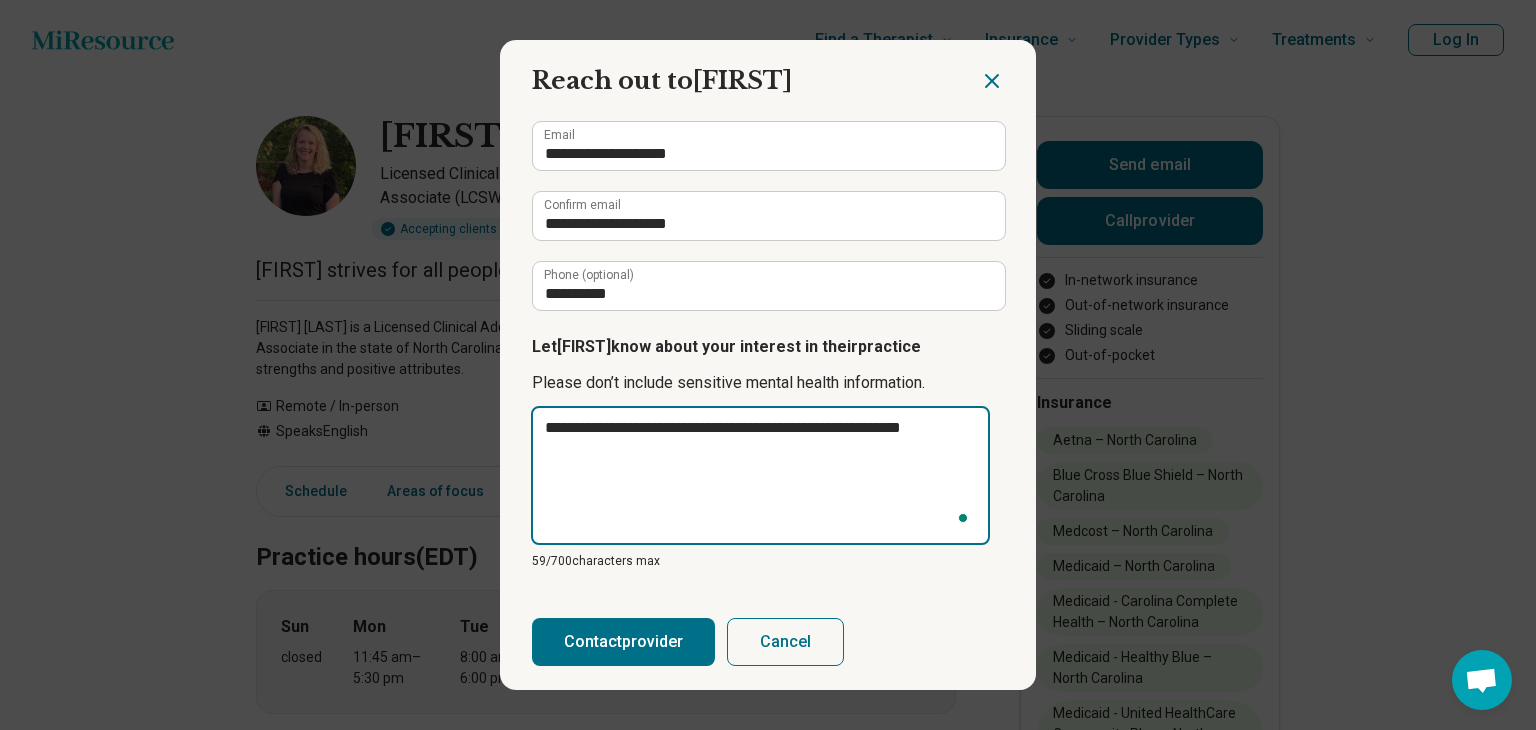 type on "**********" 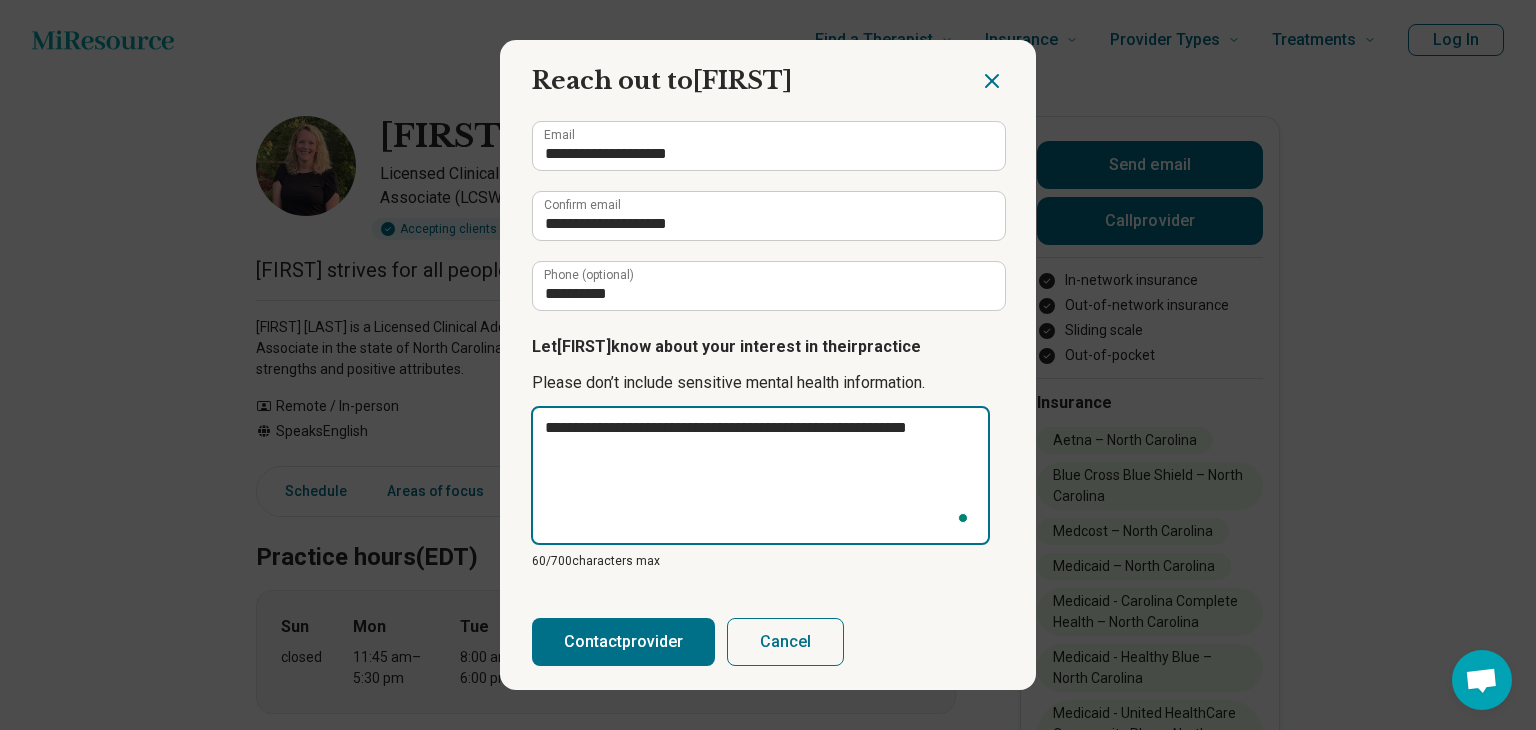 type on "**********" 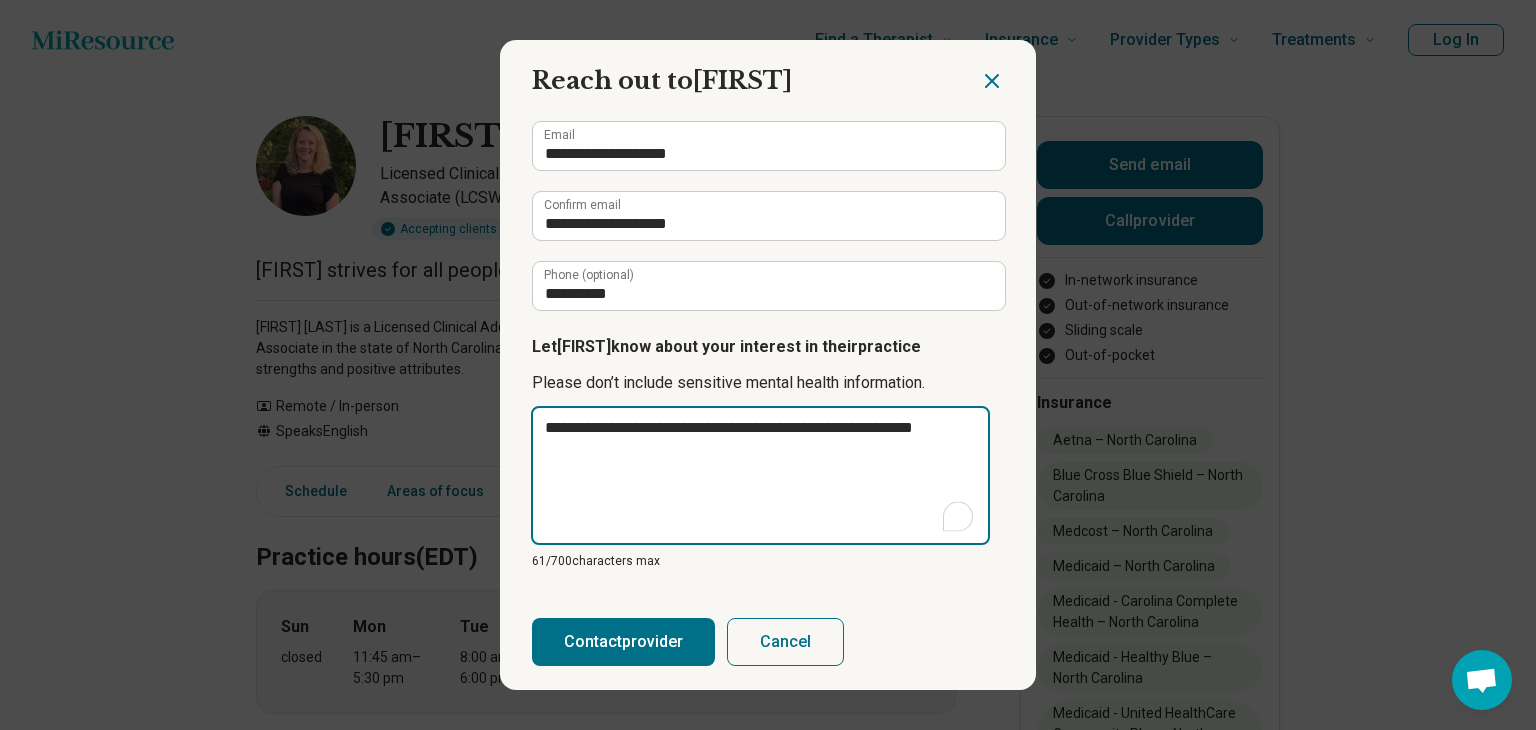 type on "**********" 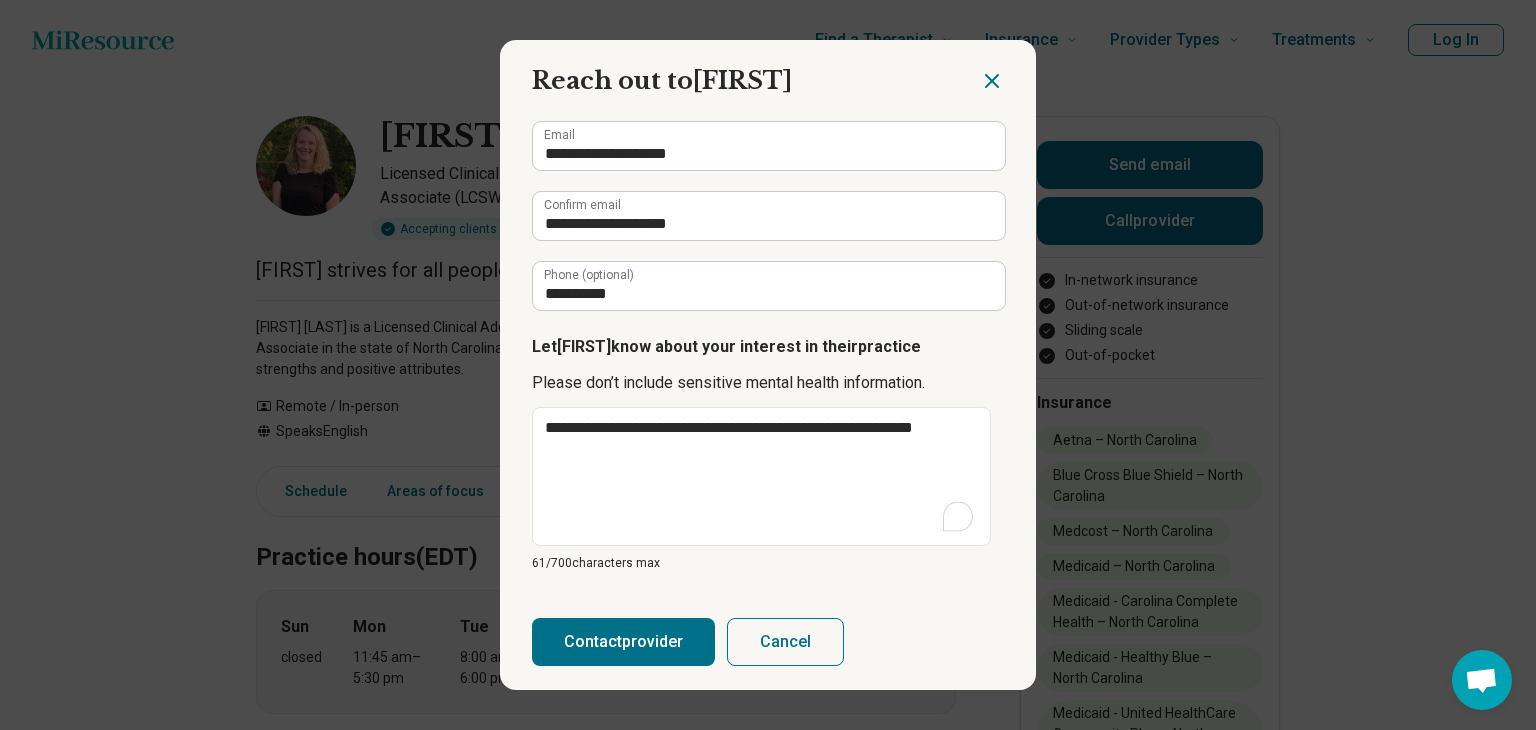 click on "Contact  provider" at bounding box center (623, 642) 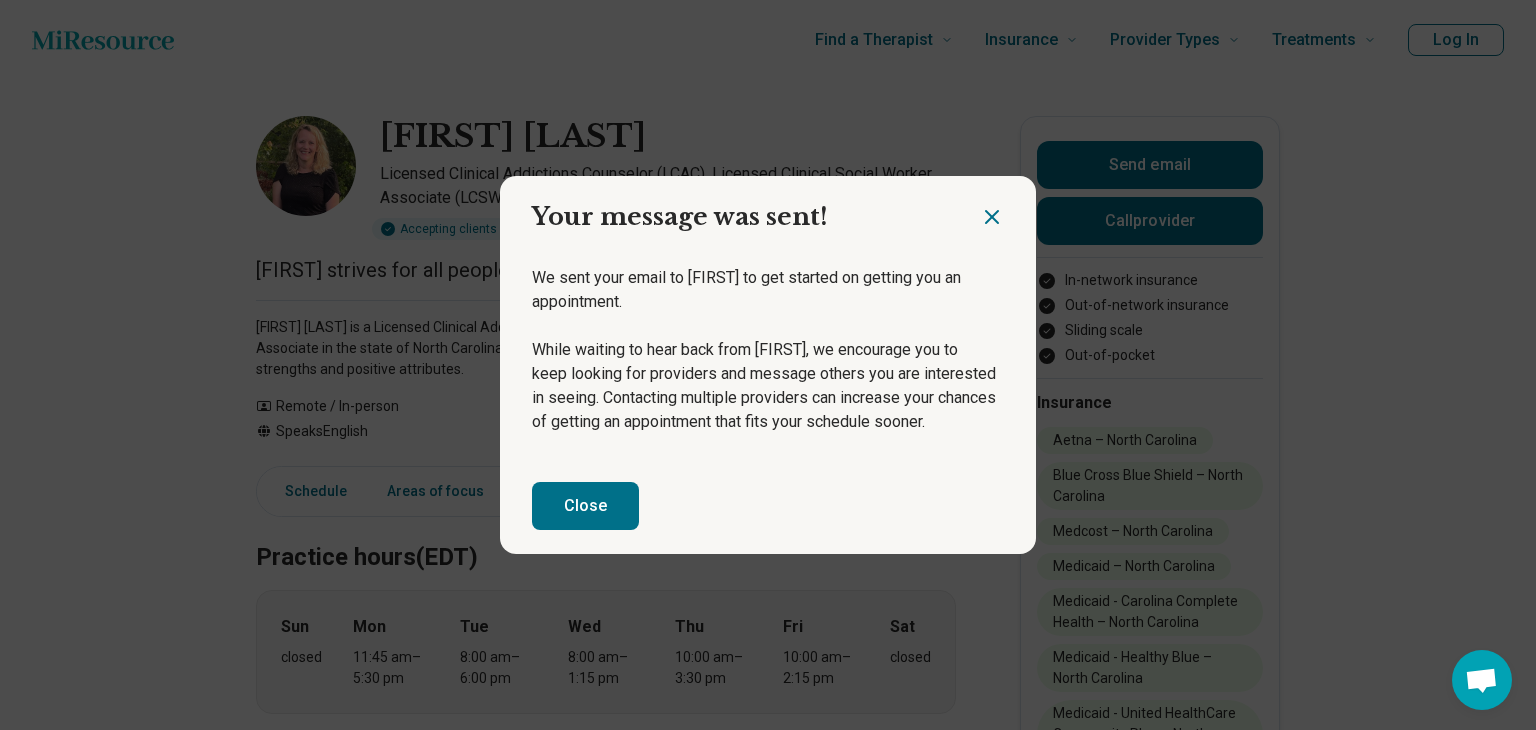 click on "Close" at bounding box center [585, 506] 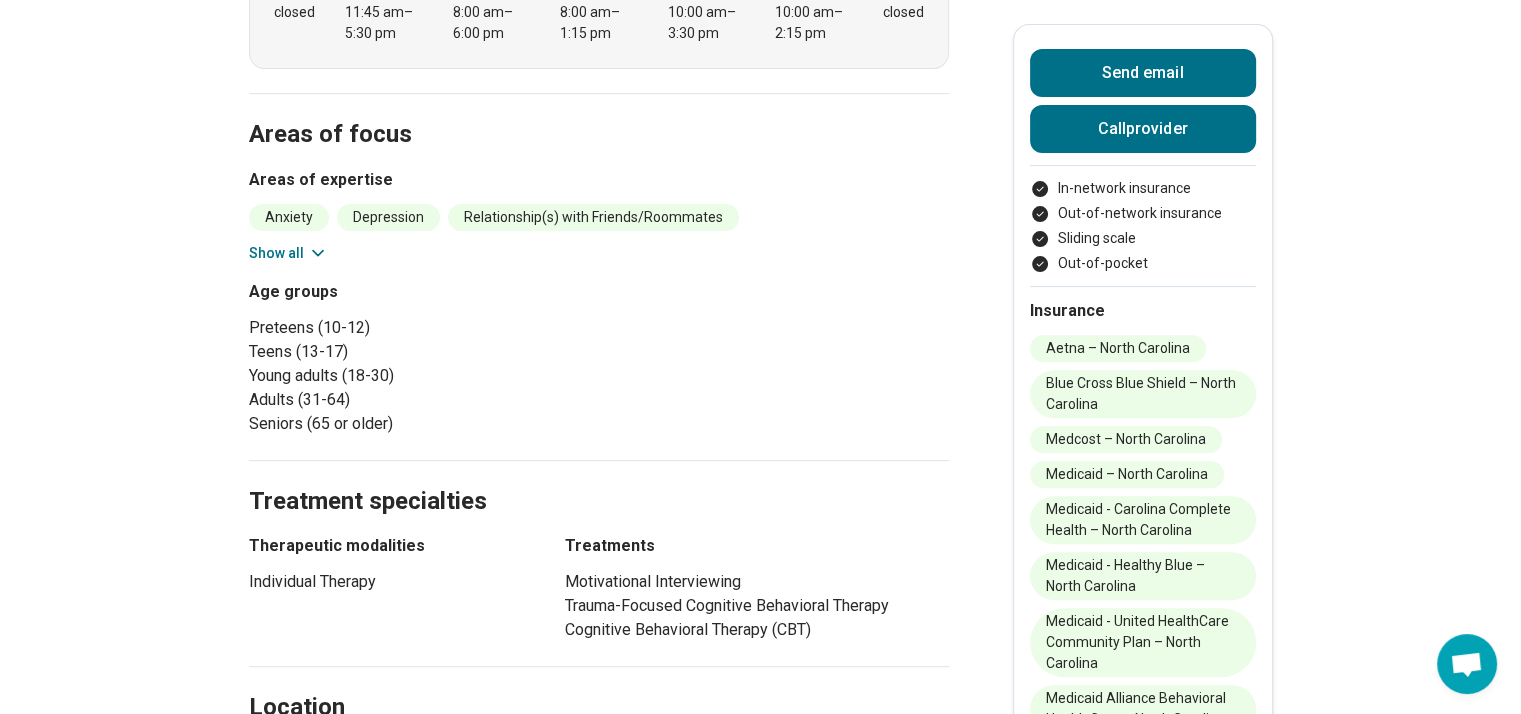 scroll, scrollTop: 649, scrollLeft: 0, axis: vertical 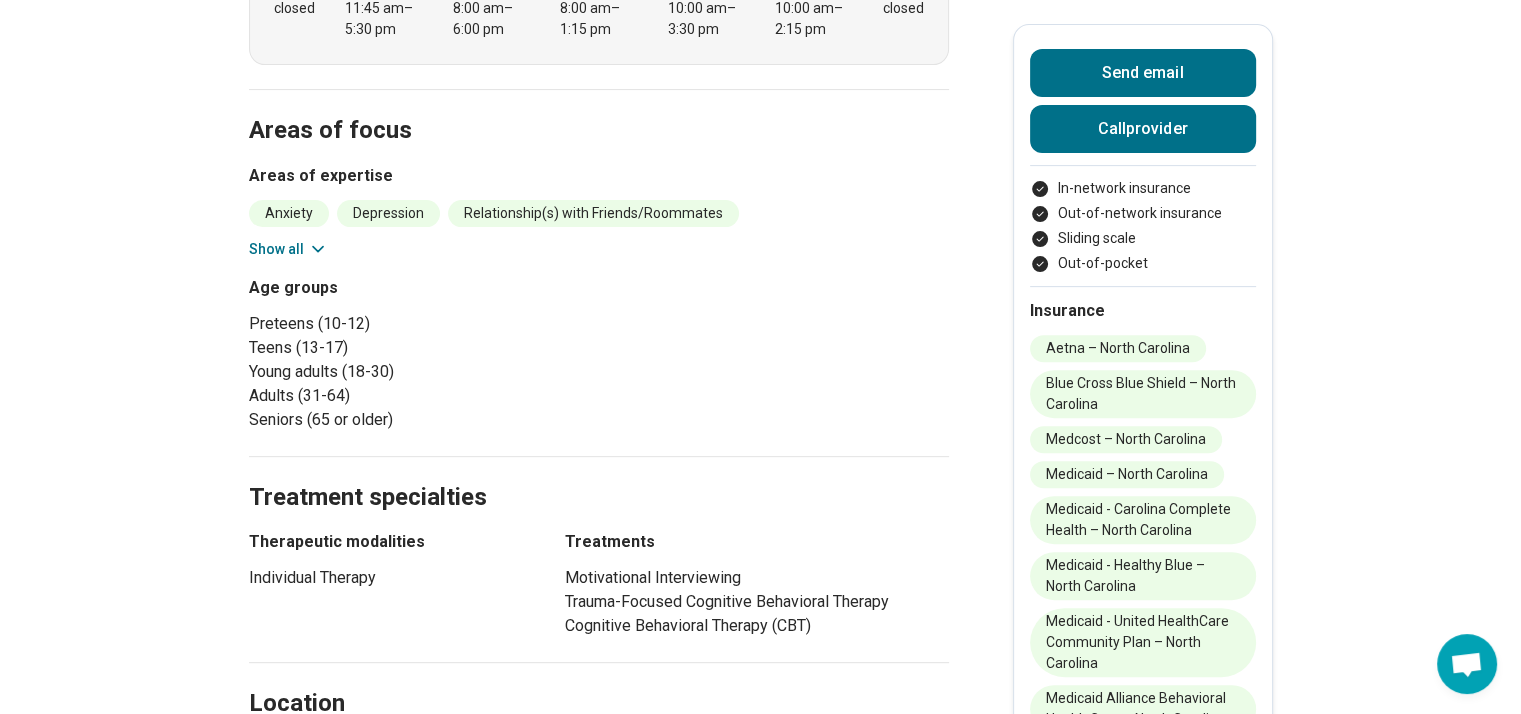 click on "Laura Shrum Licensed Clinical Addictions Counselor (LCAC), Licensed Clinical Social Worker Associate (LCSWA), Other Accepting clients Updated  3 days ago Laura strives for all people to realize their worth and value. Laura Shrum is a Licensed Clinical Addiction Specialist-Associate and Licensed Clinical Social Worker- Associate in the state of North Carolina. She is dedicated to guiding clients in recognizing and utilizing their strengths and positive attributes. Show all Remote / In-person Speaks  English Emergency number not available Send email Call  provider In-network insurance Out-of-network insurance Sliding scale Out-of-pocket Insurance Aetna – North Carolina Blue Cross Blue Shield – North Carolina Medcost – North Carolina Medicaid – North Carolina Medicaid - Carolina Complete Health – North Carolina Medicaid - Healthy Blue – North Carolina Medicaid - United HealthСare Community Plan – North Carolina Medicaid Alliance Behavioral Health Care – North Carolina Hide all Schedule Location" at bounding box center (760, 626) 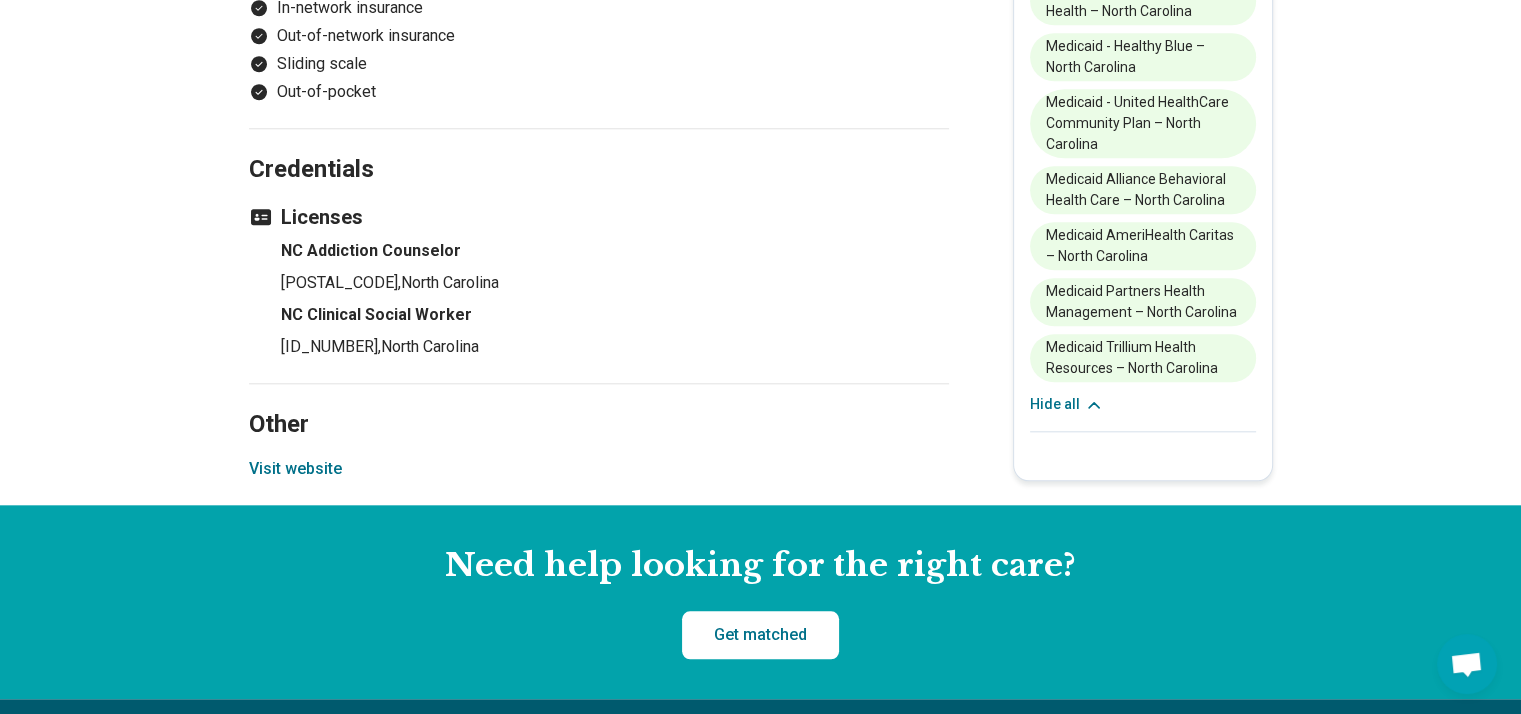 scroll, scrollTop: 0, scrollLeft: 0, axis: both 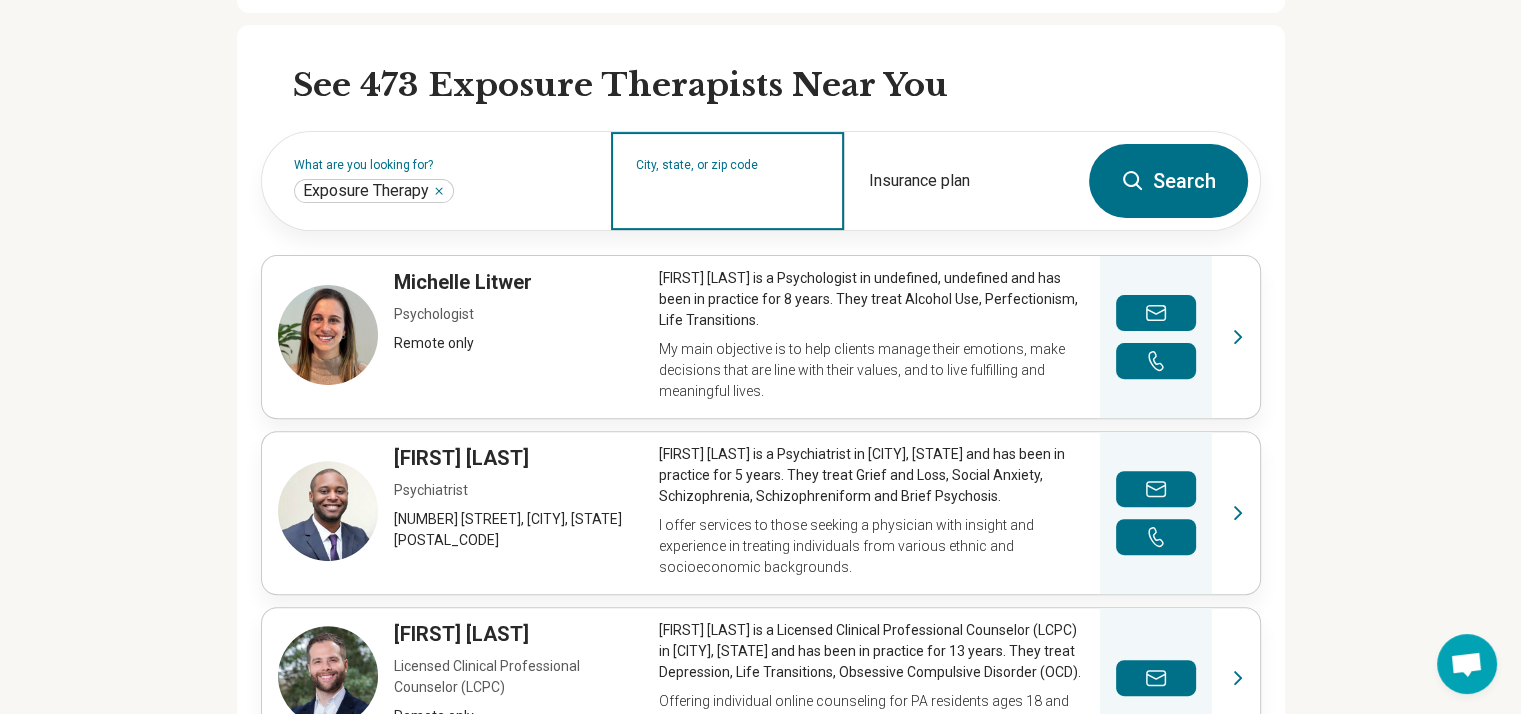 click on "City, state, or zip code" at bounding box center (728, 194) 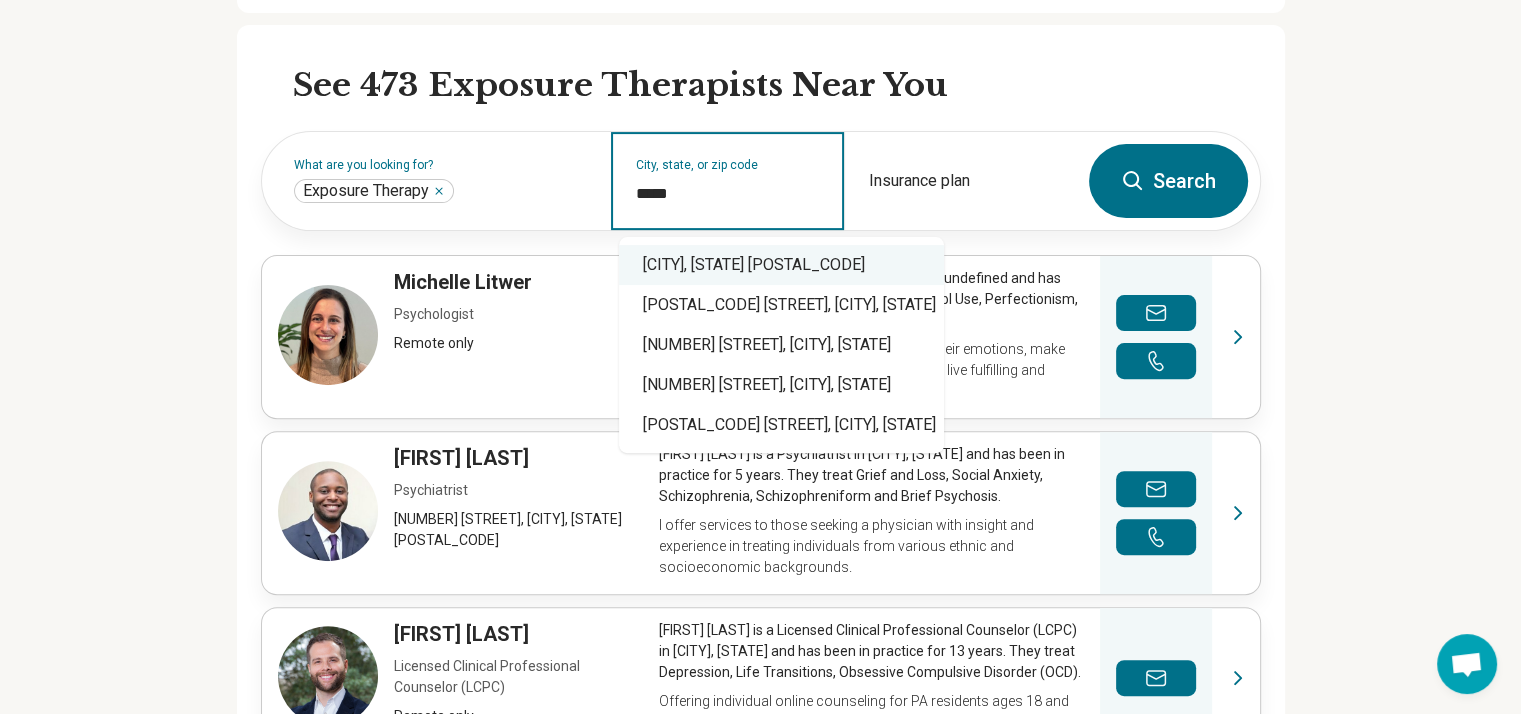 click on "[CITY], [STATE] [POSTAL_CODE]" at bounding box center (781, 265) 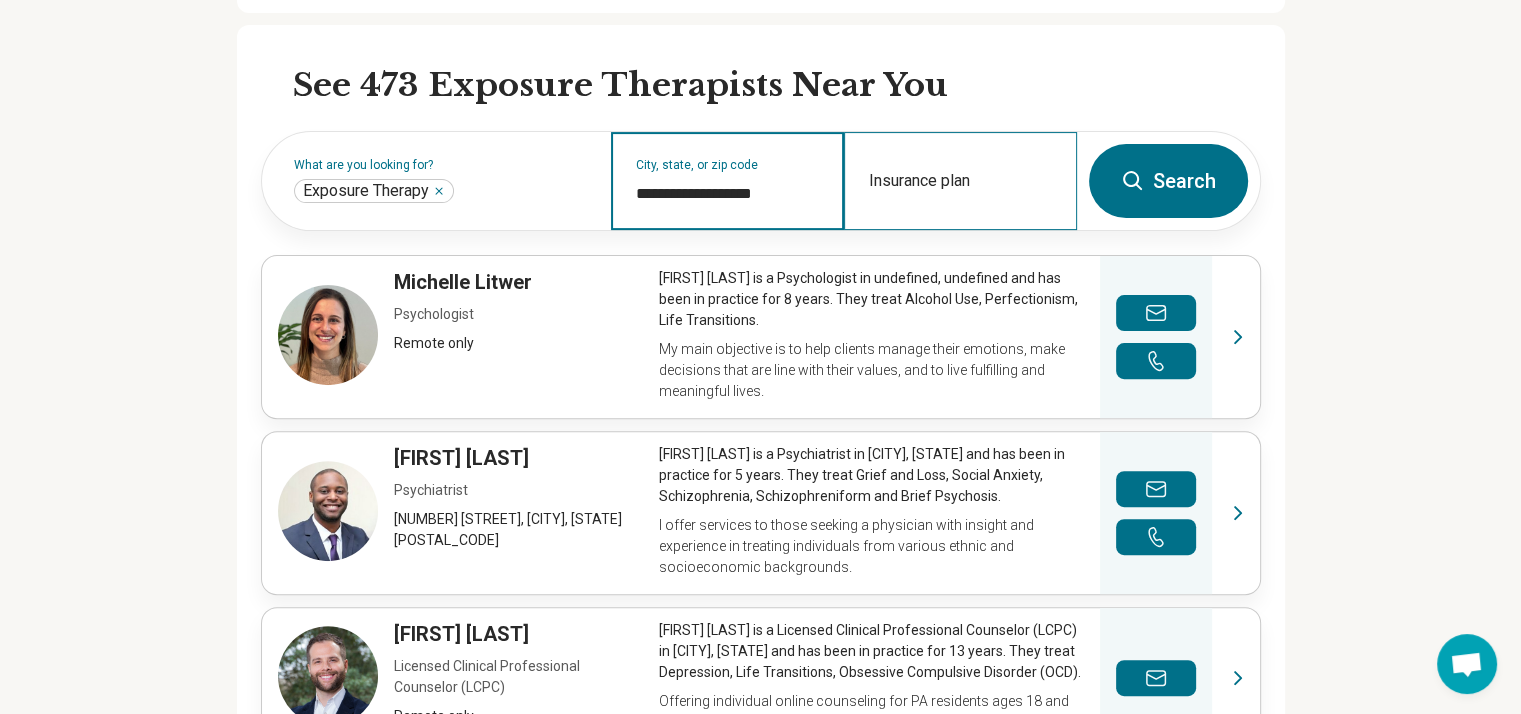 type on "**********" 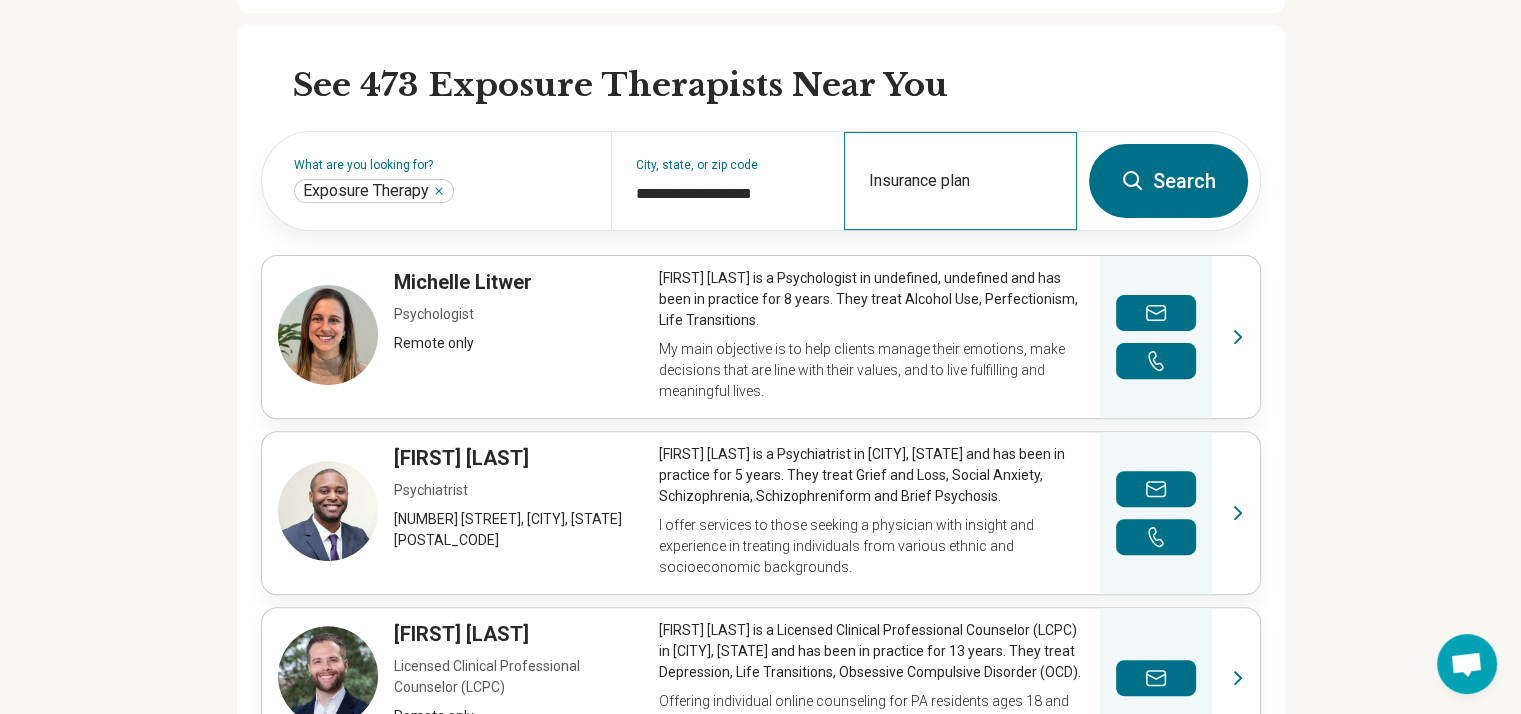 click on "Insurance plan" at bounding box center [960, 181] 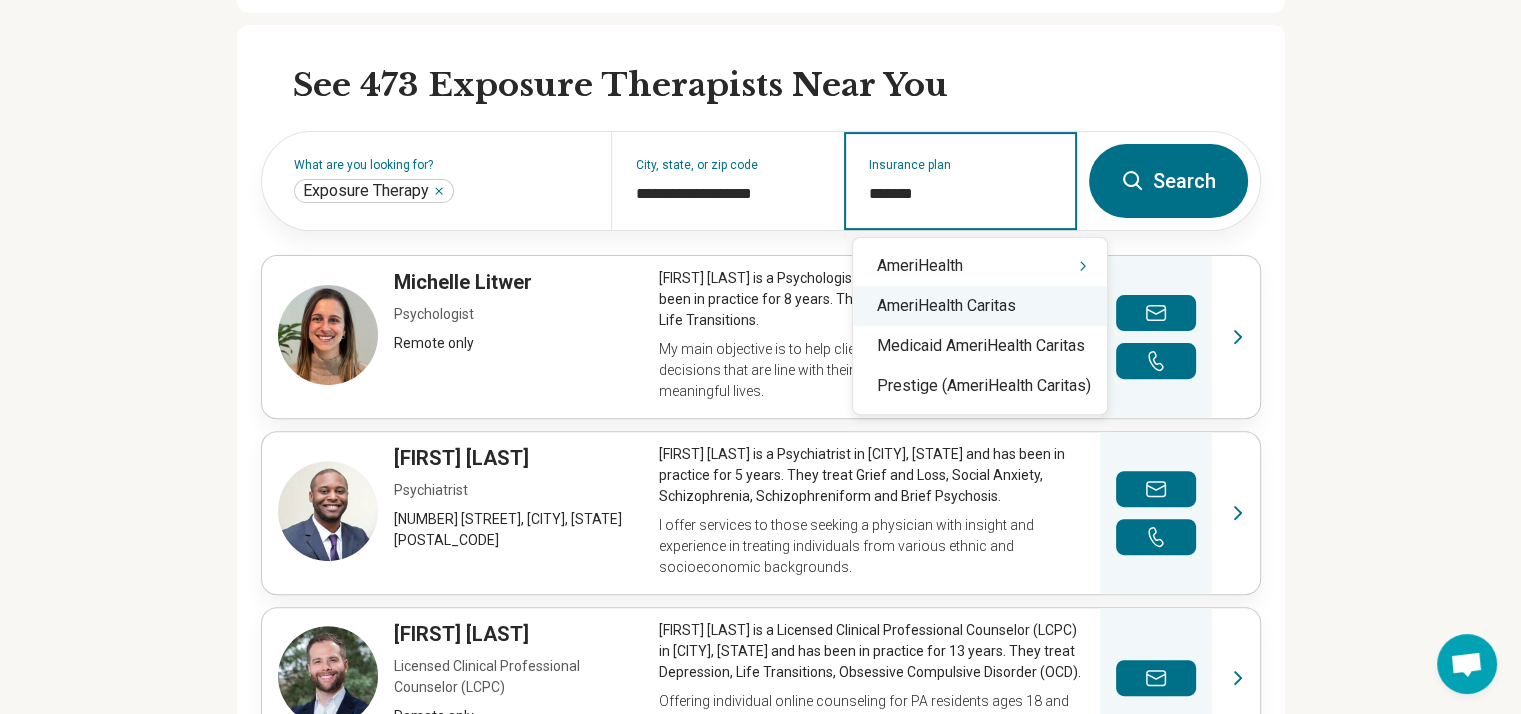 click on "AmeriHealth Caritas" at bounding box center (980, 306) 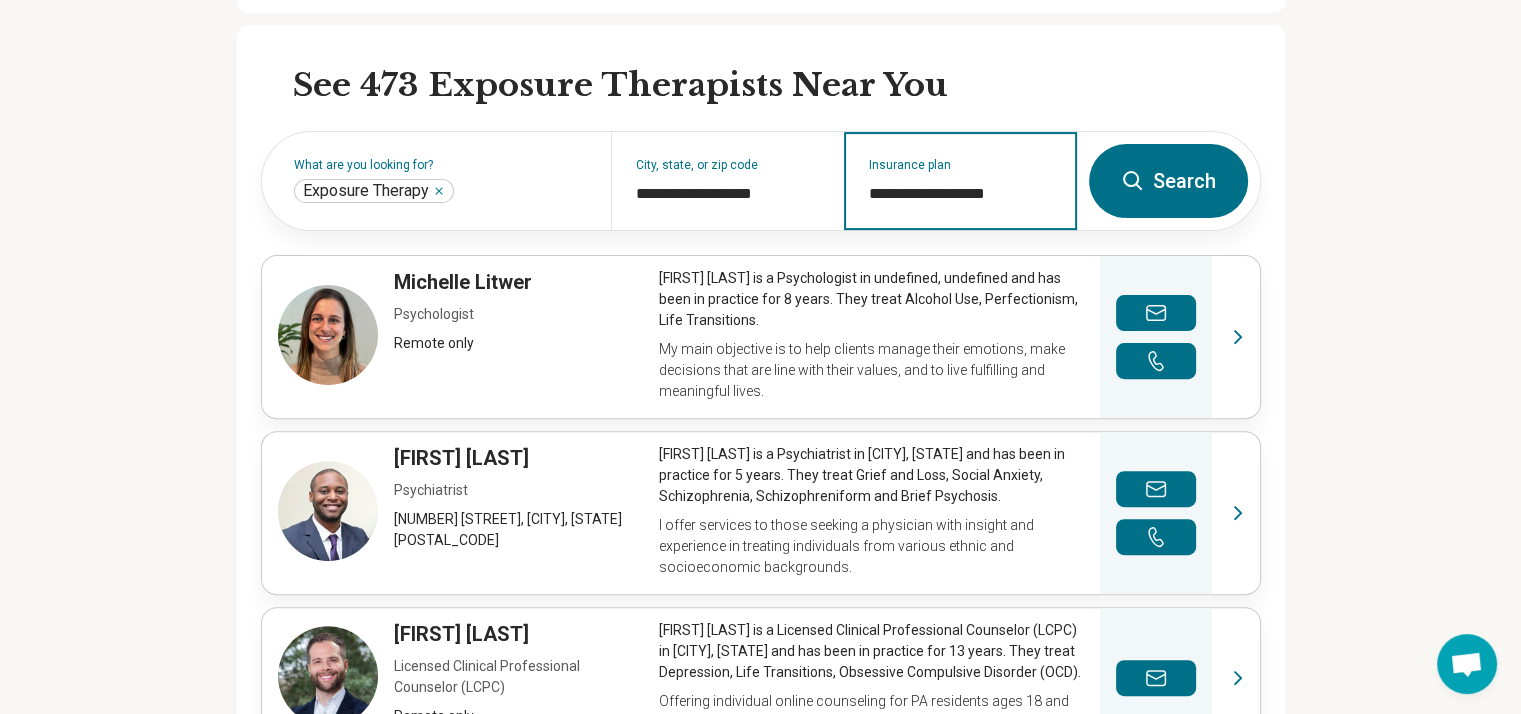 type on "**********" 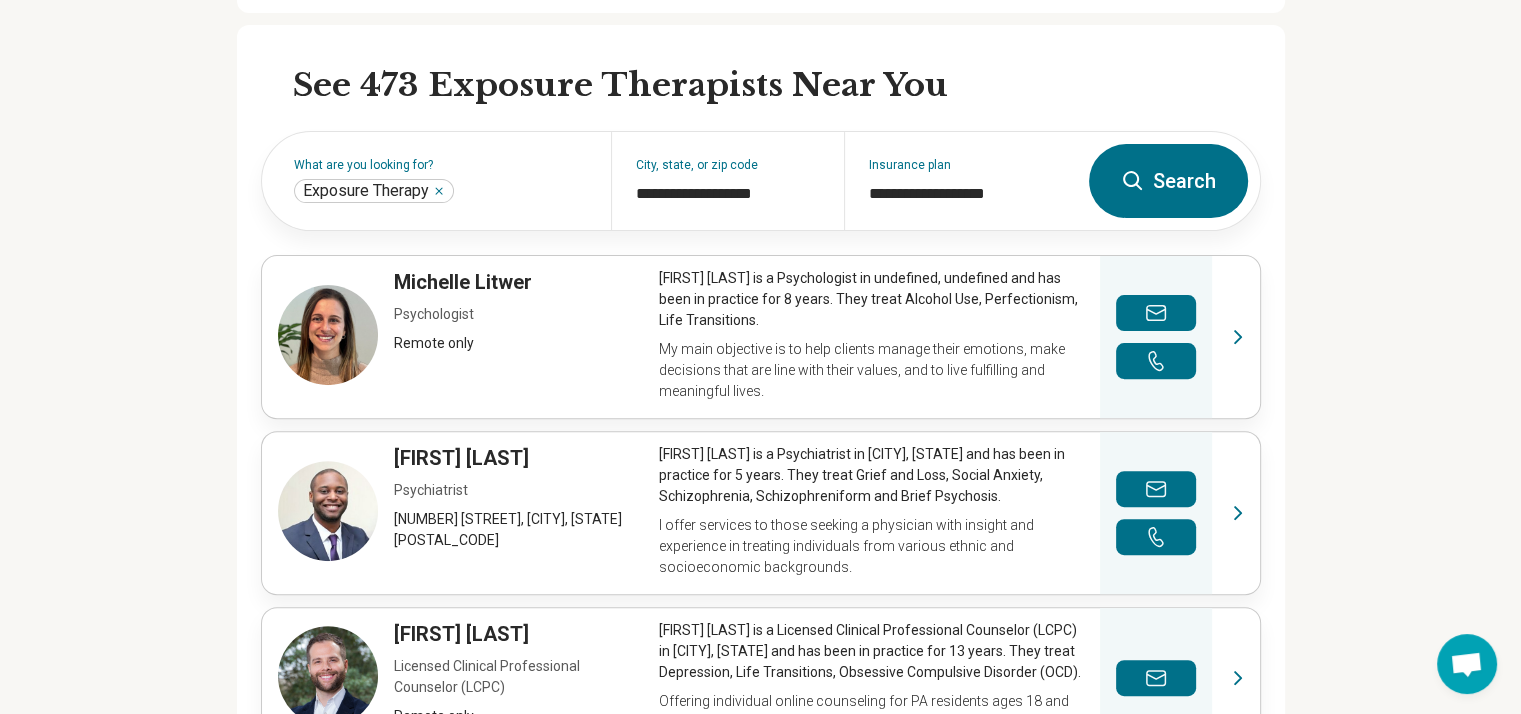 click on "Search" at bounding box center [1168, 181] 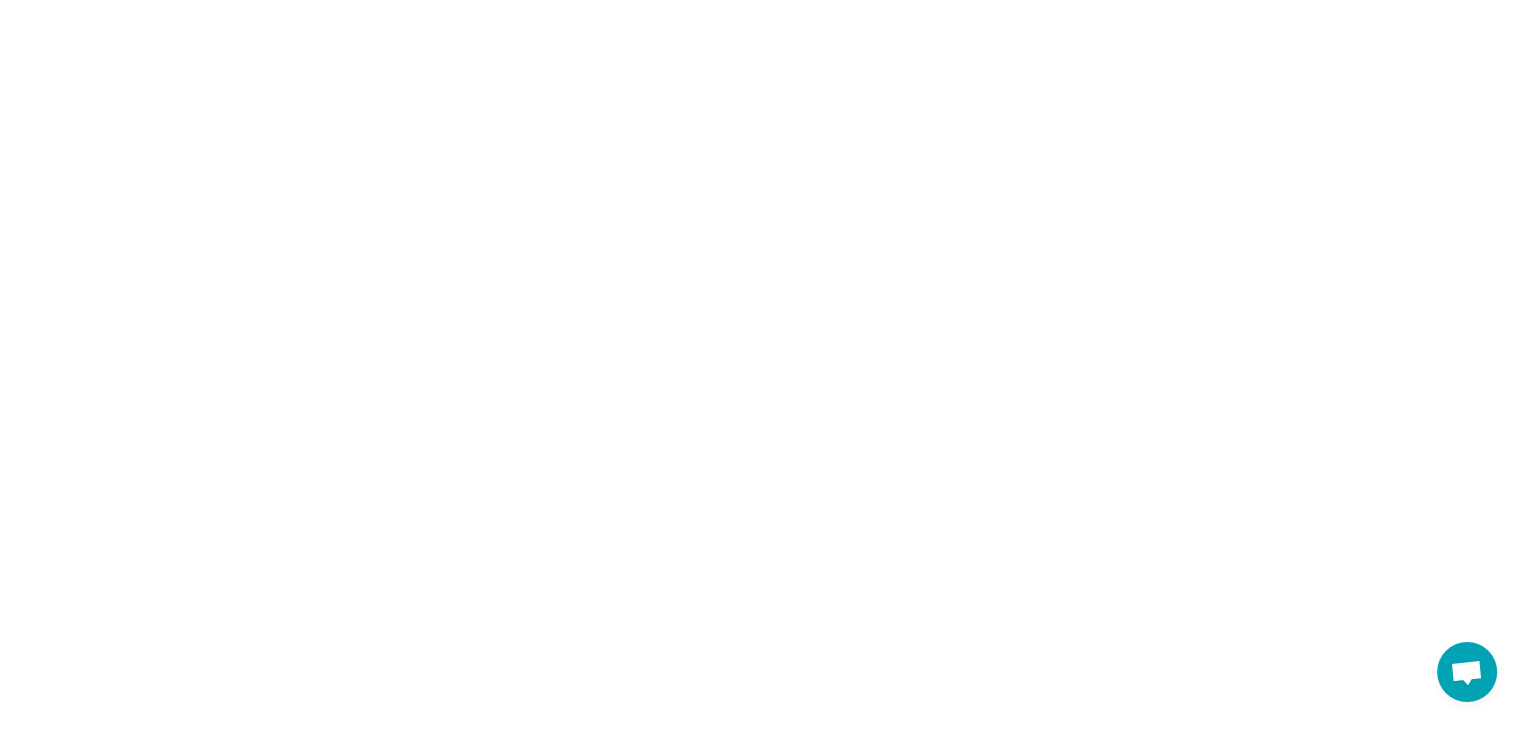 scroll, scrollTop: 0, scrollLeft: 0, axis: both 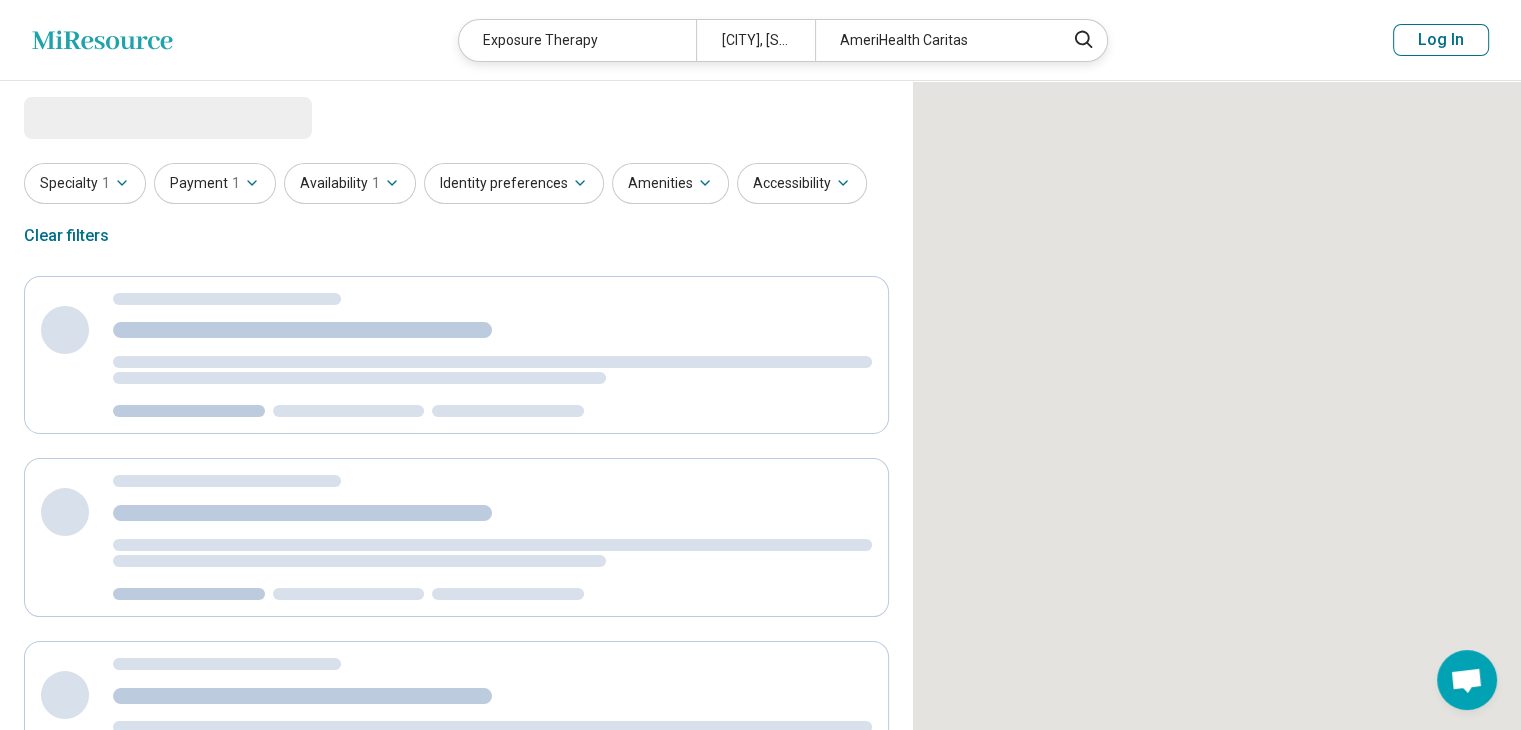 select on "***" 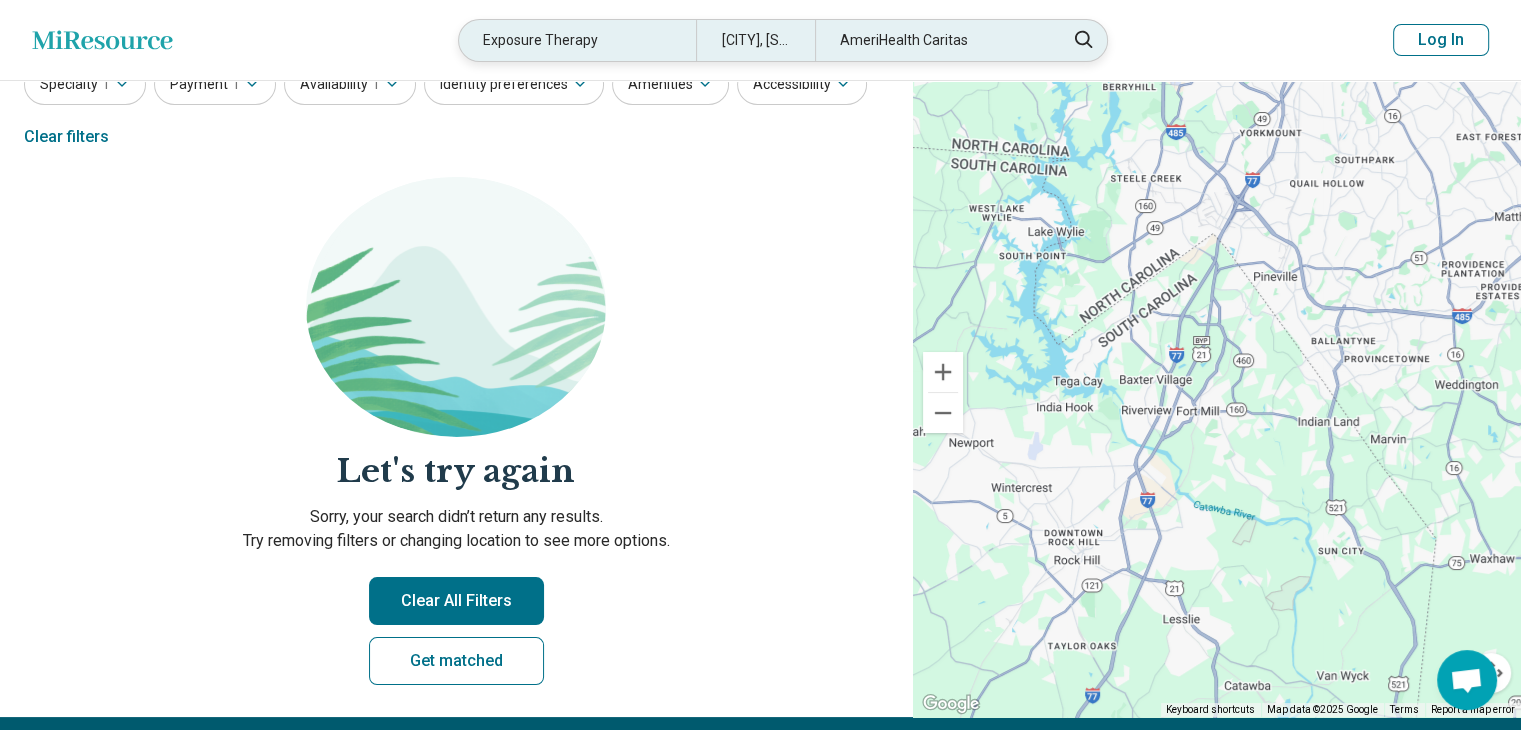 scroll, scrollTop: 94, scrollLeft: 0, axis: vertical 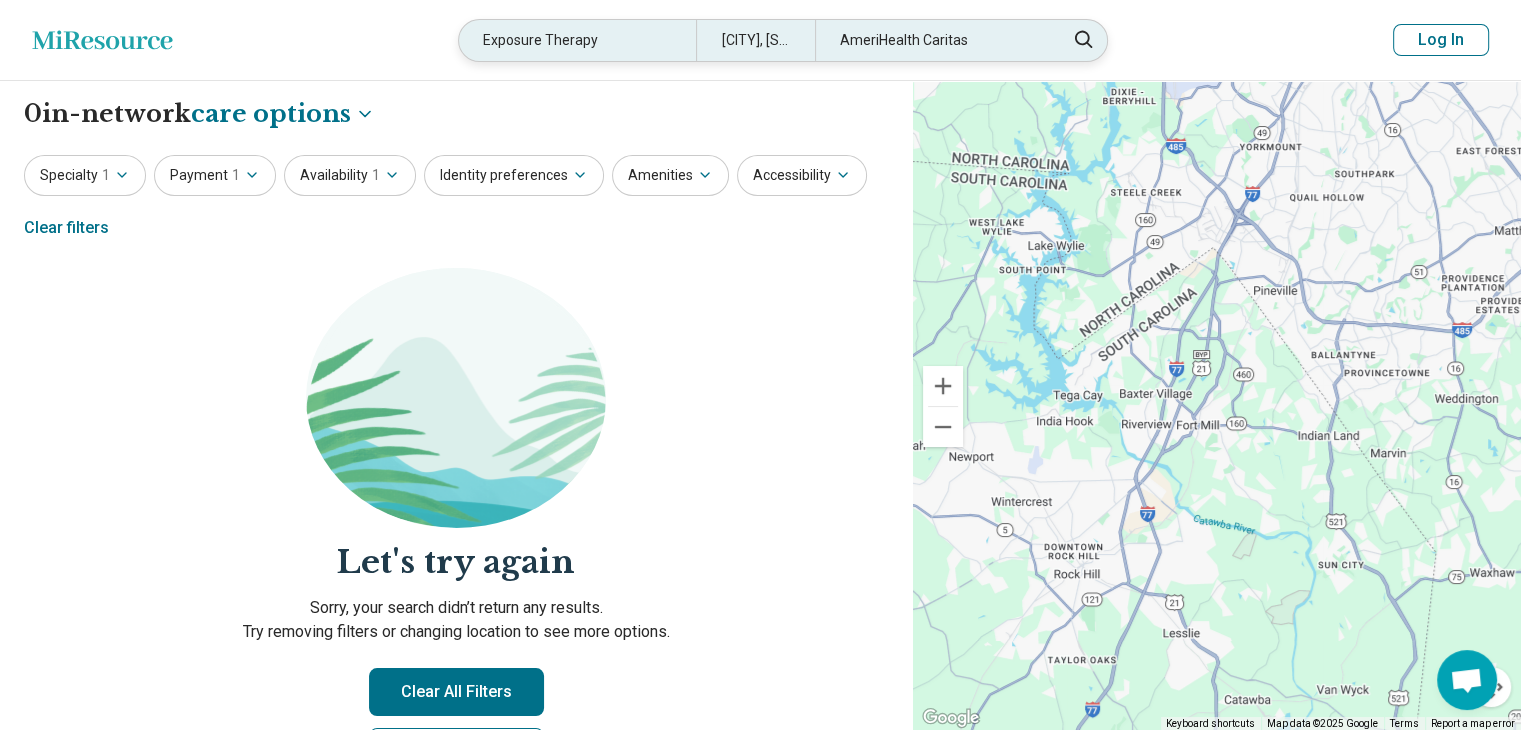 click on "AmeriHealth Caritas" at bounding box center [933, 40] 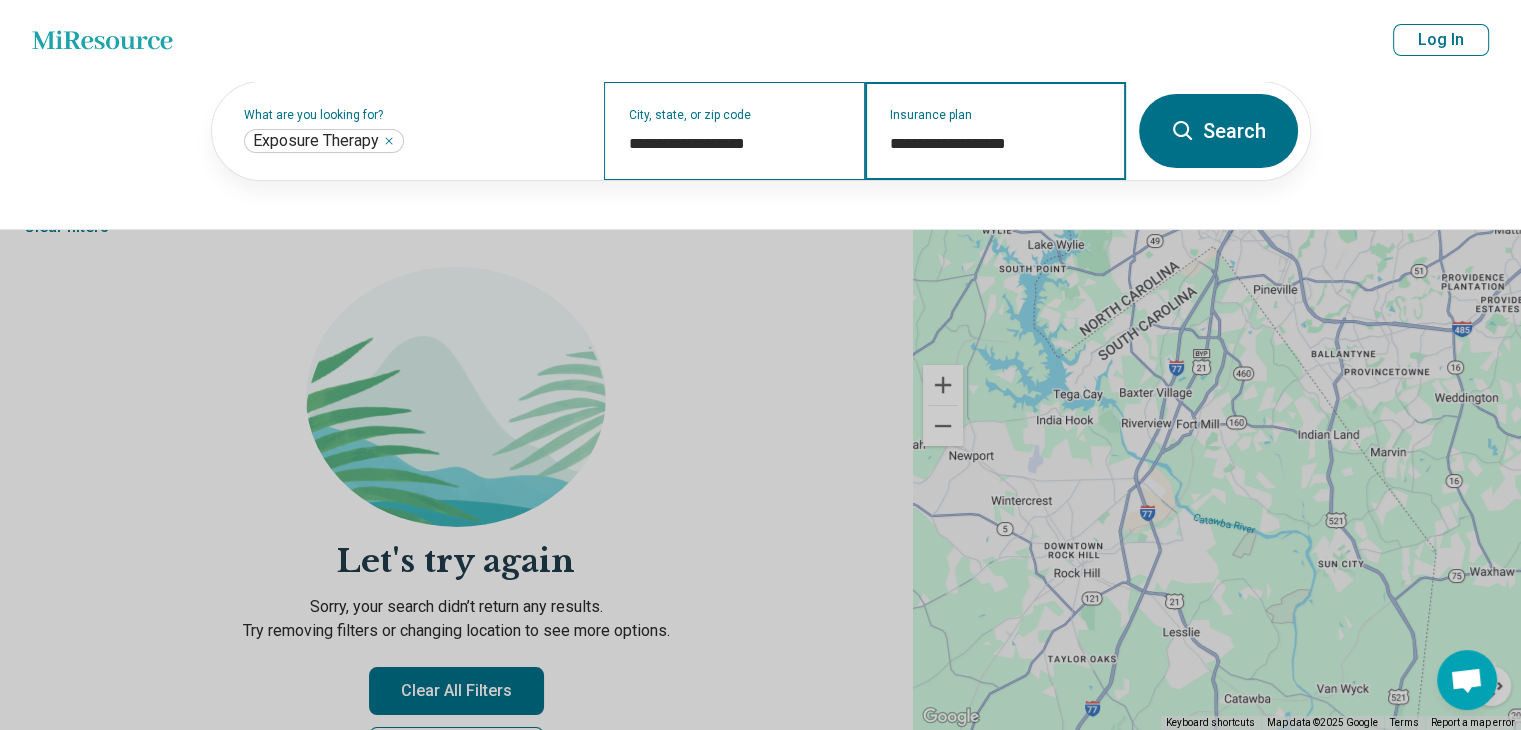 drag, startPoint x: 1065, startPoint y: 142, endPoint x: 840, endPoint y: 130, distance: 225.31978 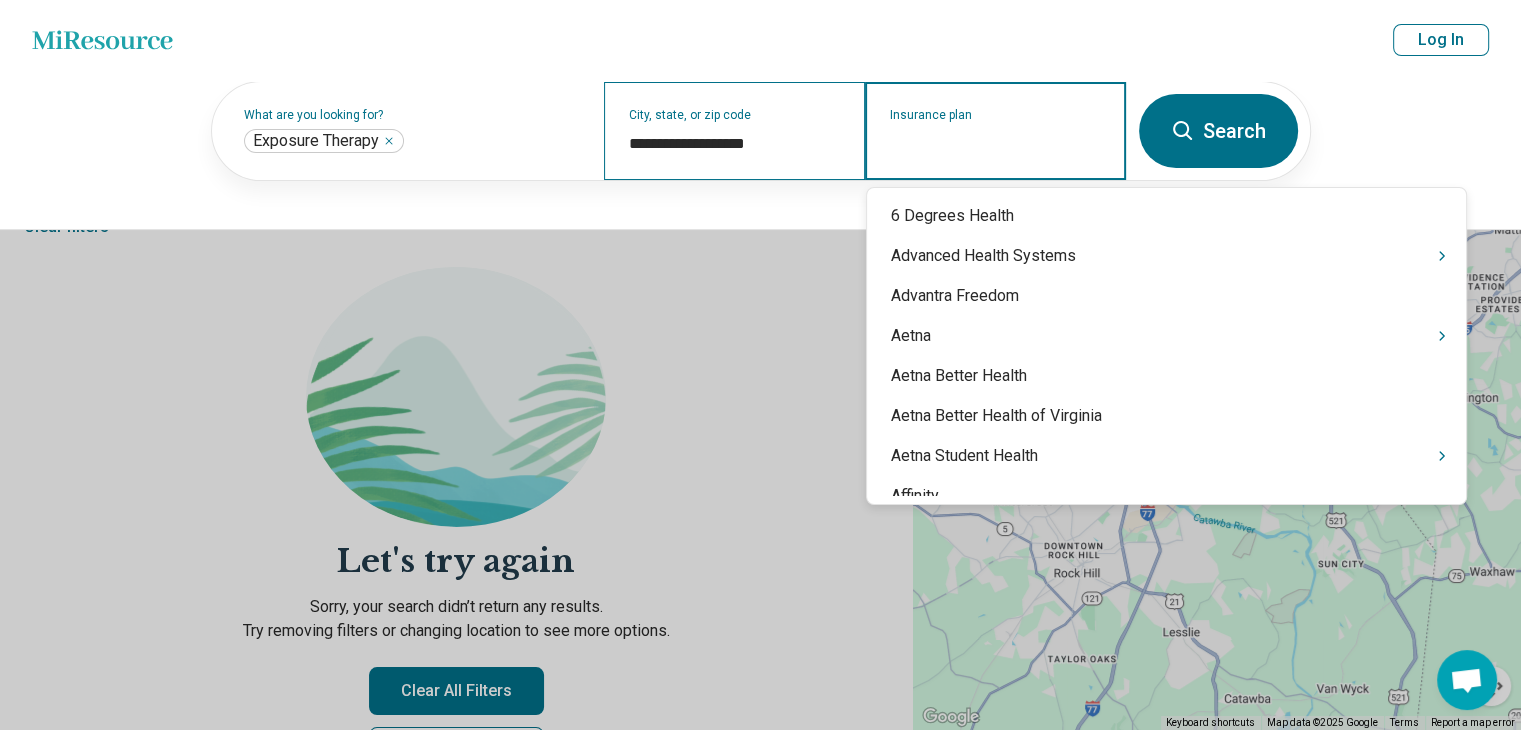 type 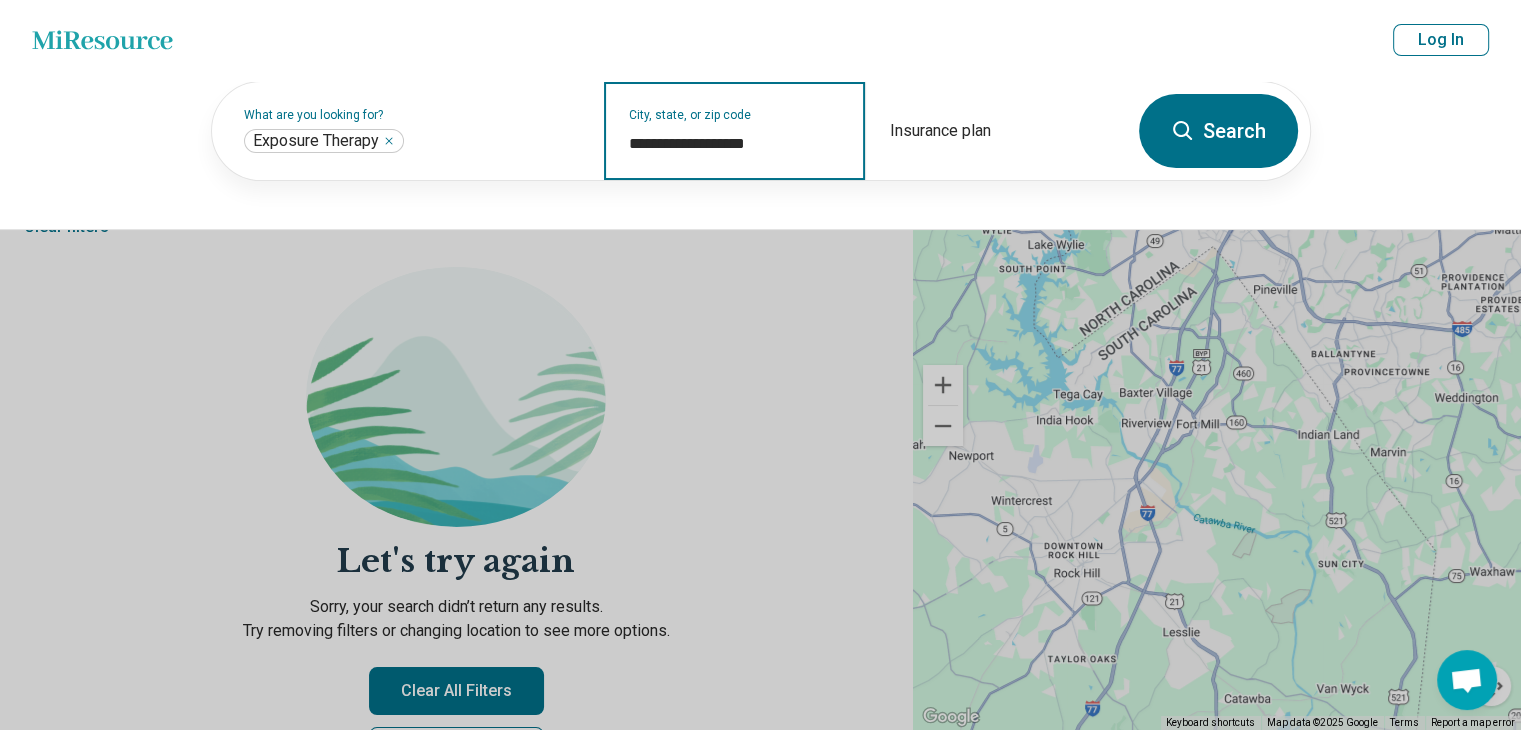 drag, startPoint x: 790, startPoint y: 149, endPoint x: 496, endPoint y: 185, distance: 296.1959 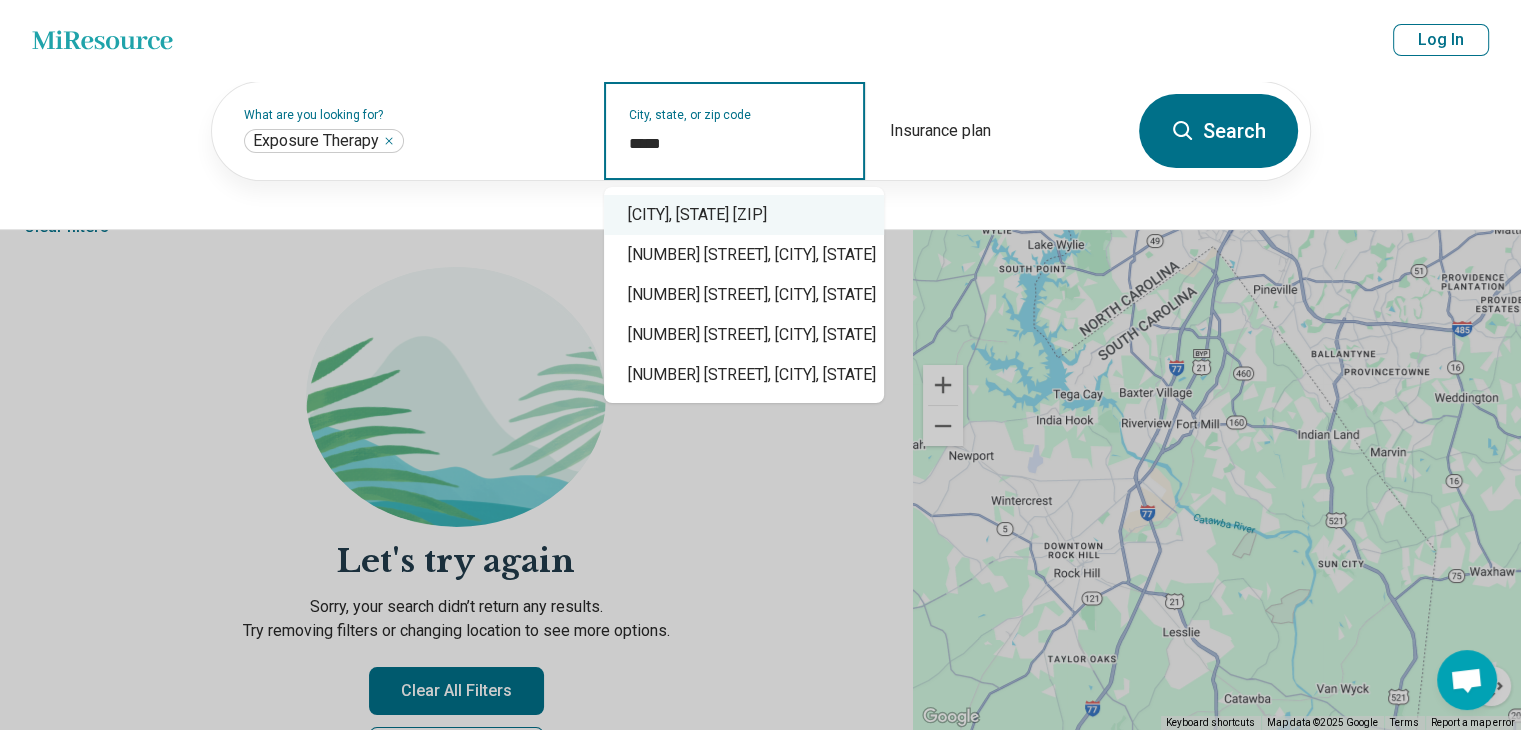 click on "[CITY], [STATE] [ZIP]" at bounding box center (744, 215) 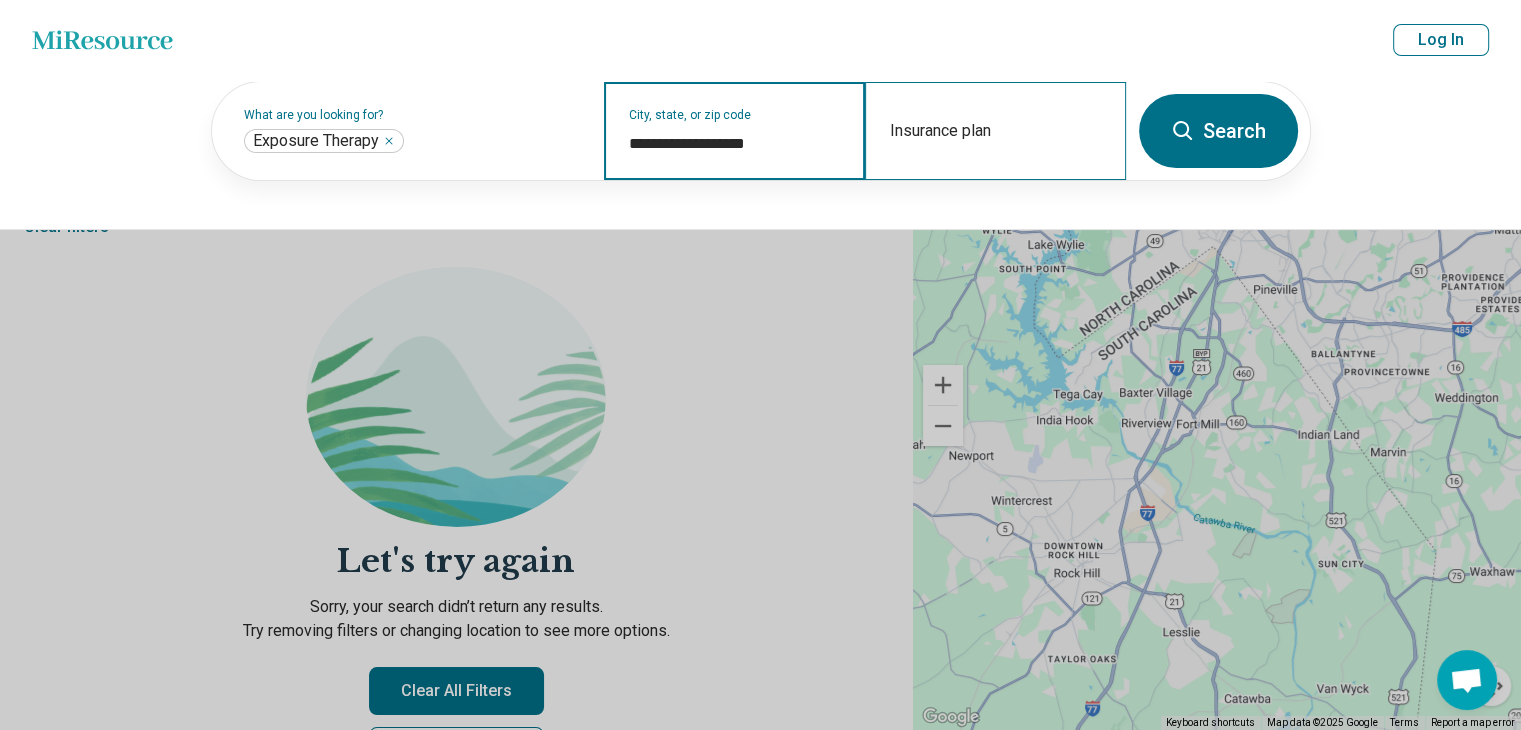 type on "**********" 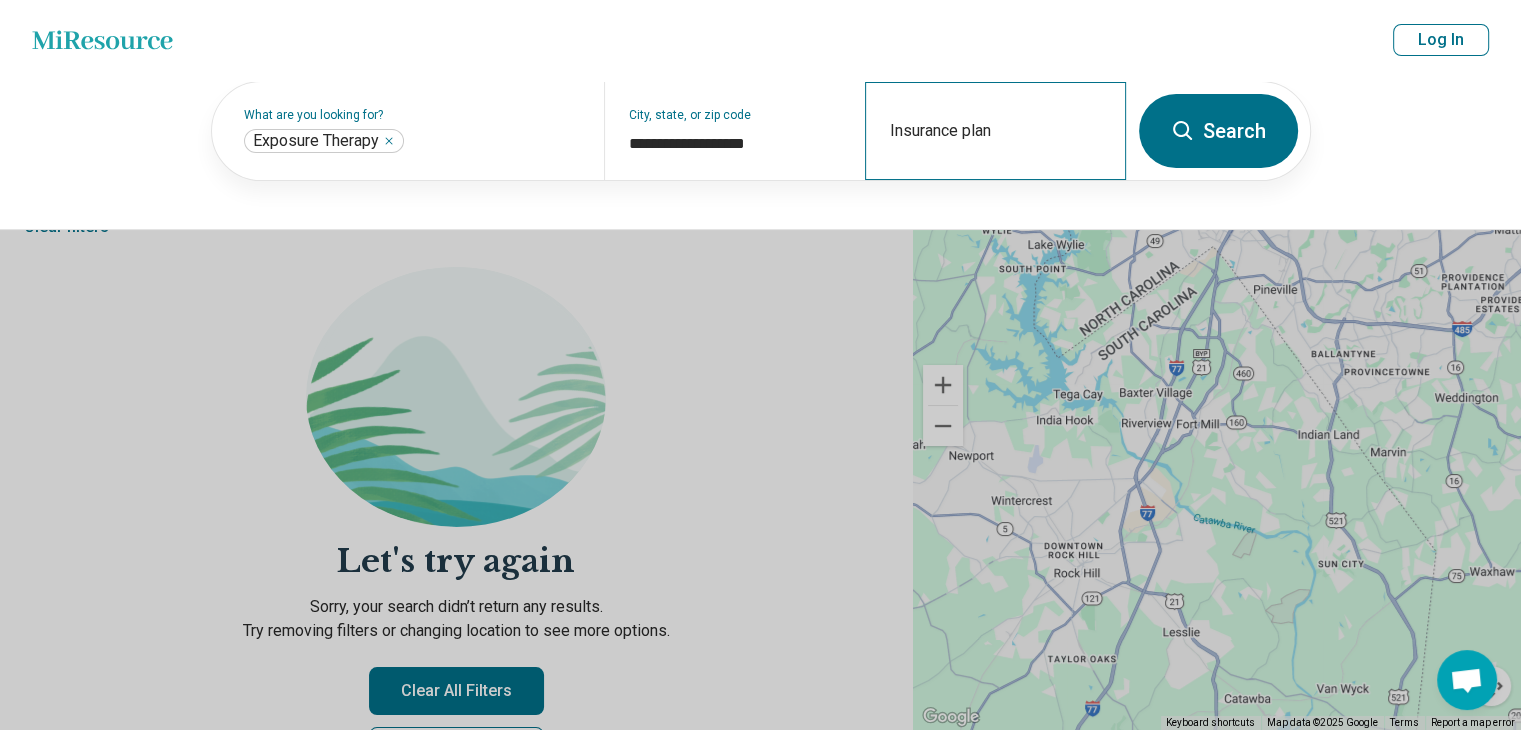 click on "Insurance plan" at bounding box center [995, 131] 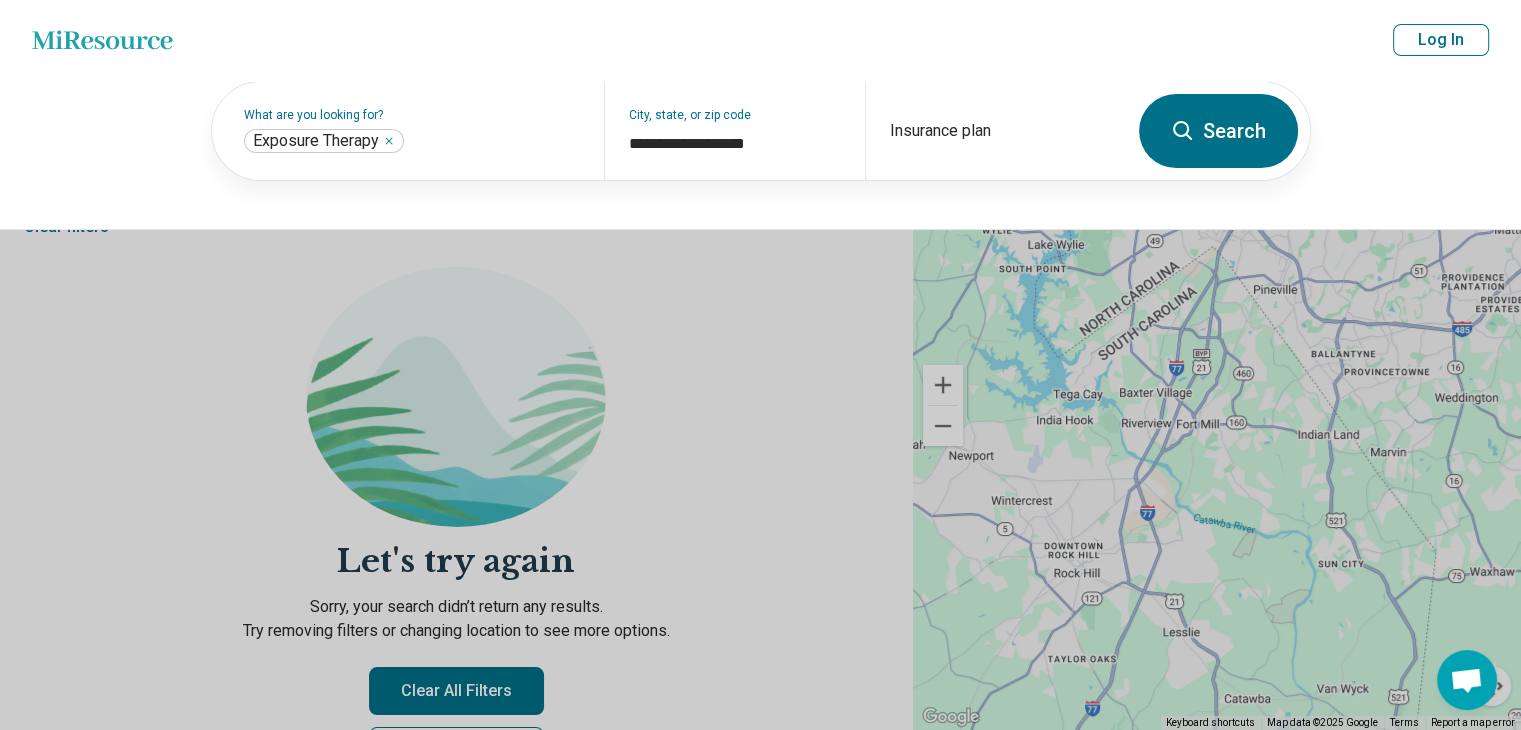 click on "Search" at bounding box center [1218, 131] 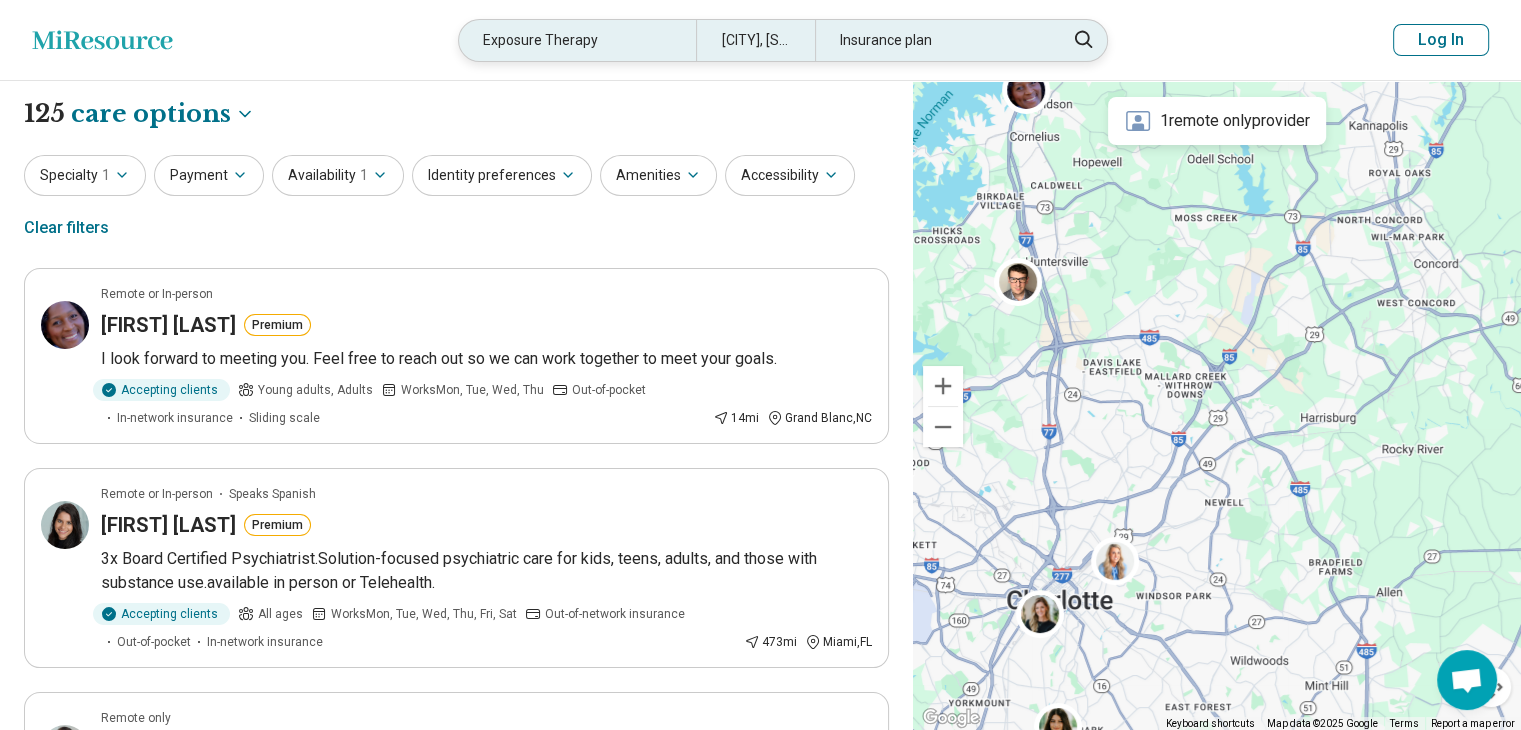 click on "Insurance plan" at bounding box center (933, 40) 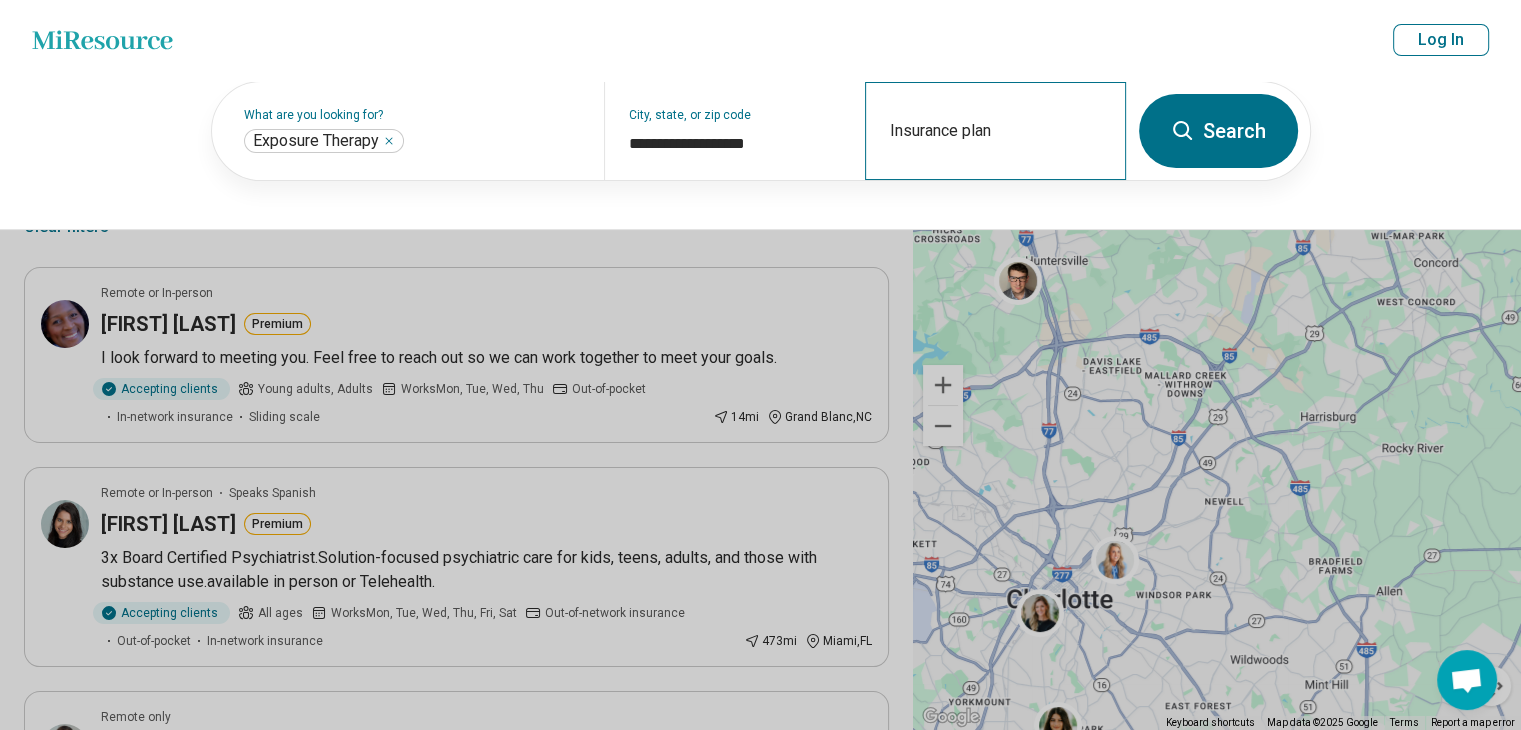 click on "Insurance plan" at bounding box center (995, 131) 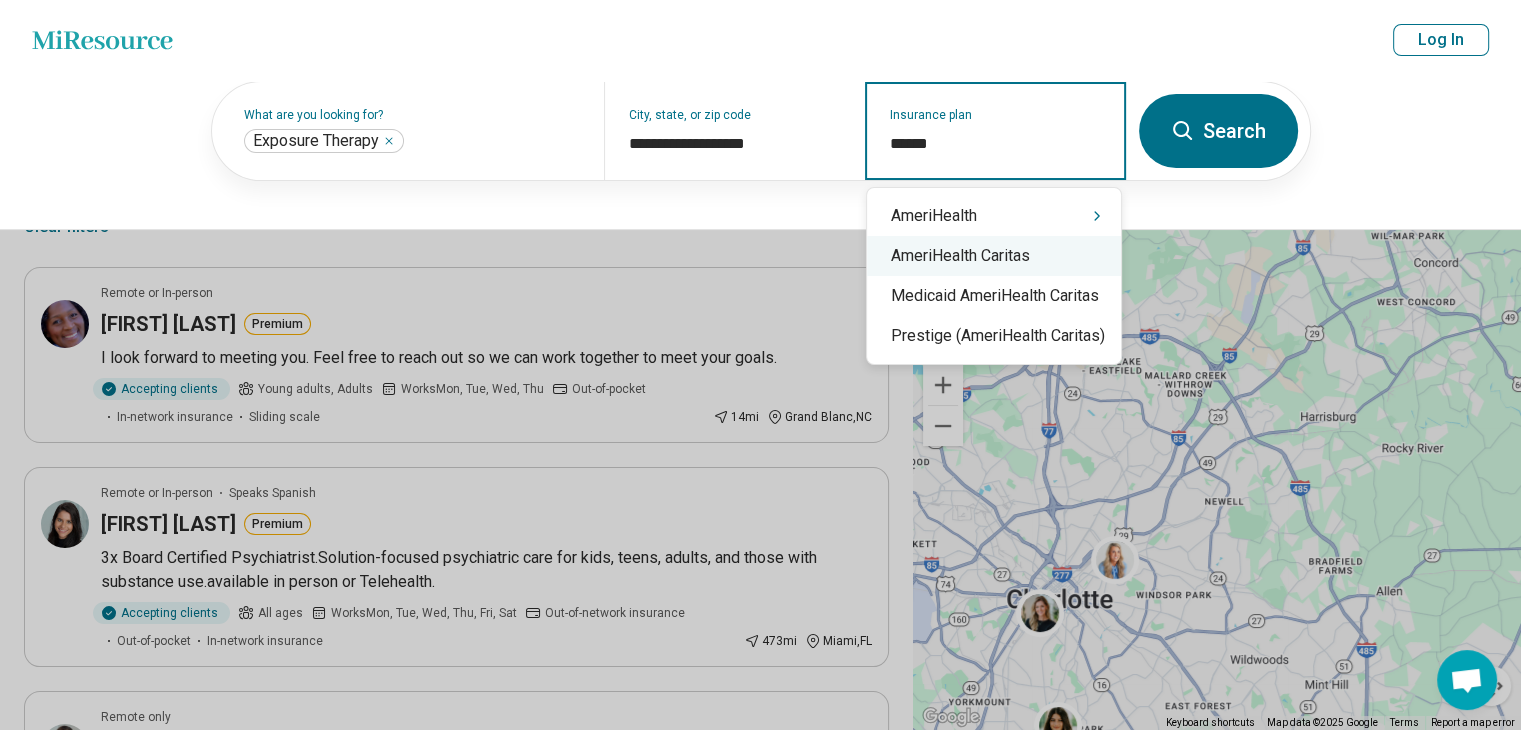 click on "AmeriHealth Caritas" at bounding box center [994, 256] 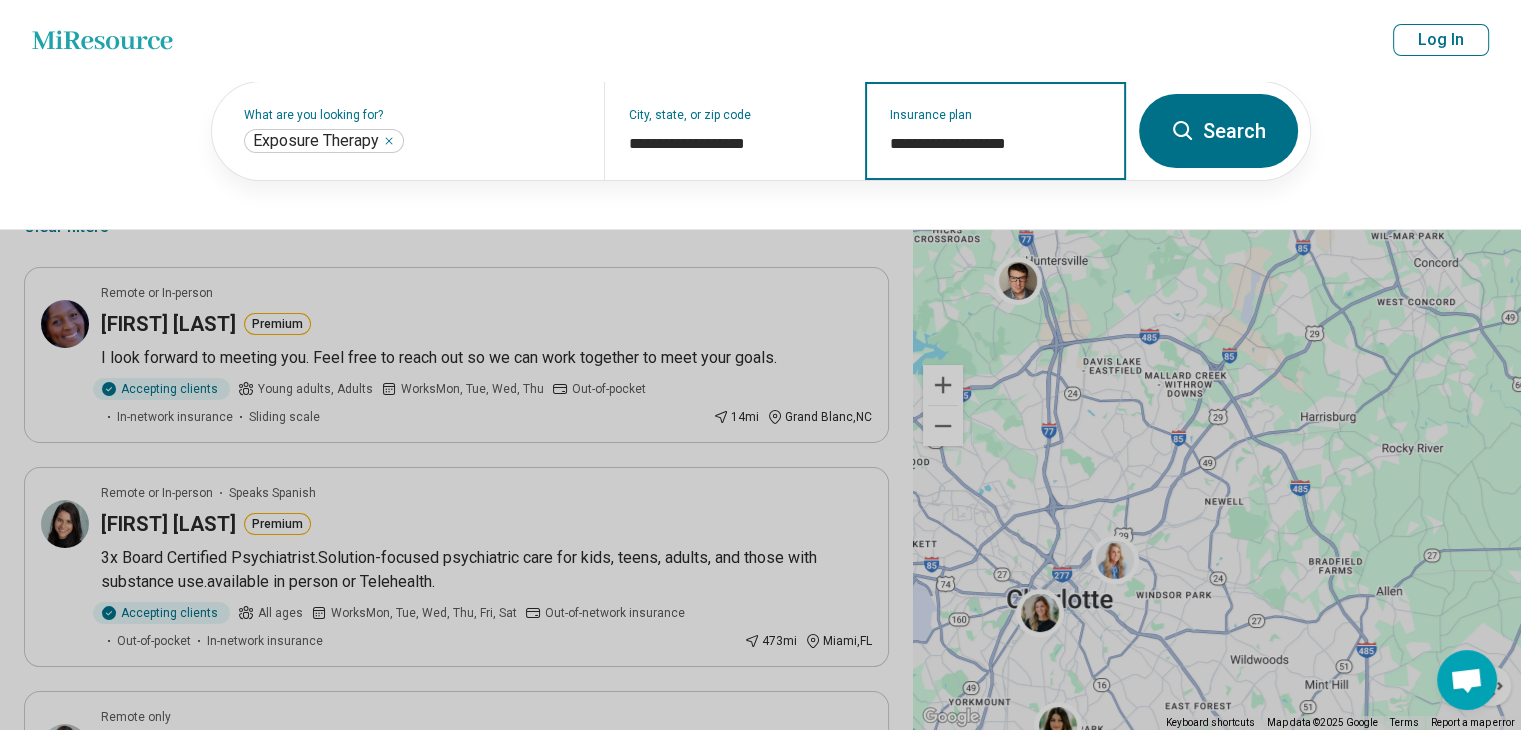 type on "**********" 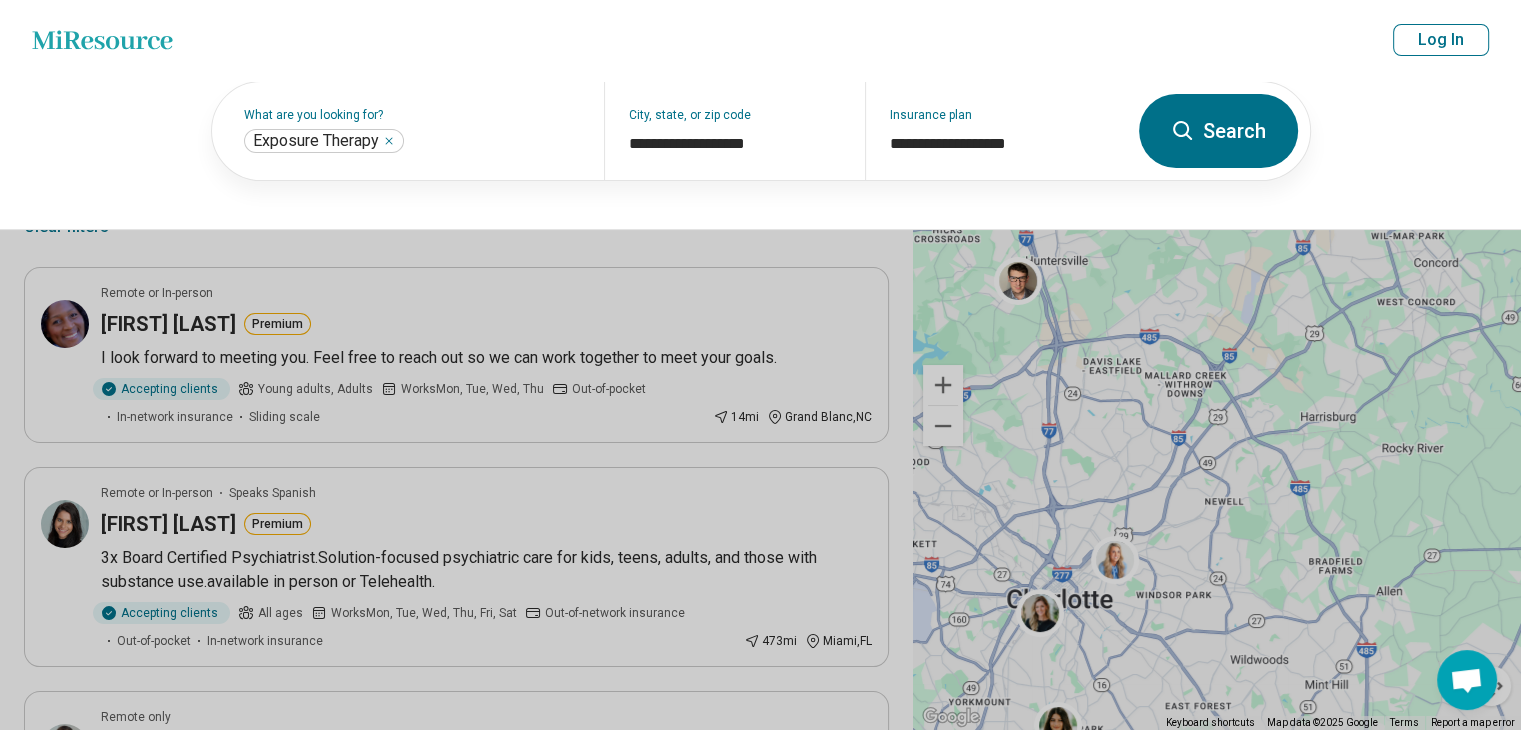 click on "Search" at bounding box center (1218, 131) 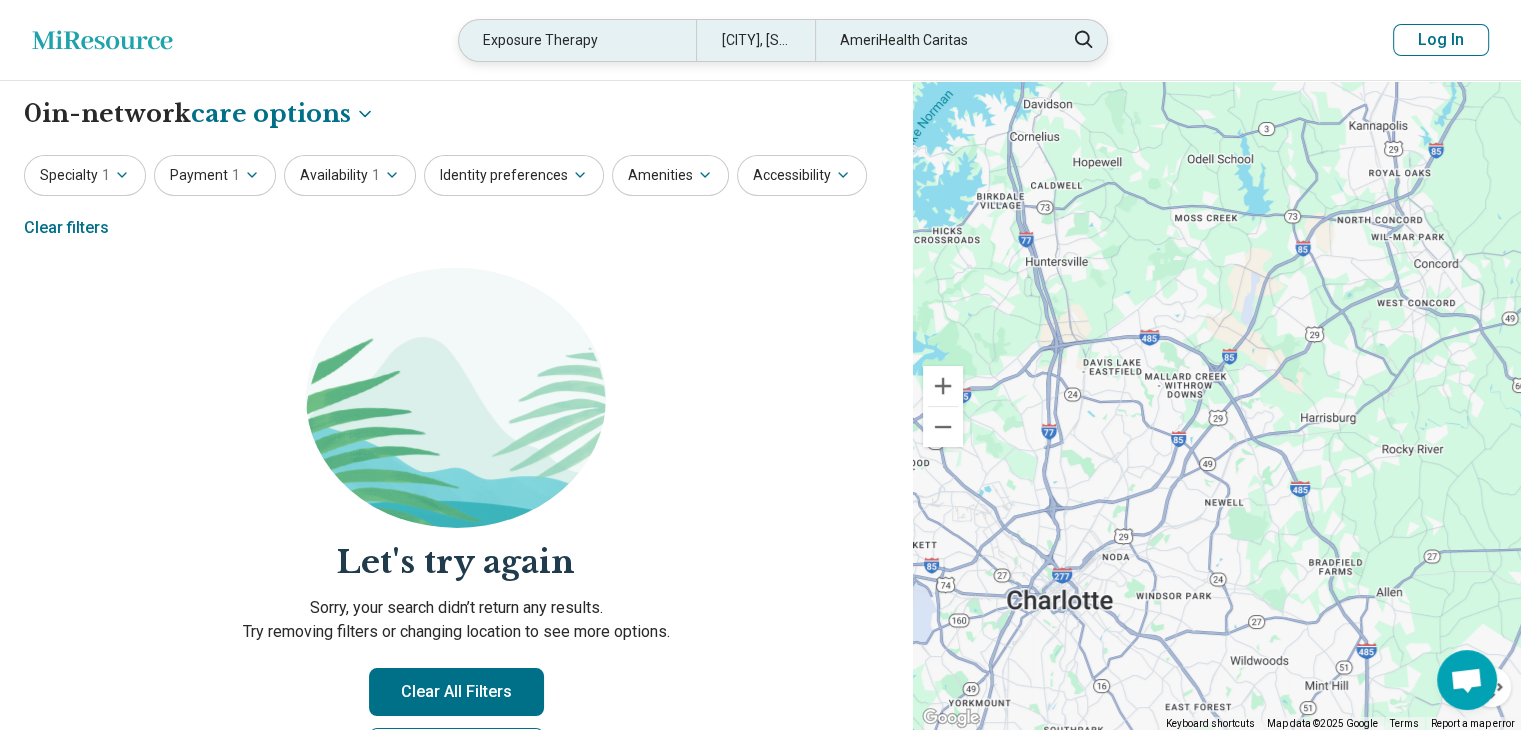 click on "AmeriHealth Caritas" at bounding box center (933, 40) 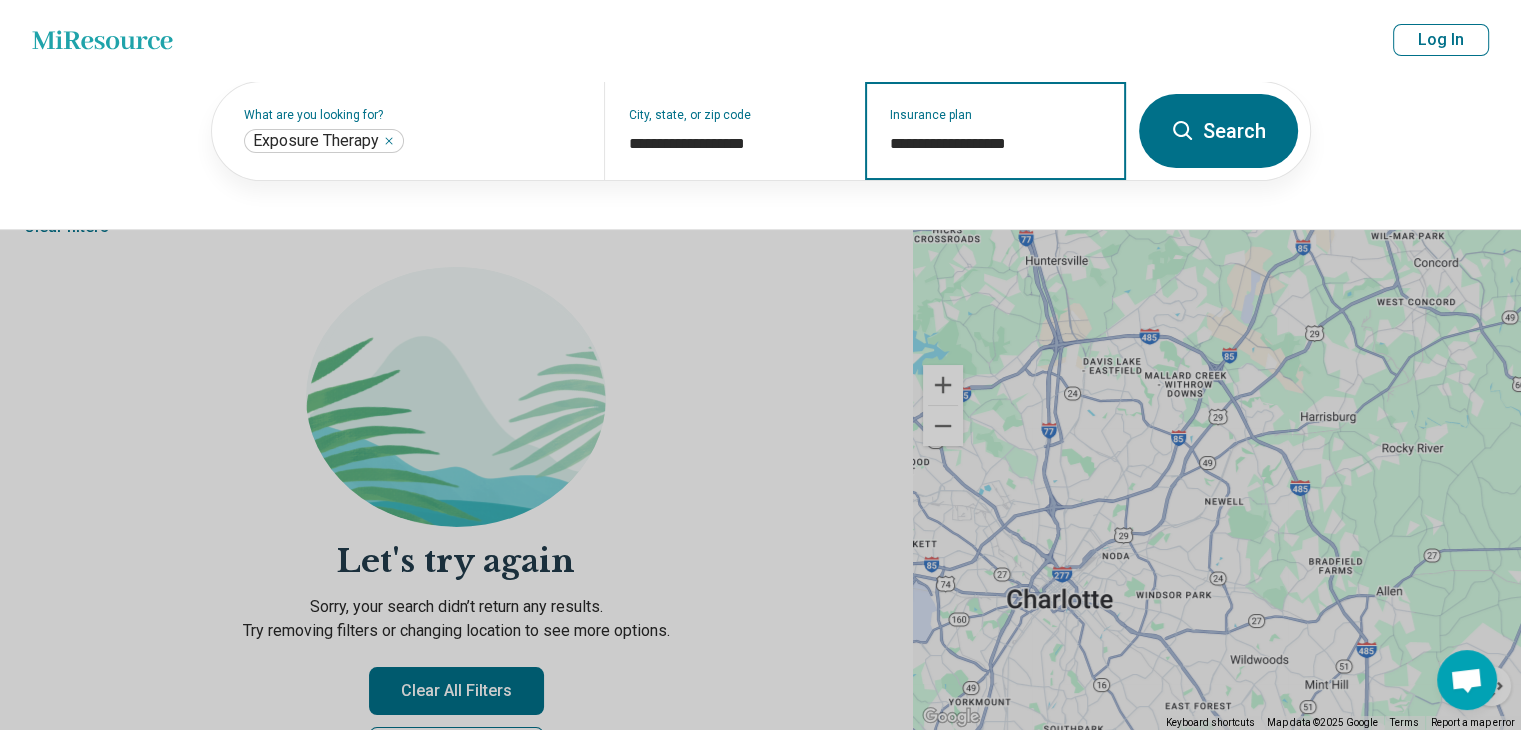 click on "**********" at bounding box center (996, 144) 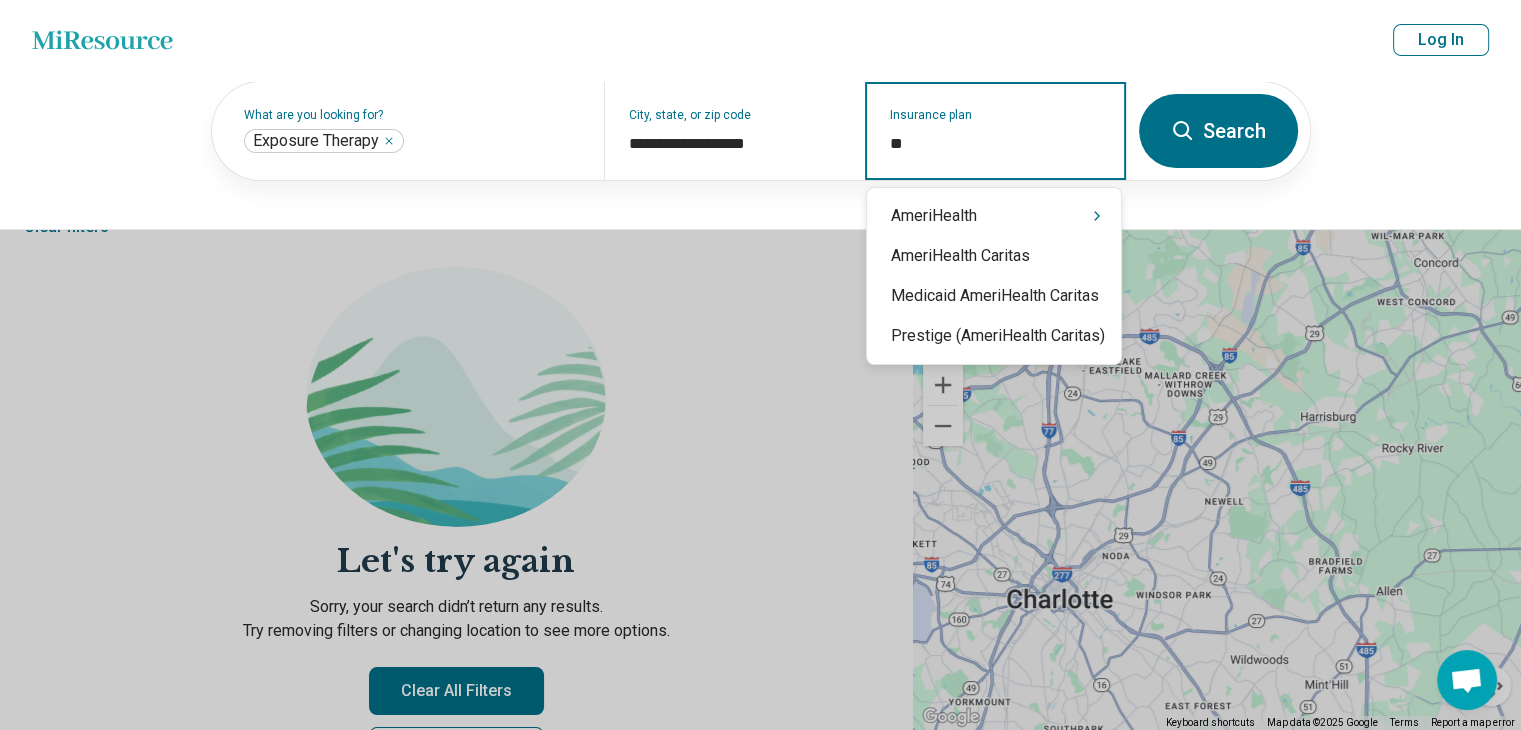 type on "*" 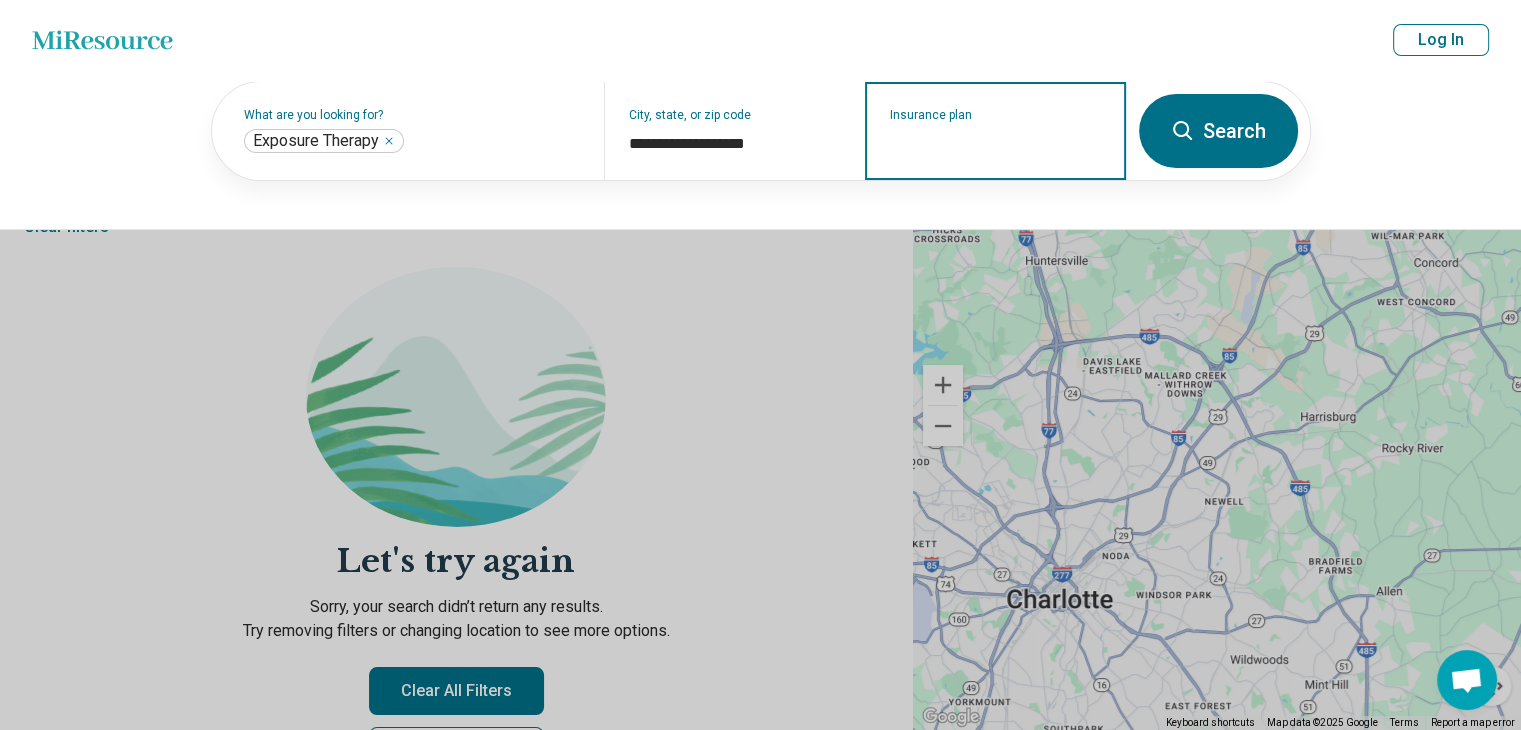 type 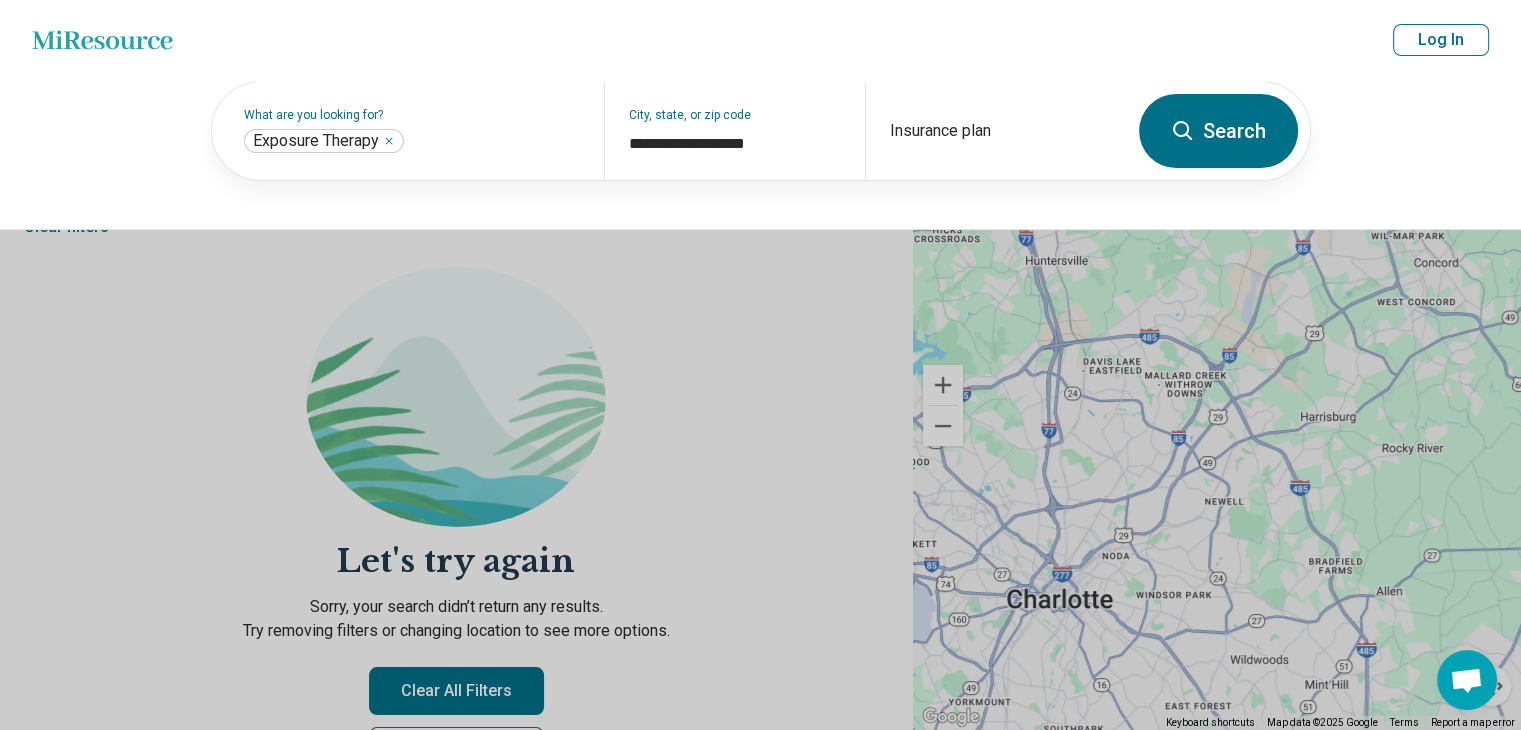 click 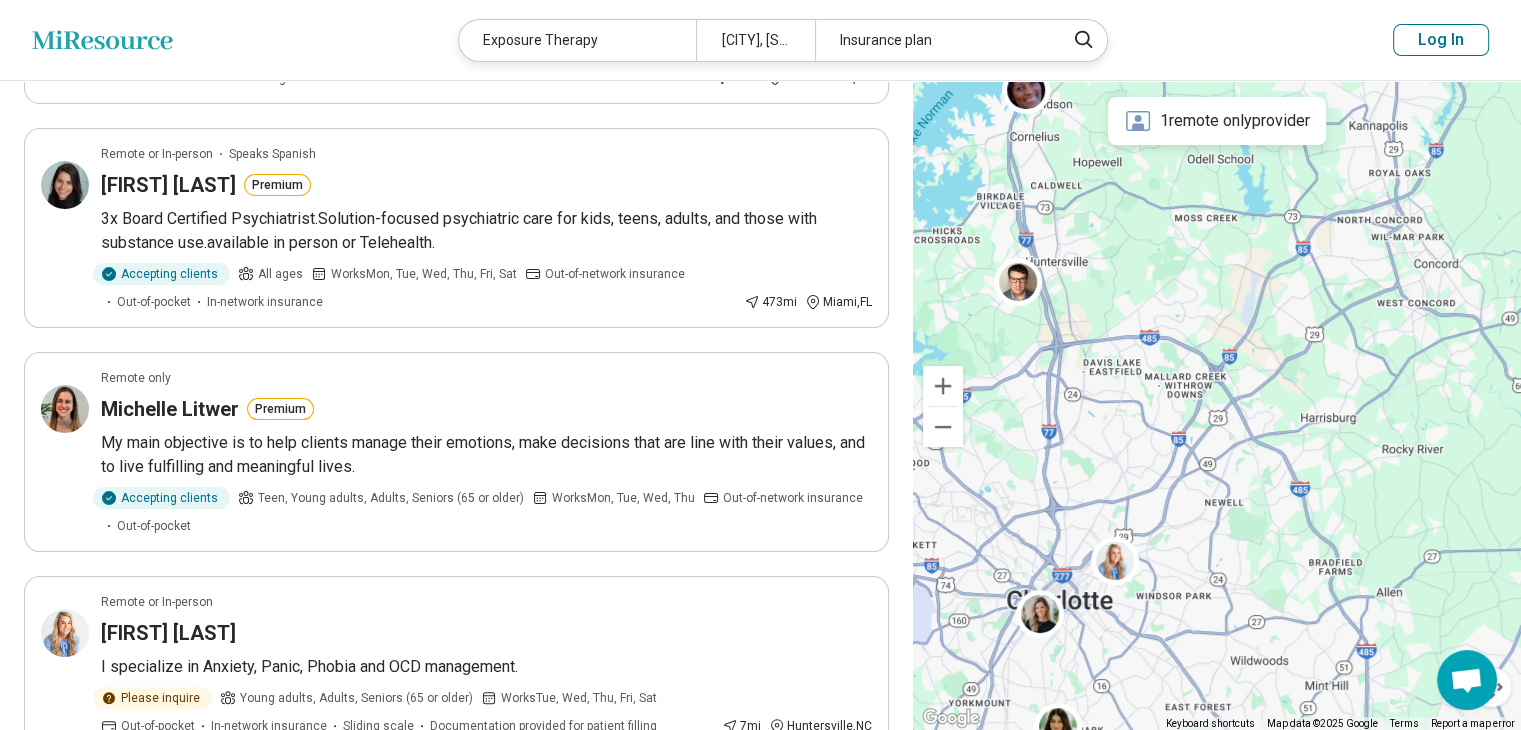 scroll, scrollTop: 0, scrollLeft: 0, axis: both 